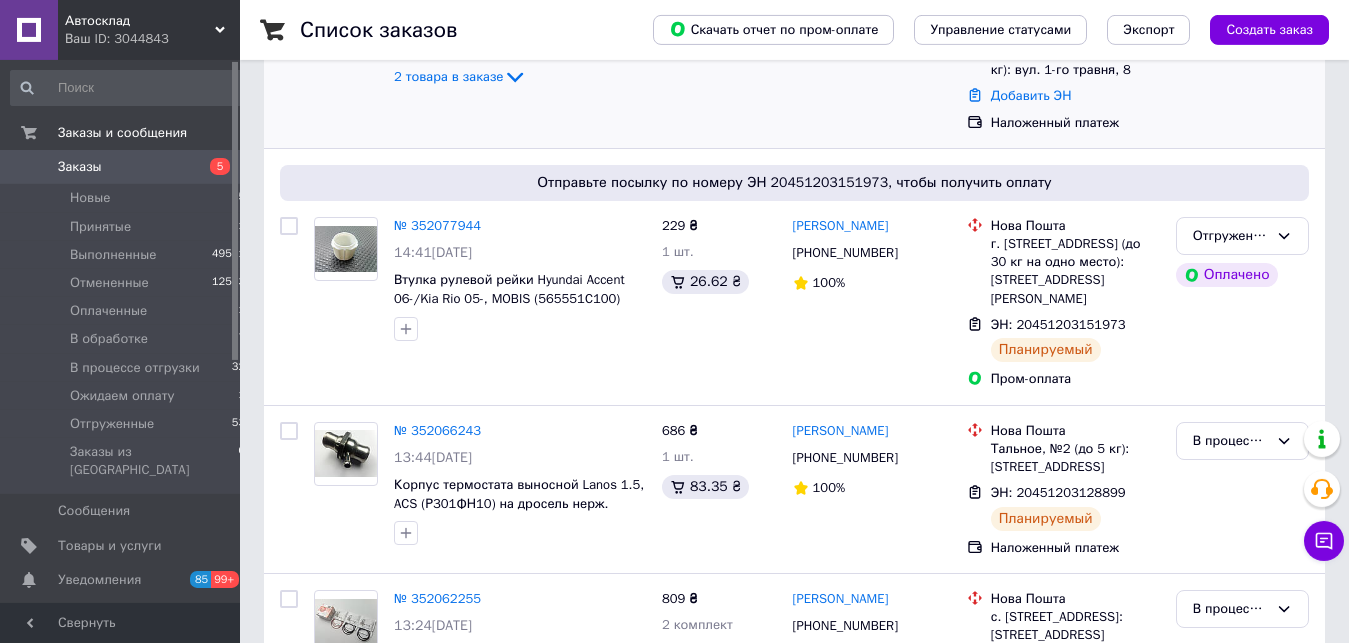 scroll, scrollTop: 306, scrollLeft: 0, axis: vertical 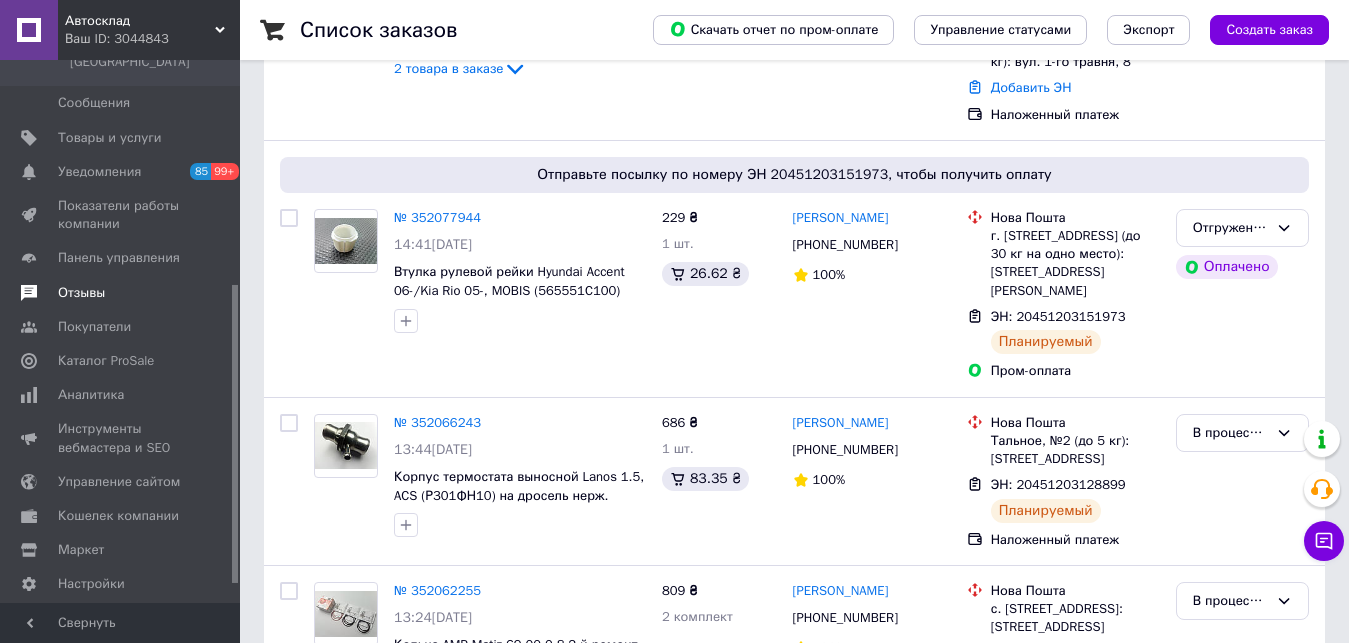 click on "Отзывы" at bounding box center [81, 293] 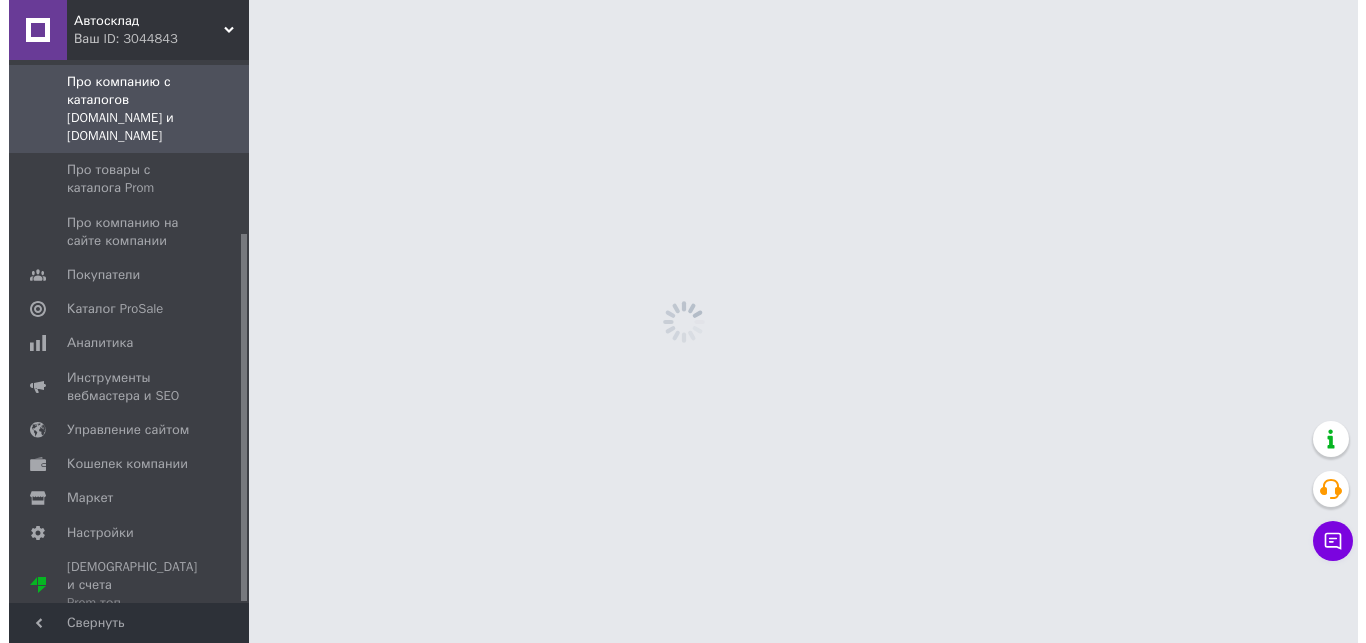 scroll, scrollTop: 0, scrollLeft: 0, axis: both 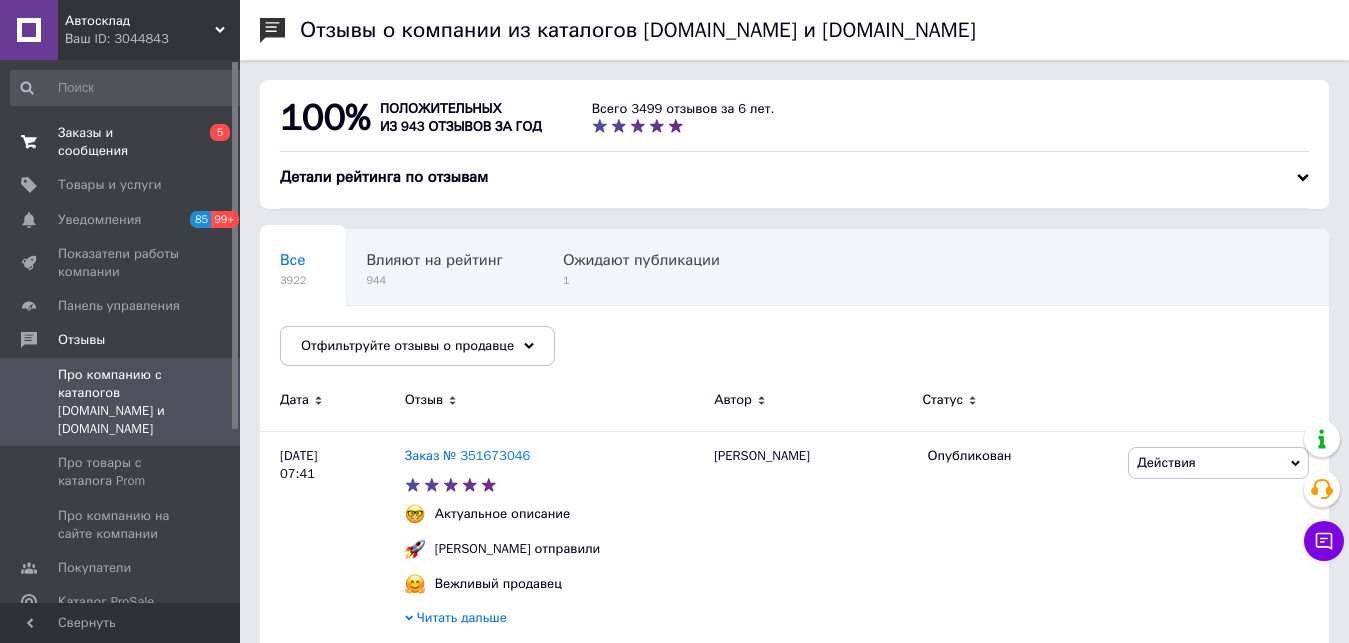 click on "Заказы и сообщения" at bounding box center (121, 142) 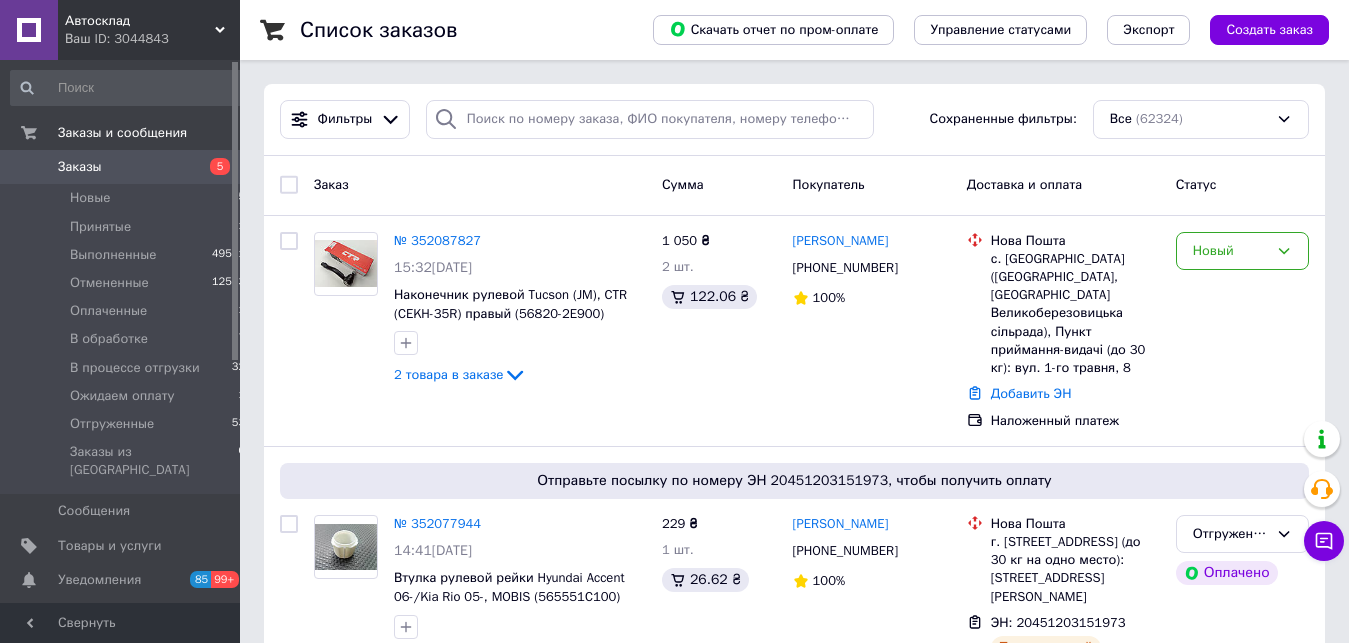 click on "Заказы" at bounding box center [80, 167] 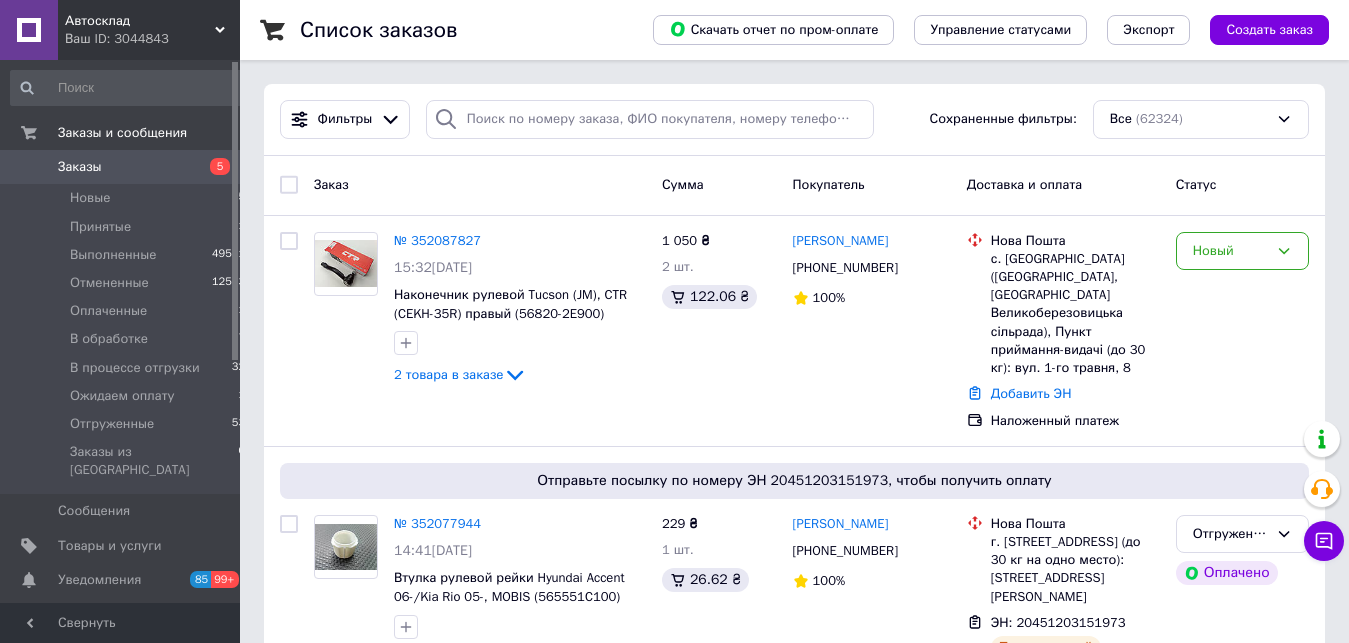 click on "Заказы" at bounding box center (80, 167) 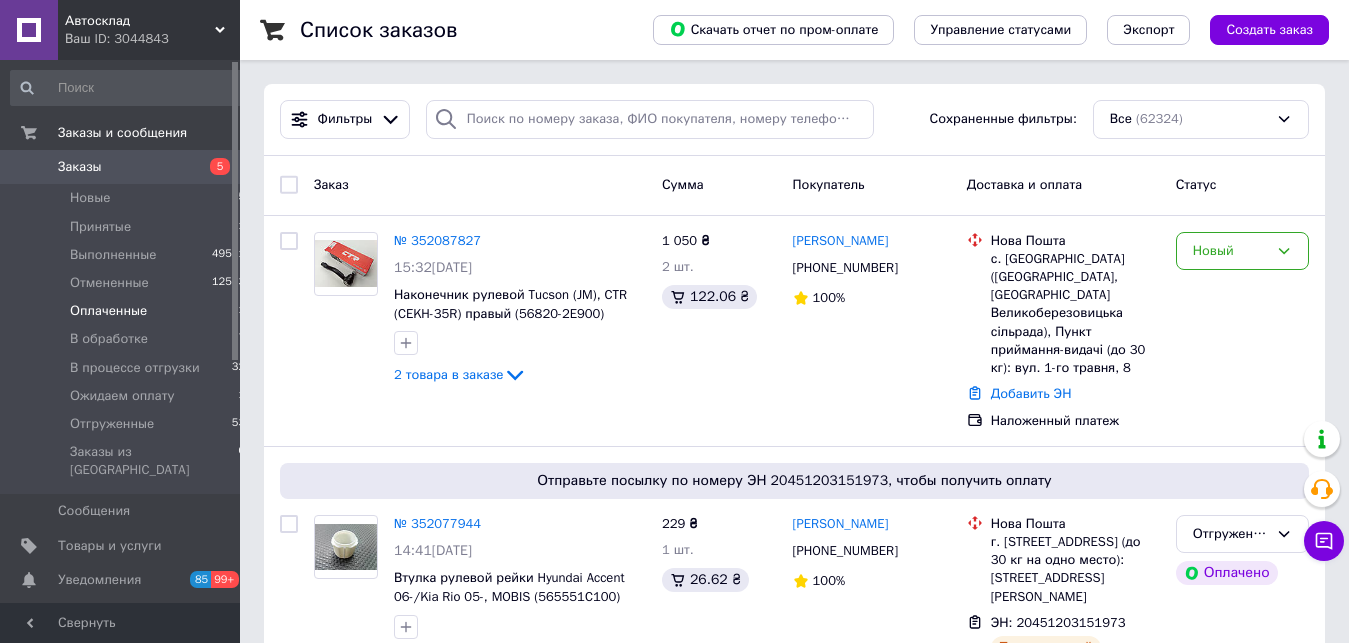 click on "Оплаченные" at bounding box center (108, 311) 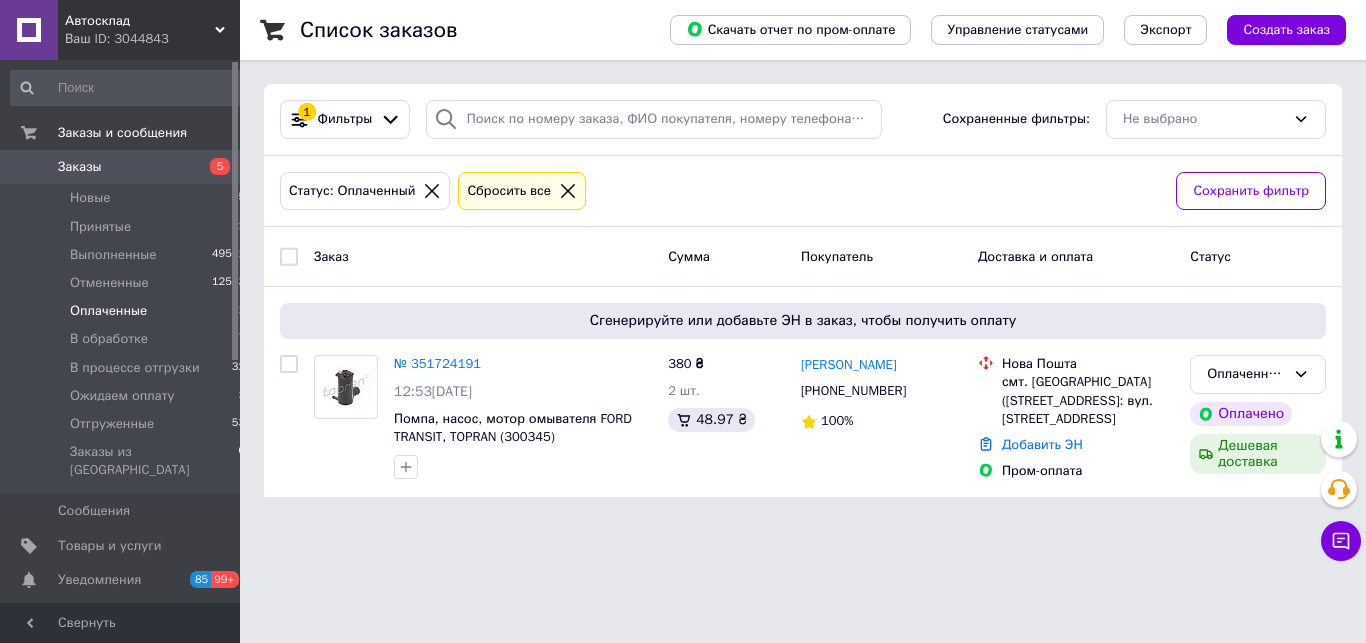 click on "Автосклад Ваш ID: 3044843" at bounding box center [149, 30] 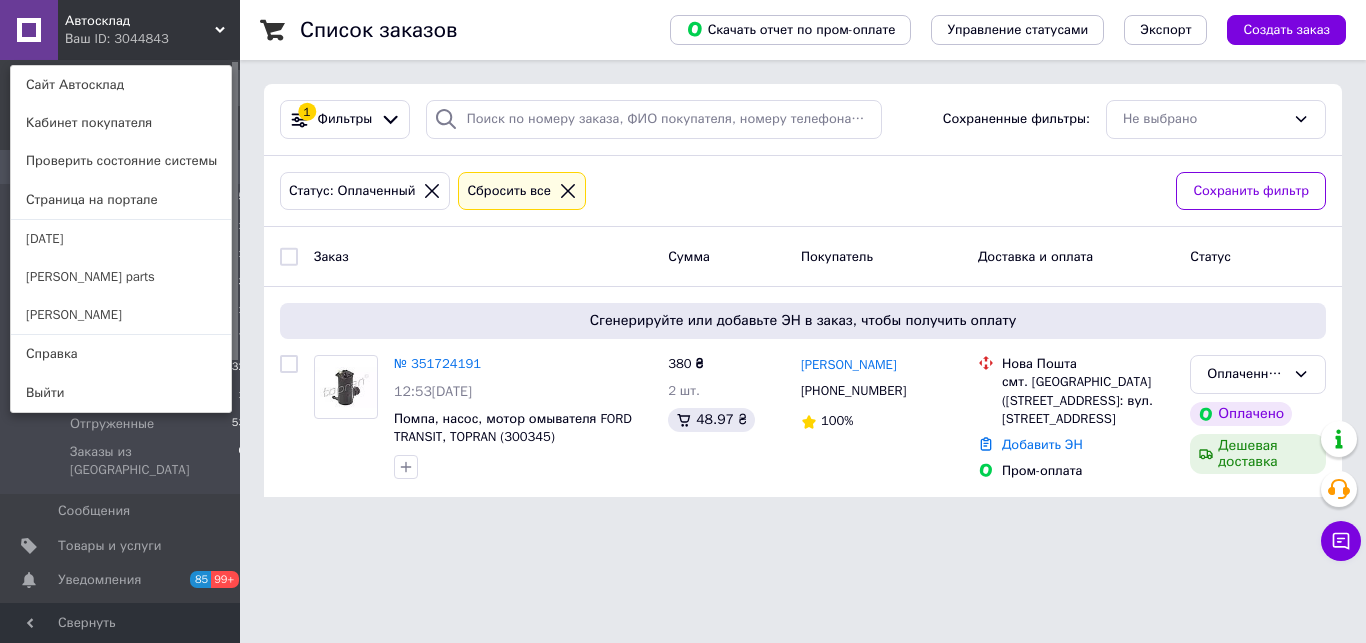 click on "Автосклад" at bounding box center (140, 21) 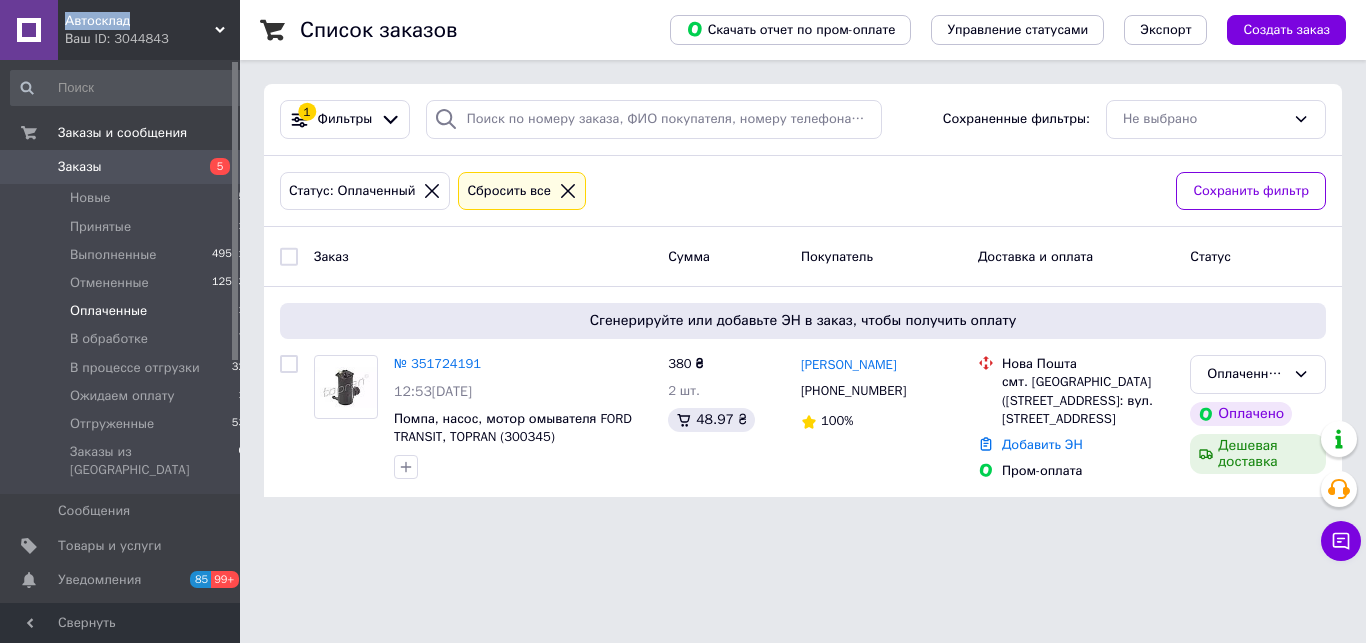 click on "Автосклад" at bounding box center (140, 21) 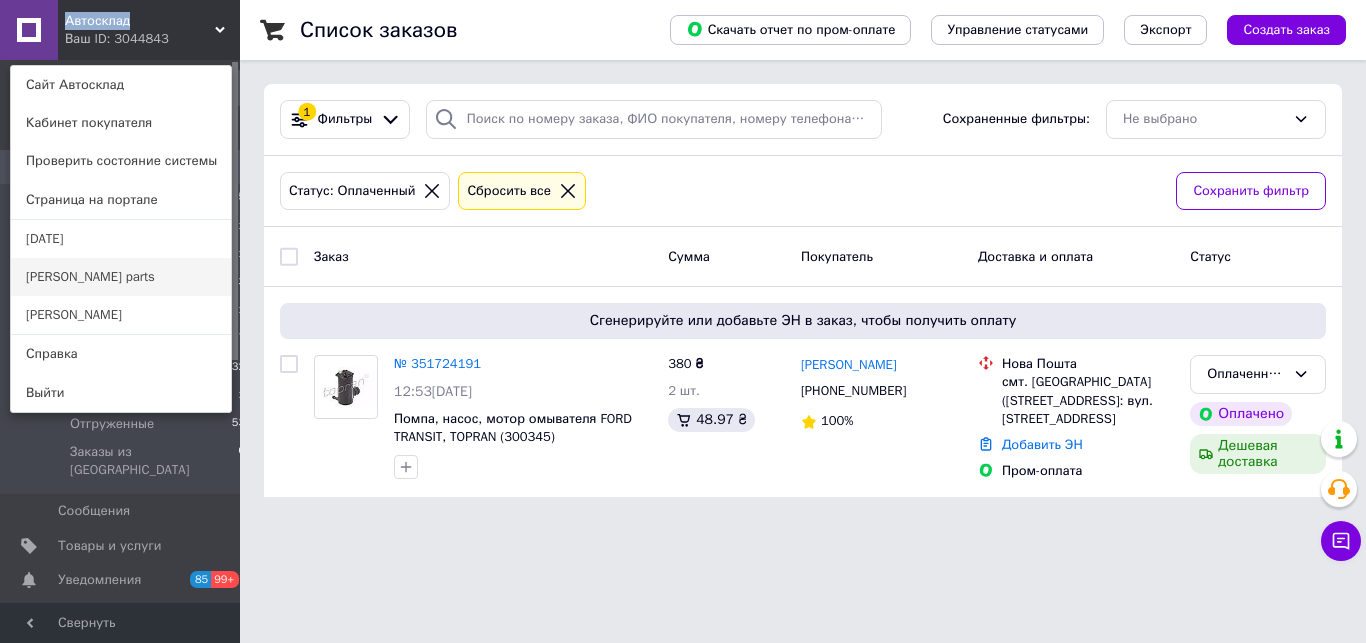 click on "[PERSON_NAME] parts" at bounding box center (121, 277) 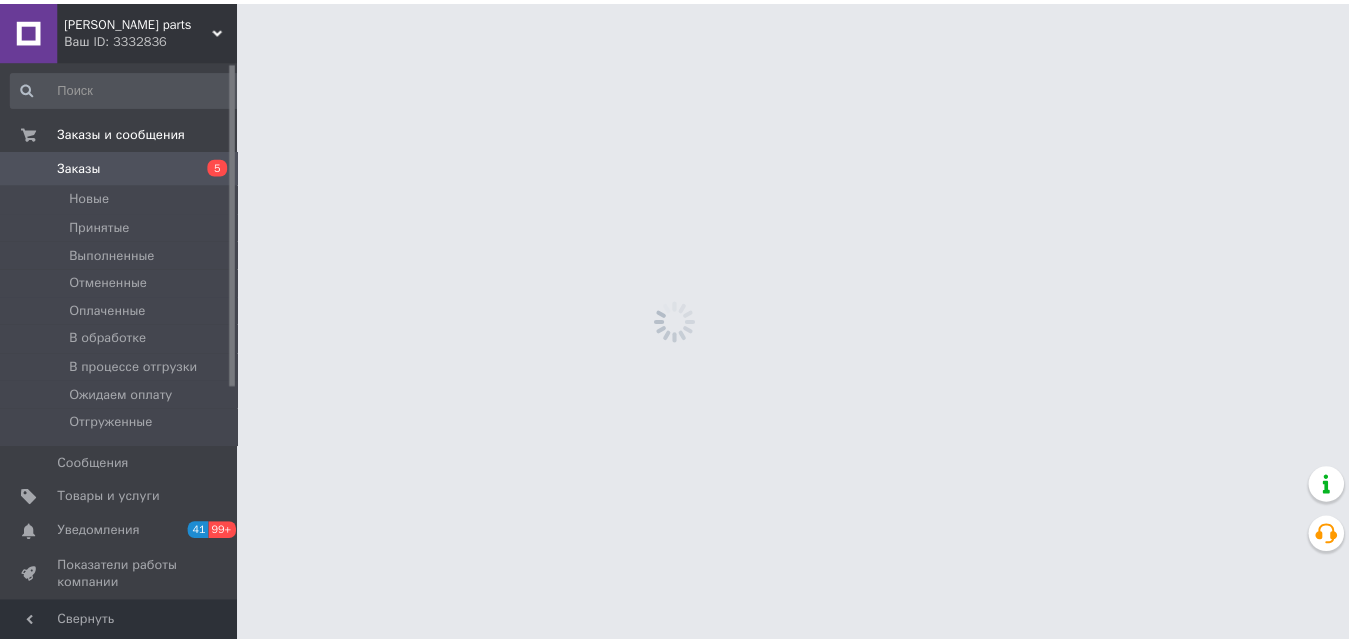 scroll, scrollTop: 0, scrollLeft: 0, axis: both 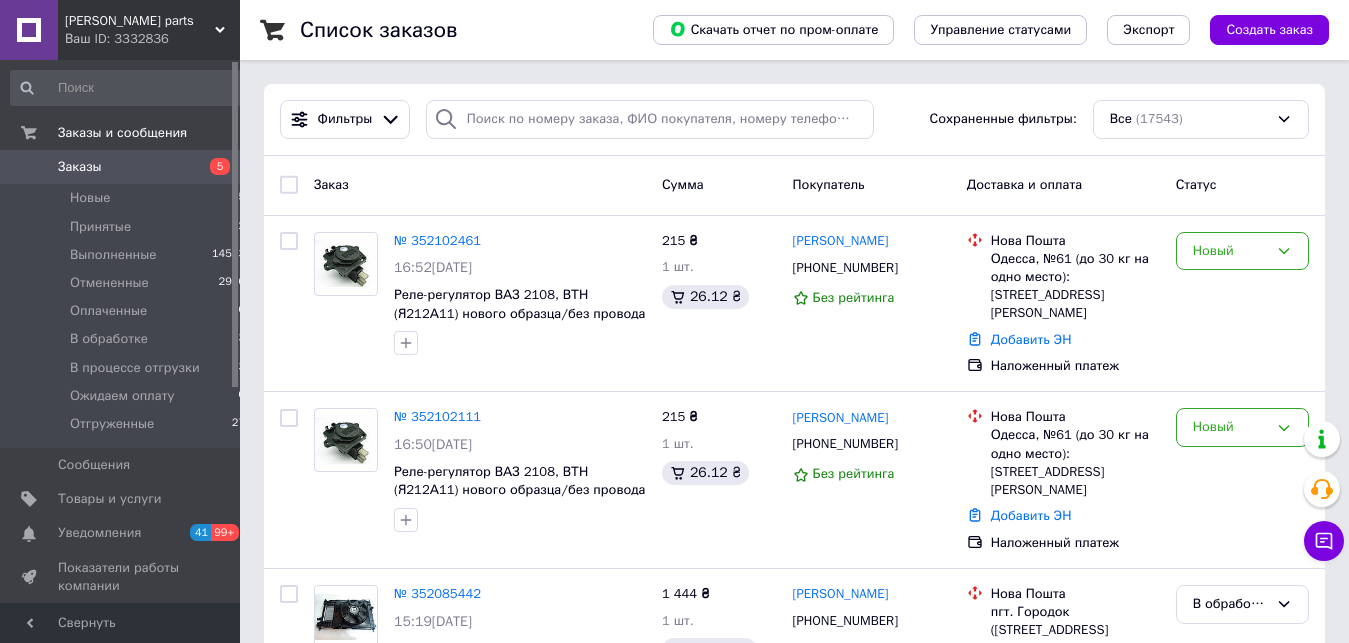 click on "[PERSON_NAME] parts" at bounding box center (140, 21) 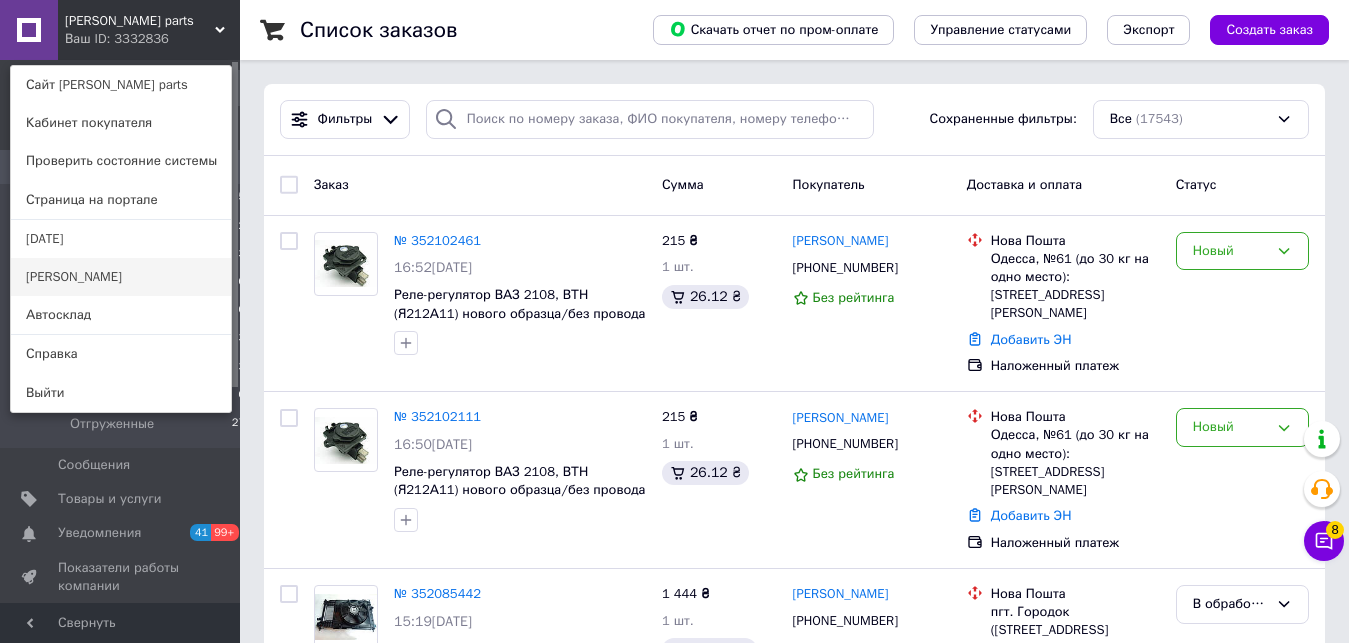 click on "[PERSON_NAME]" at bounding box center [121, 277] 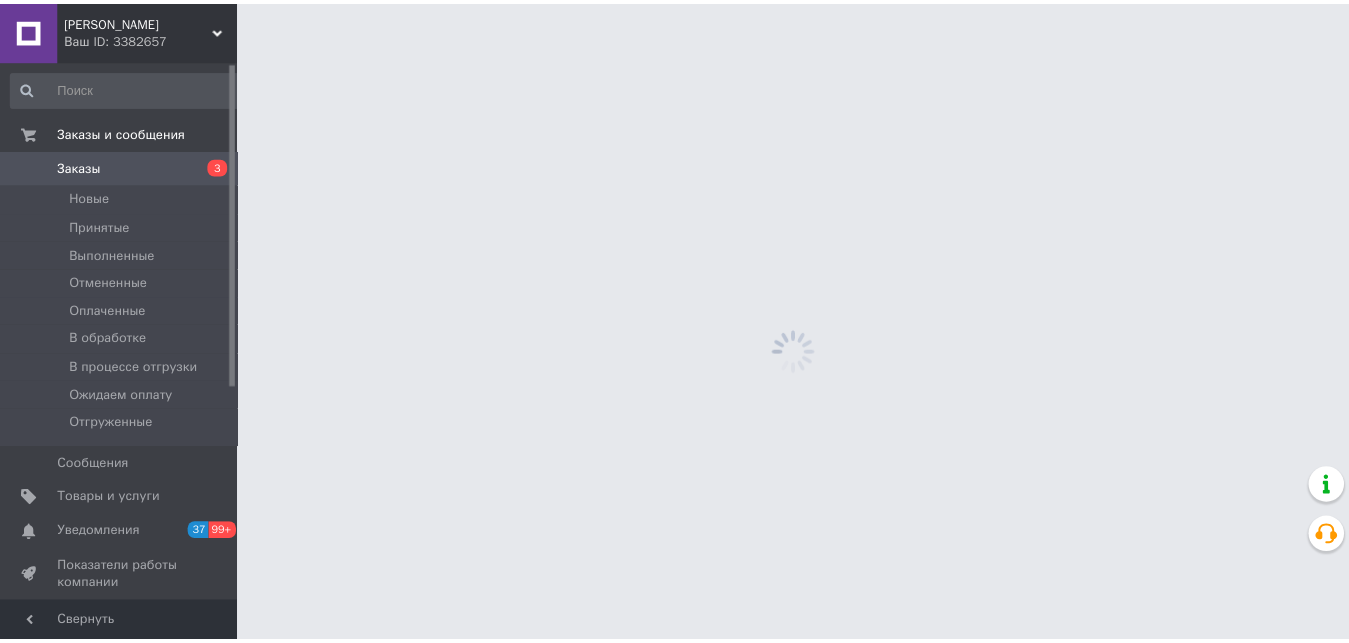 scroll, scrollTop: 0, scrollLeft: 0, axis: both 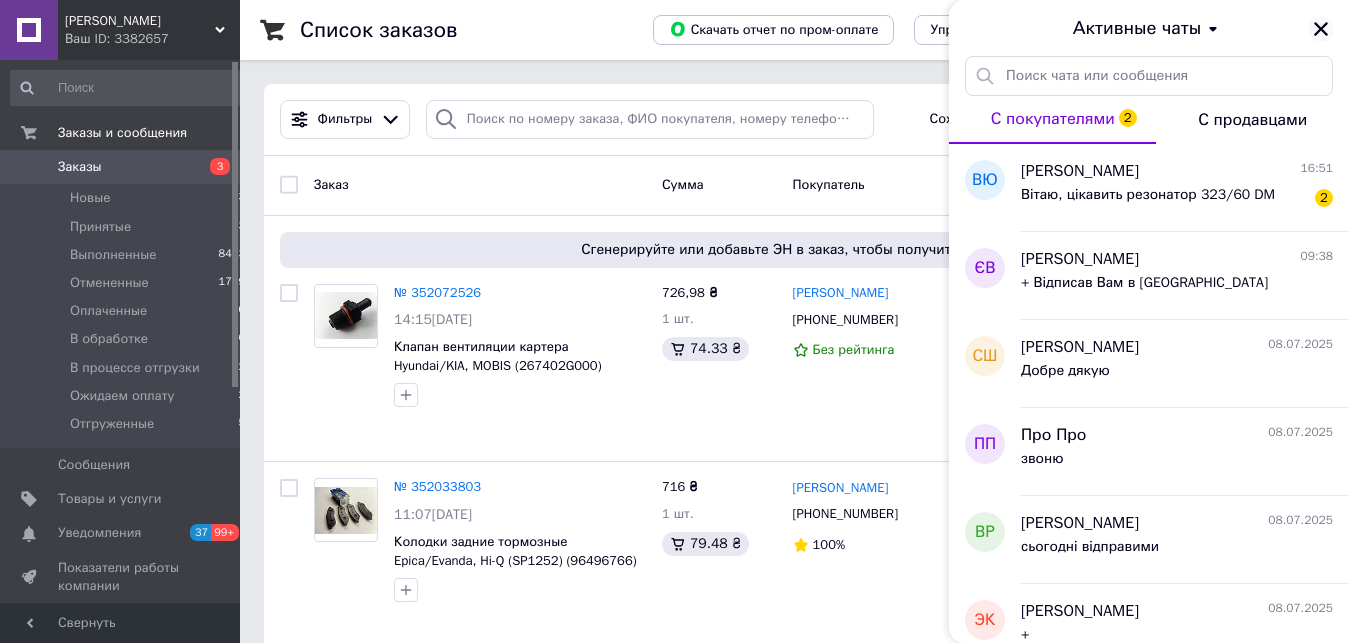 click 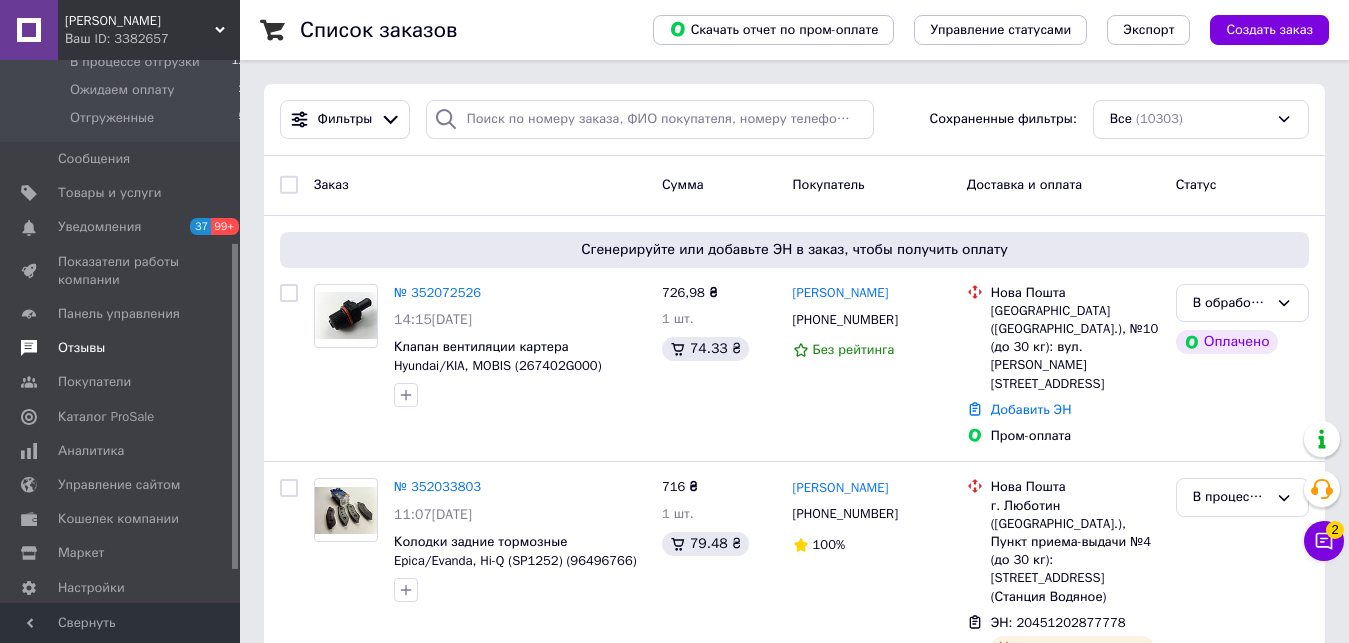 click on "Отзывы" at bounding box center [81, 348] 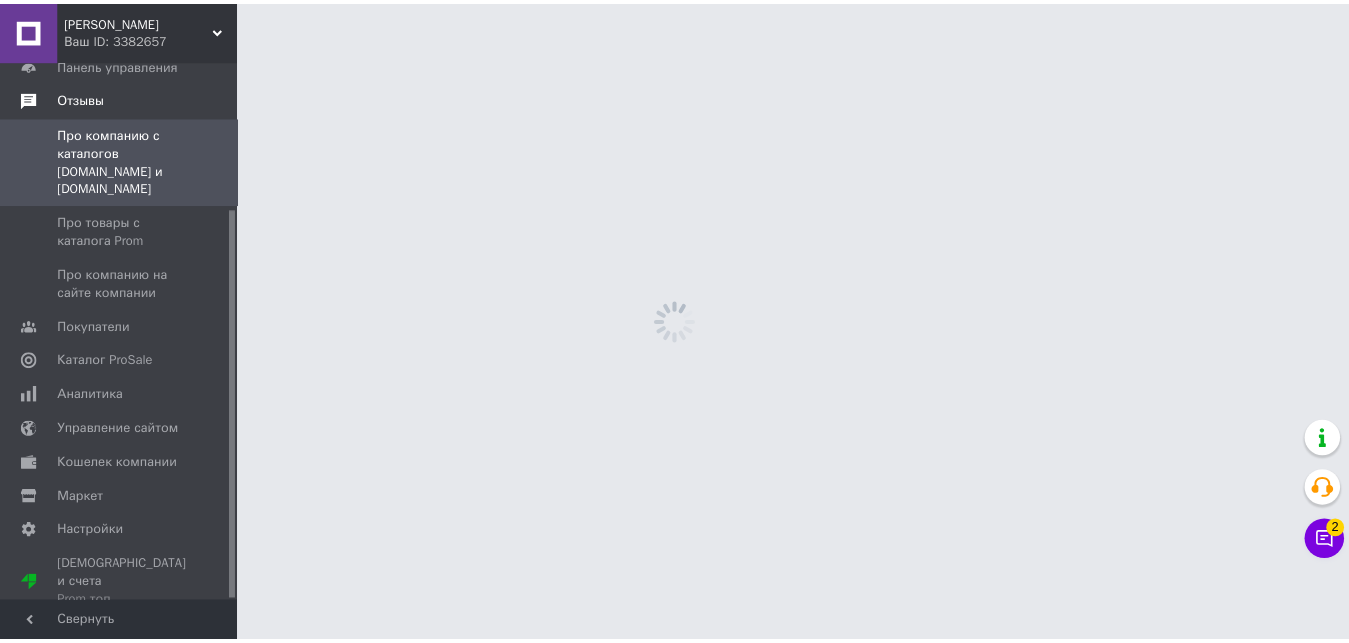 scroll, scrollTop: 204, scrollLeft: 0, axis: vertical 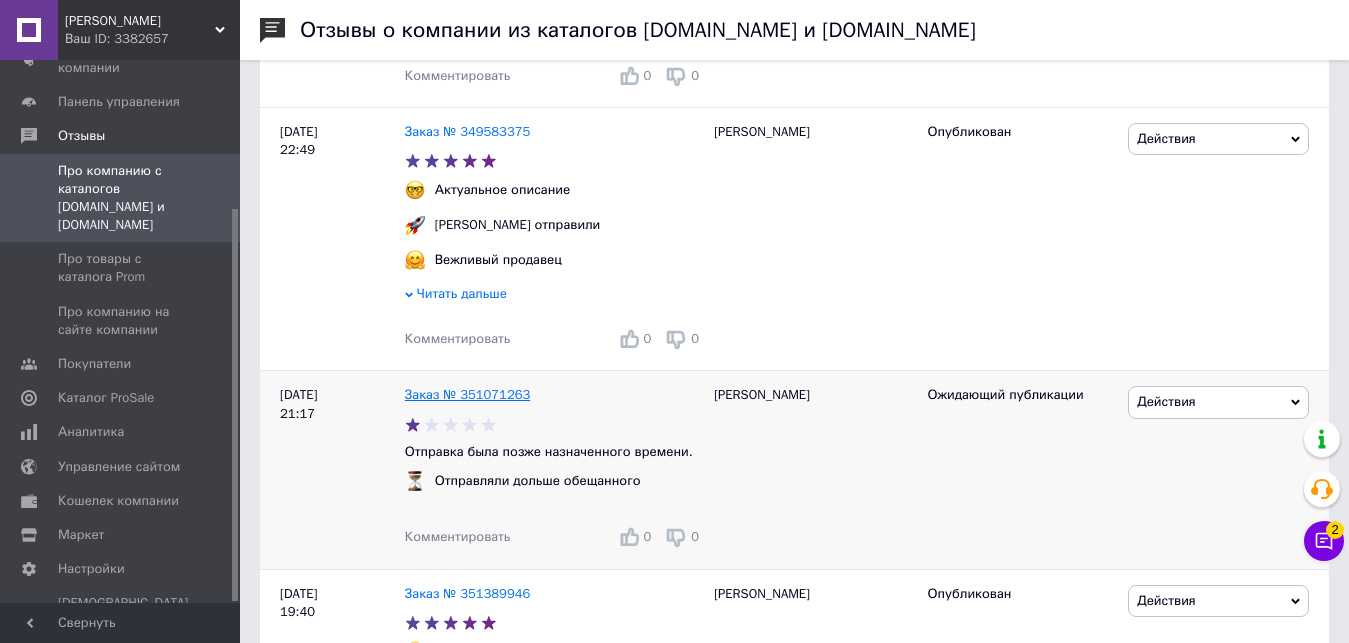 click on "Заказ № 351071263" at bounding box center (468, 394) 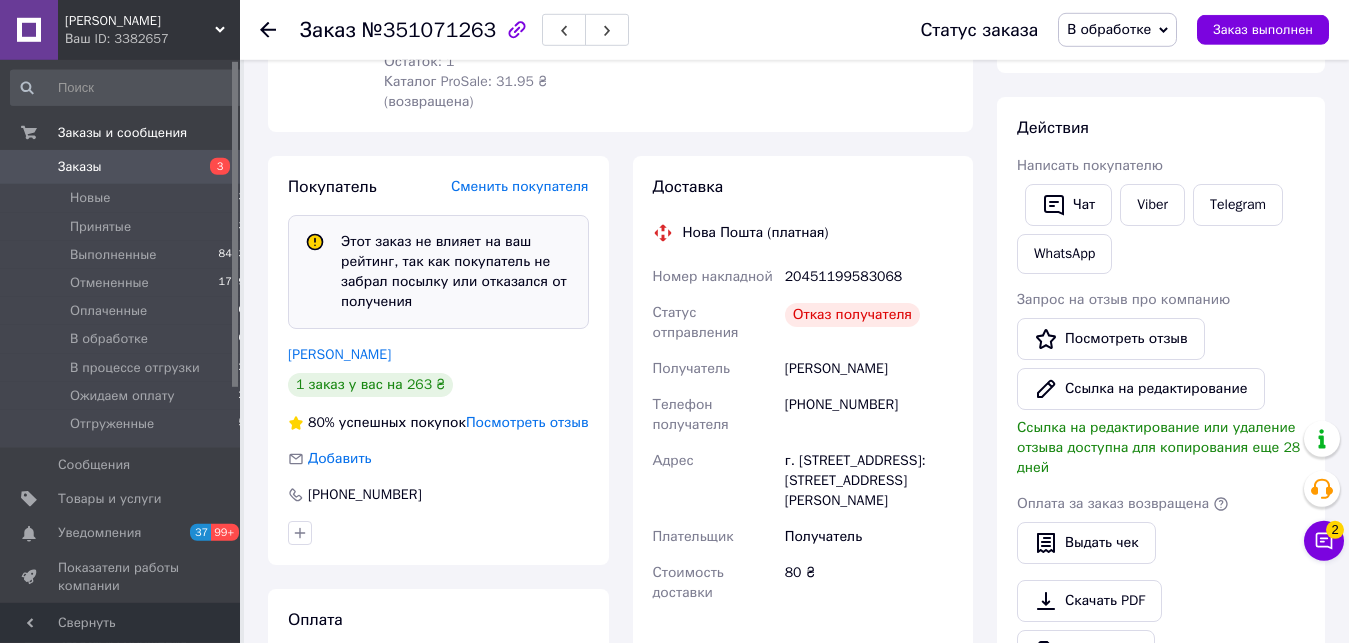 scroll, scrollTop: 408, scrollLeft: 0, axis: vertical 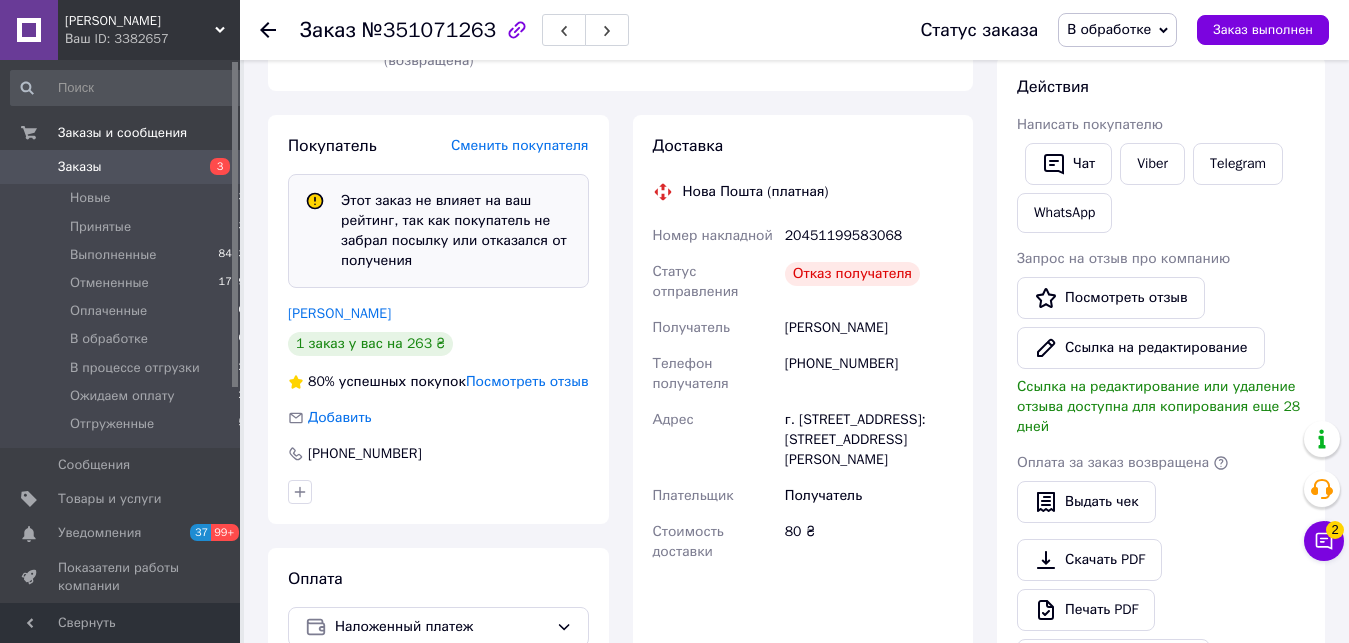 click on "Посмотреть отзыв" at bounding box center (527, 381) 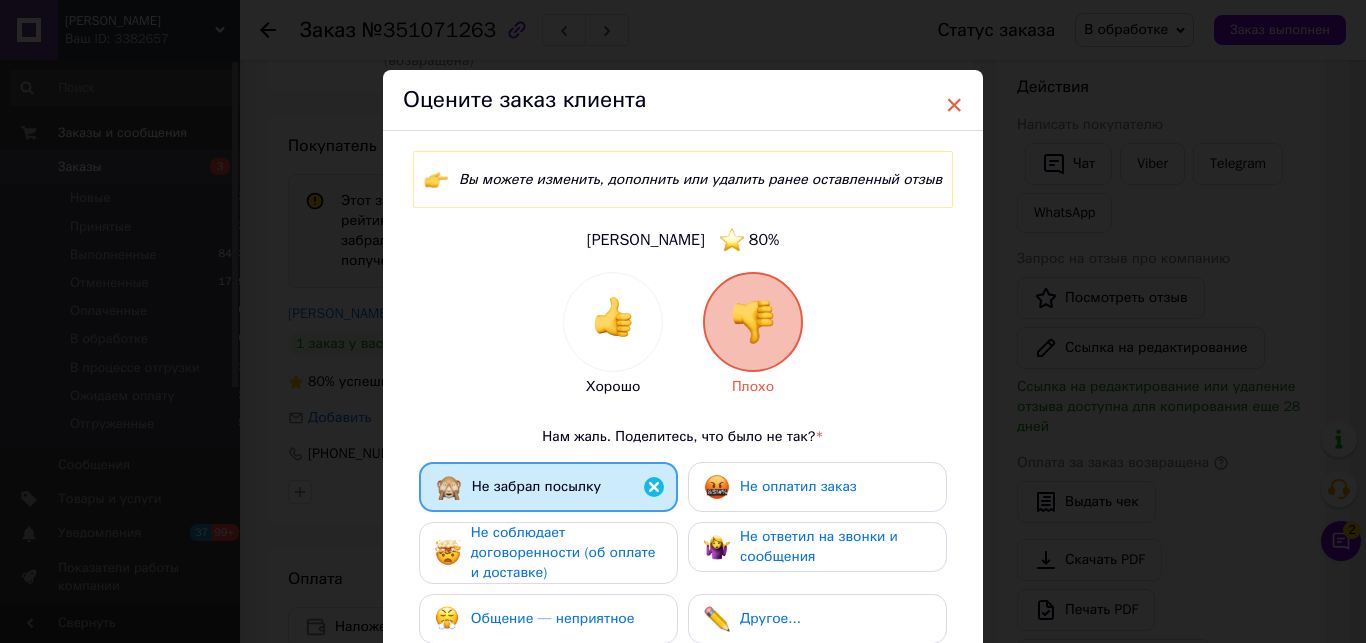 click on "×" at bounding box center [954, 105] 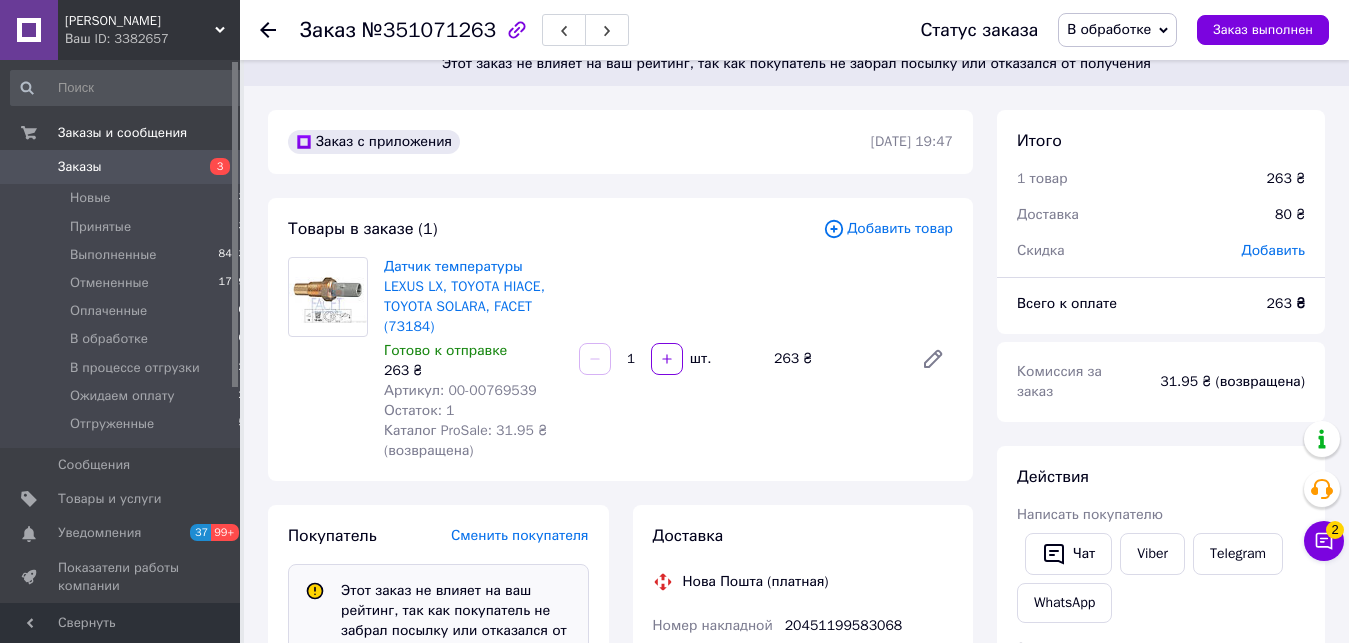 scroll, scrollTop: 0, scrollLeft: 0, axis: both 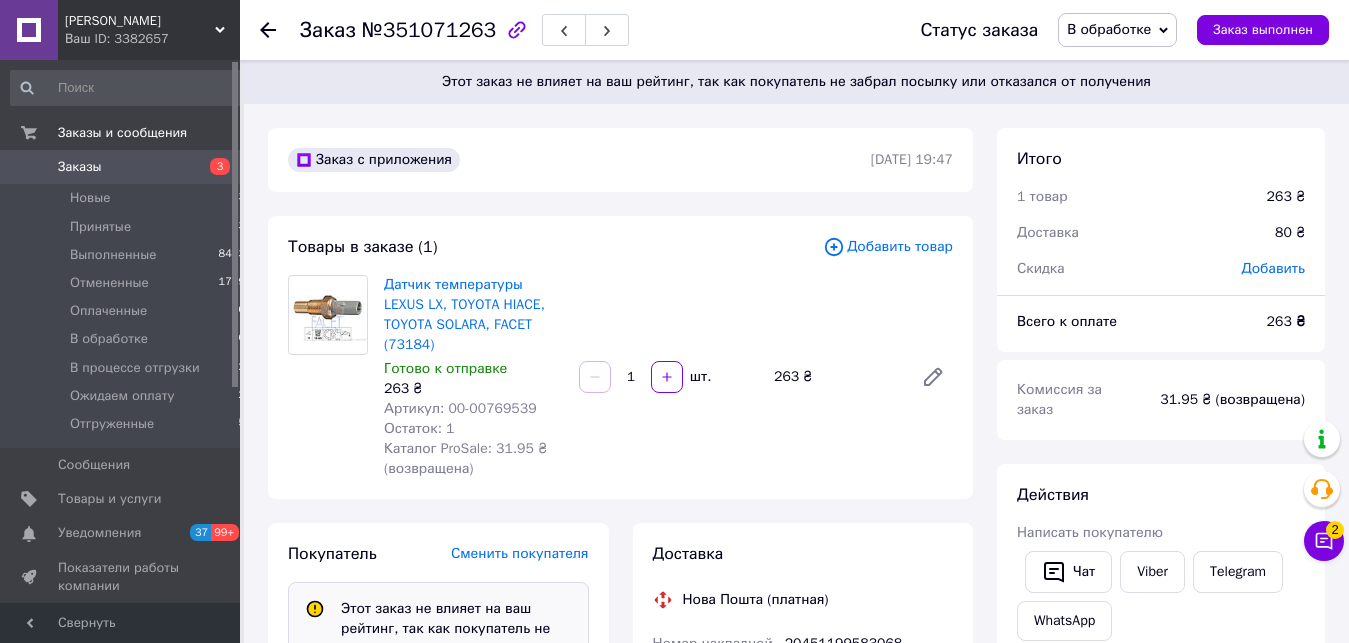 click on "Заказы" at bounding box center [121, 167] 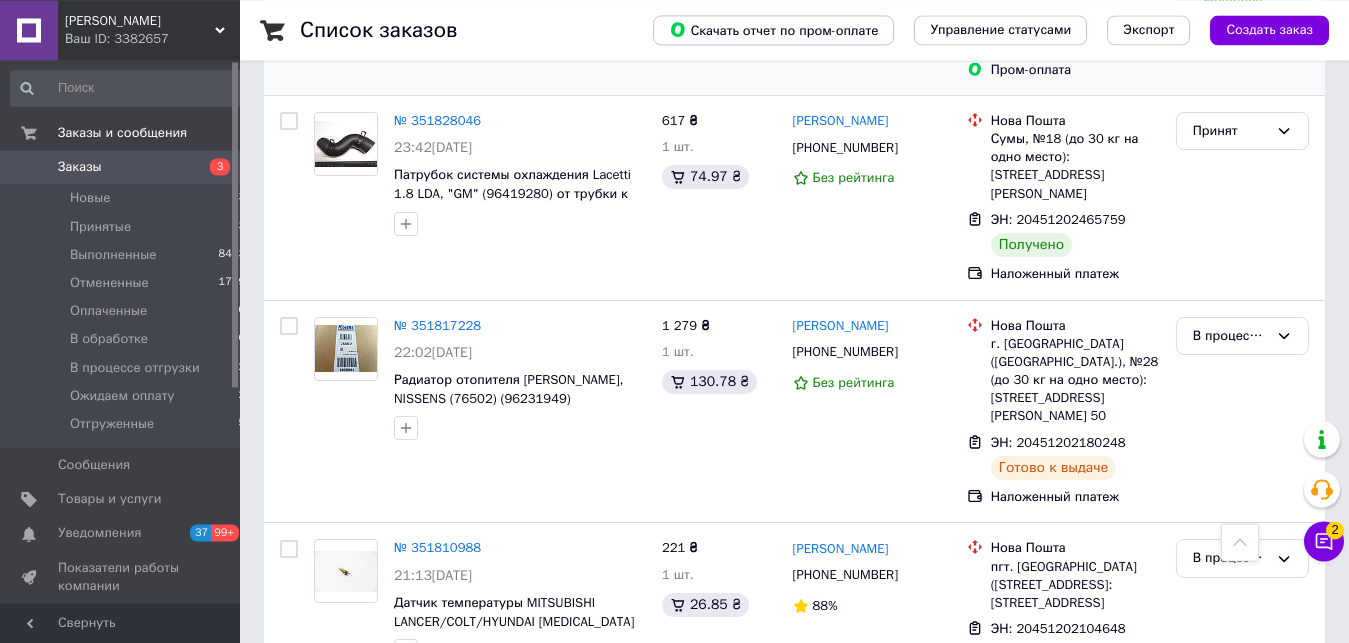 scroll, scrollTop: 1632, scrollLeft: 0, axis: vertical 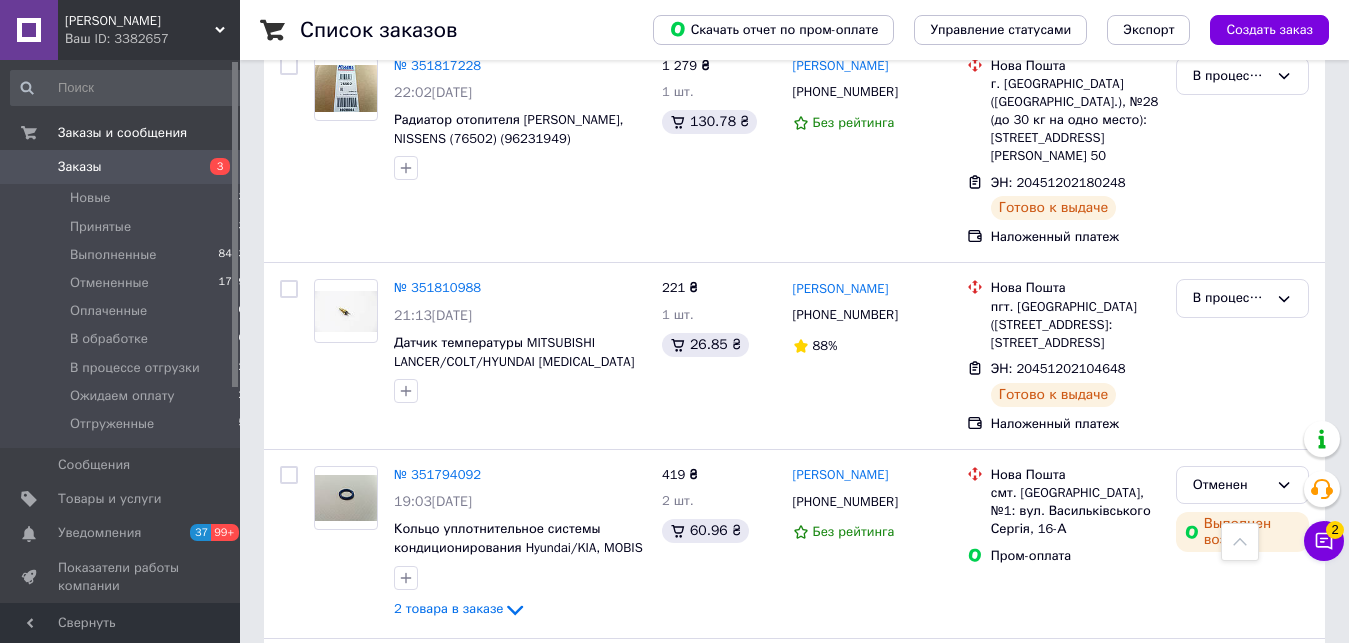 click on "Заказы" at bounding box center [121, 167] 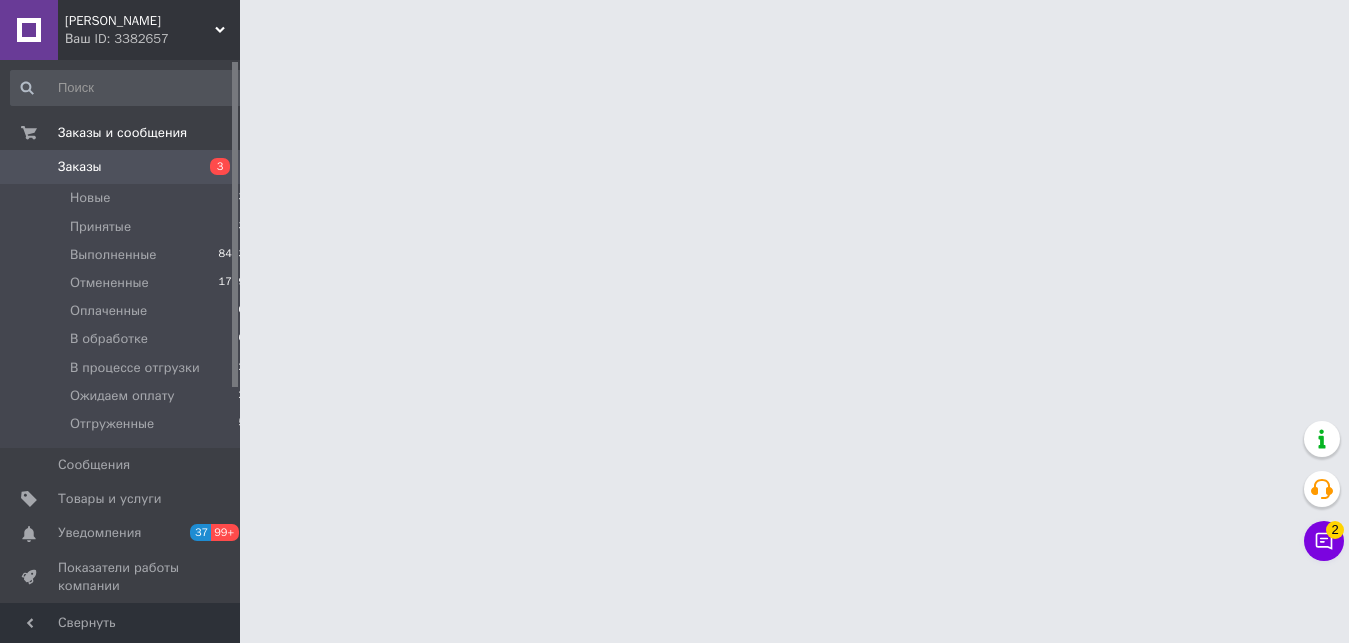 scroll, scrollTop: 0, scrollLeft: 0, axis: both 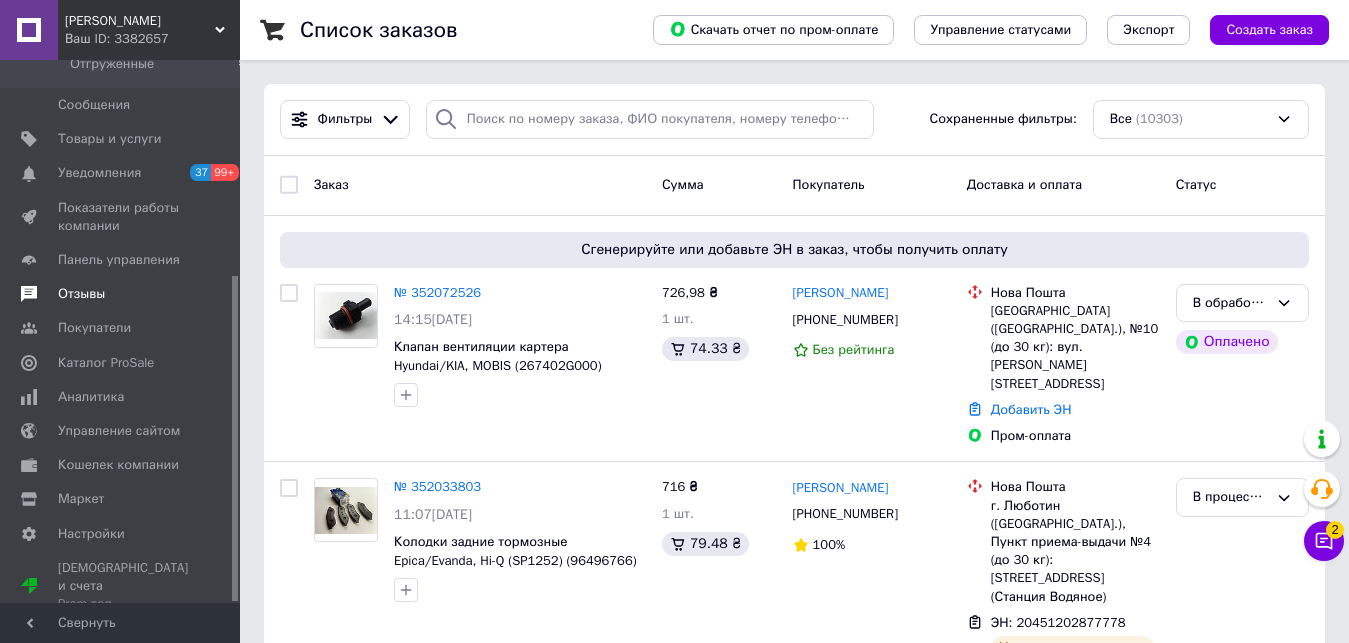 click on "Отзывы" at bounding box center [81, 294] 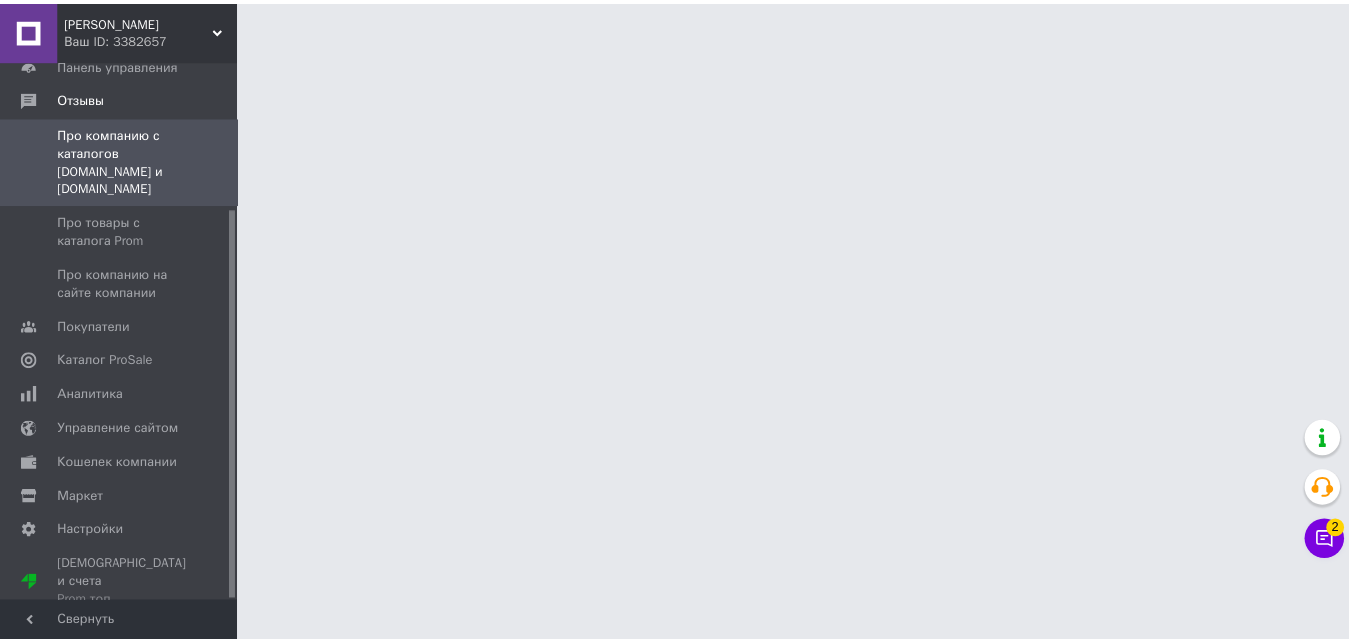 scroll, scrollTop: 204, scrollLeft: 0, axis: vertical 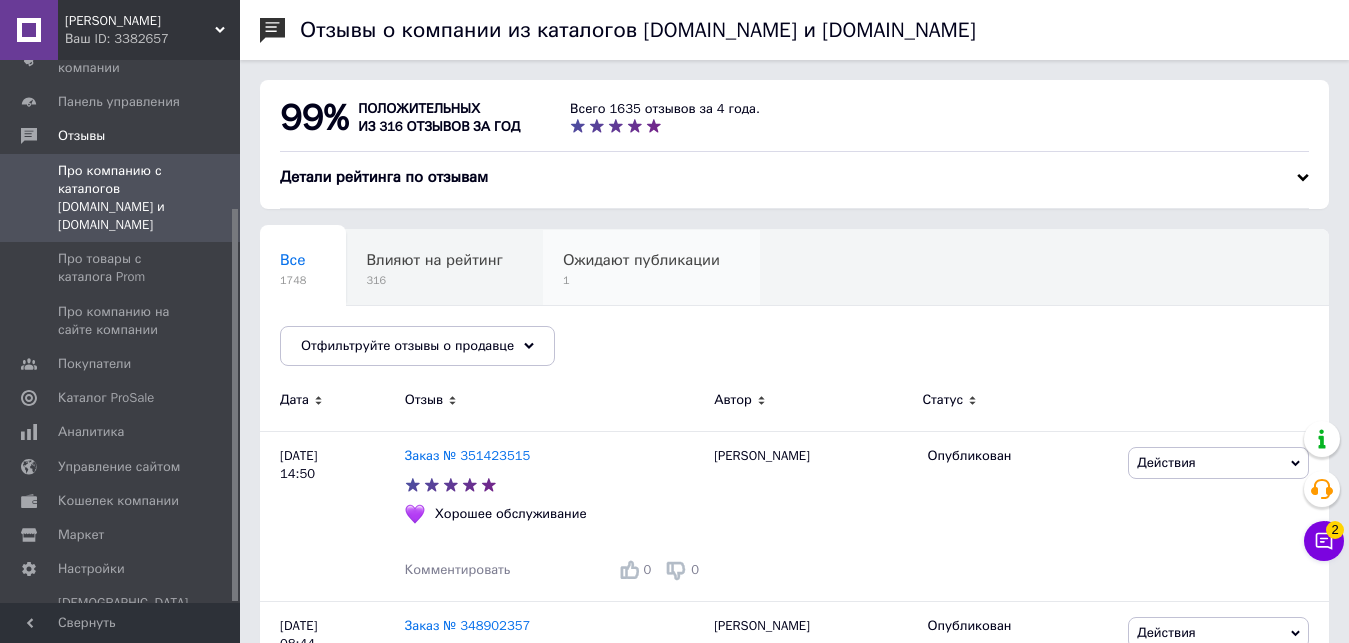 click on "Ожидают публикации" at bounding box center (641, 260) 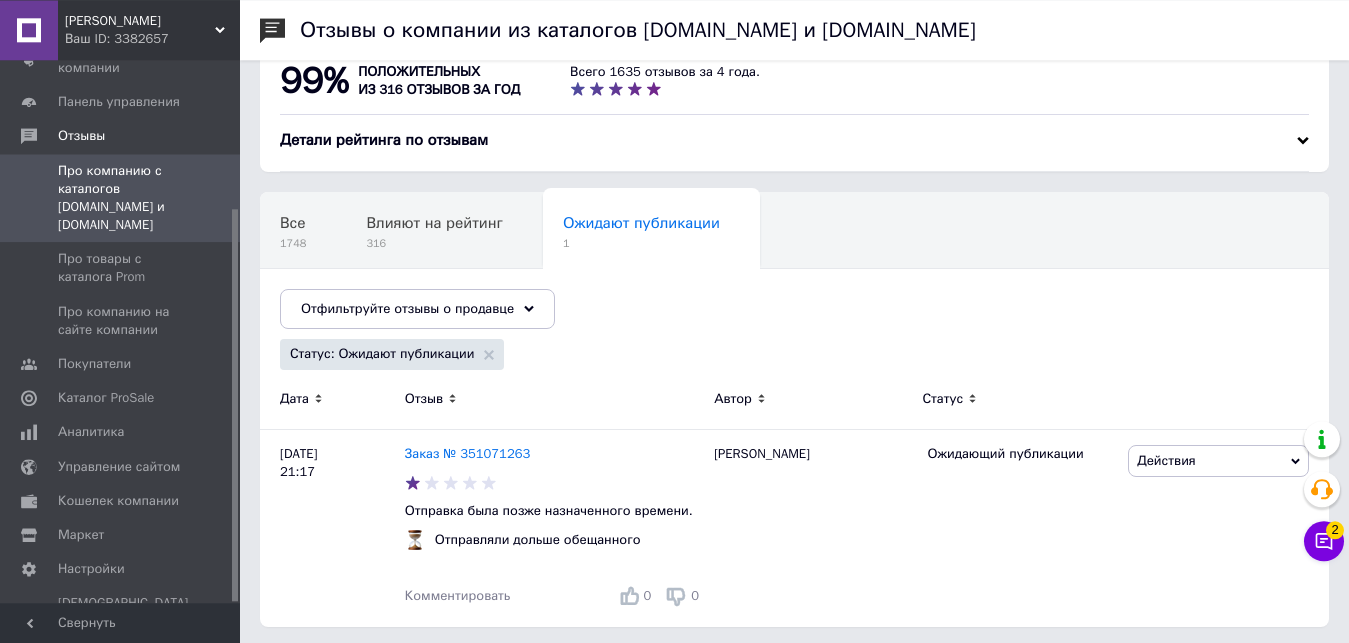scroll, scrollTop: 44, scrollLeft: 0, axis: vertical 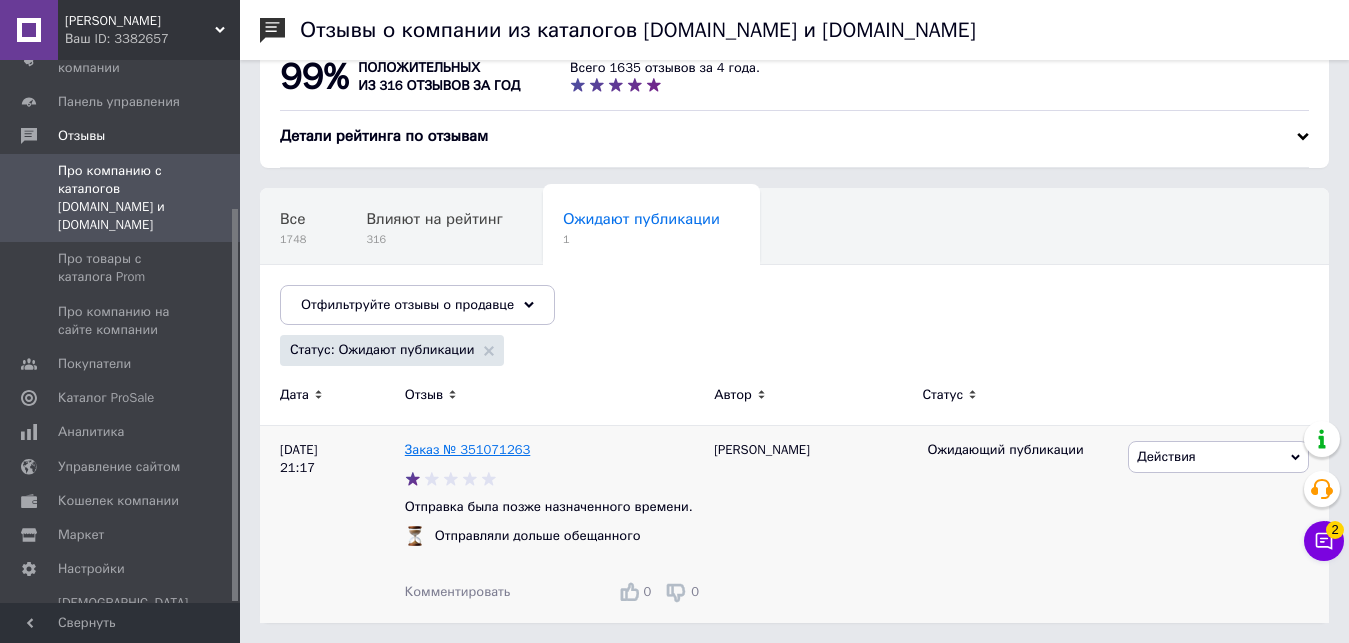 click on "Заказ № 351071263" at bounding box center [468, 449] 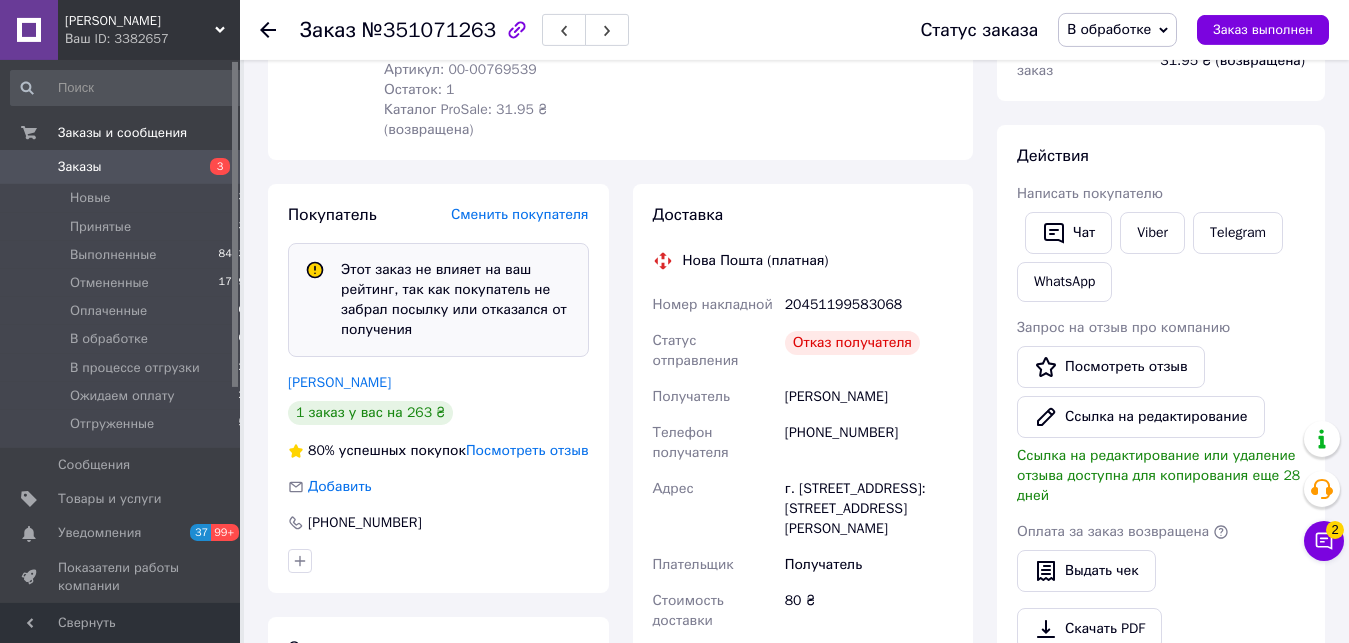 scroll, scrollTop: 306, scrollLeft: 0, axis: vertical 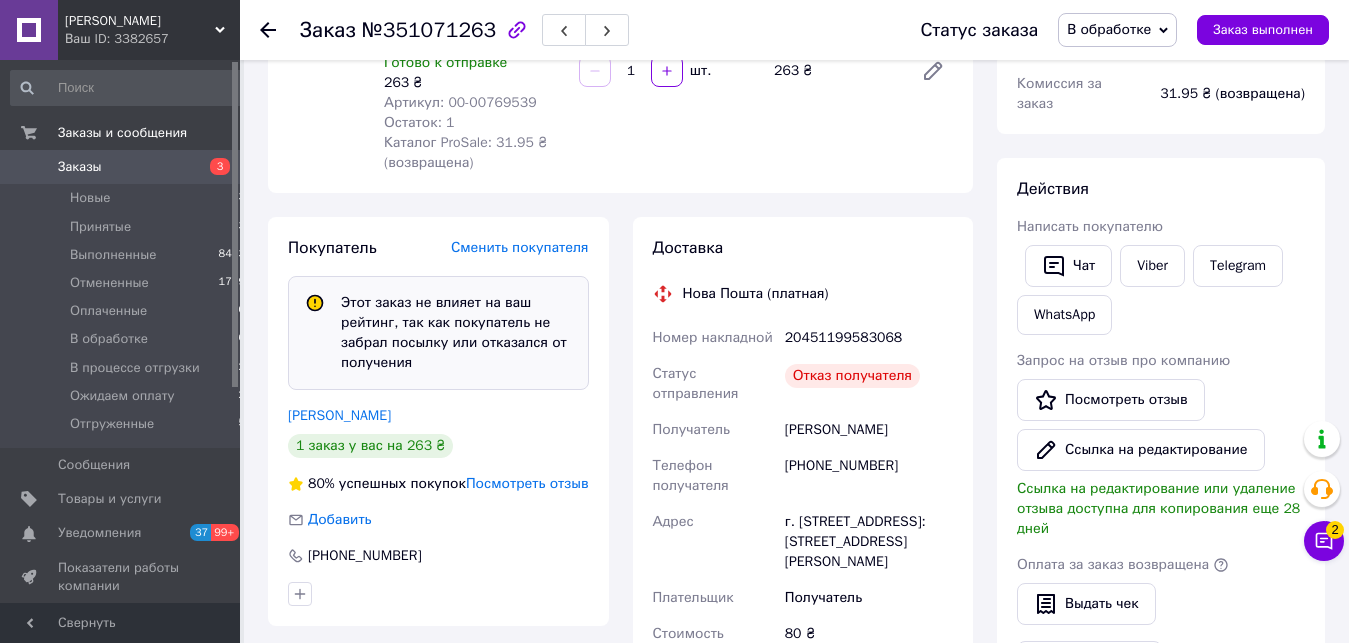 click on "Посмотреть отзыв" at bounding box center [527, 483] 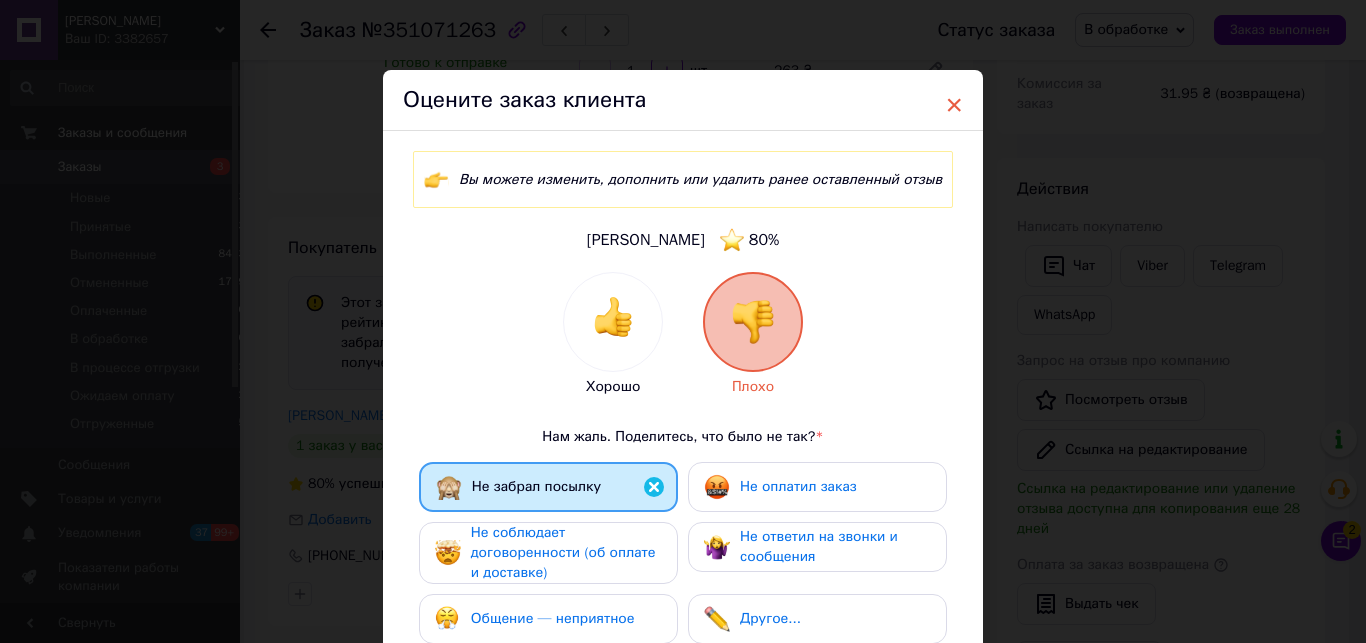 click on "×" at bounding box center (954, 105) 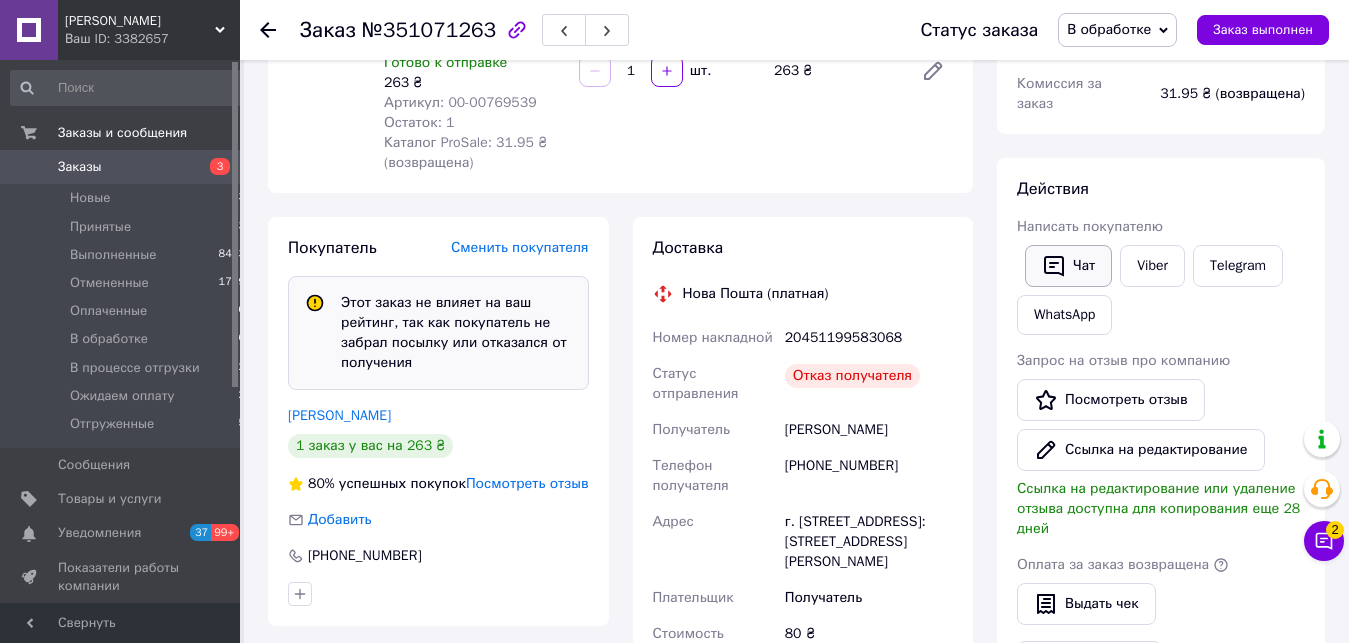 click 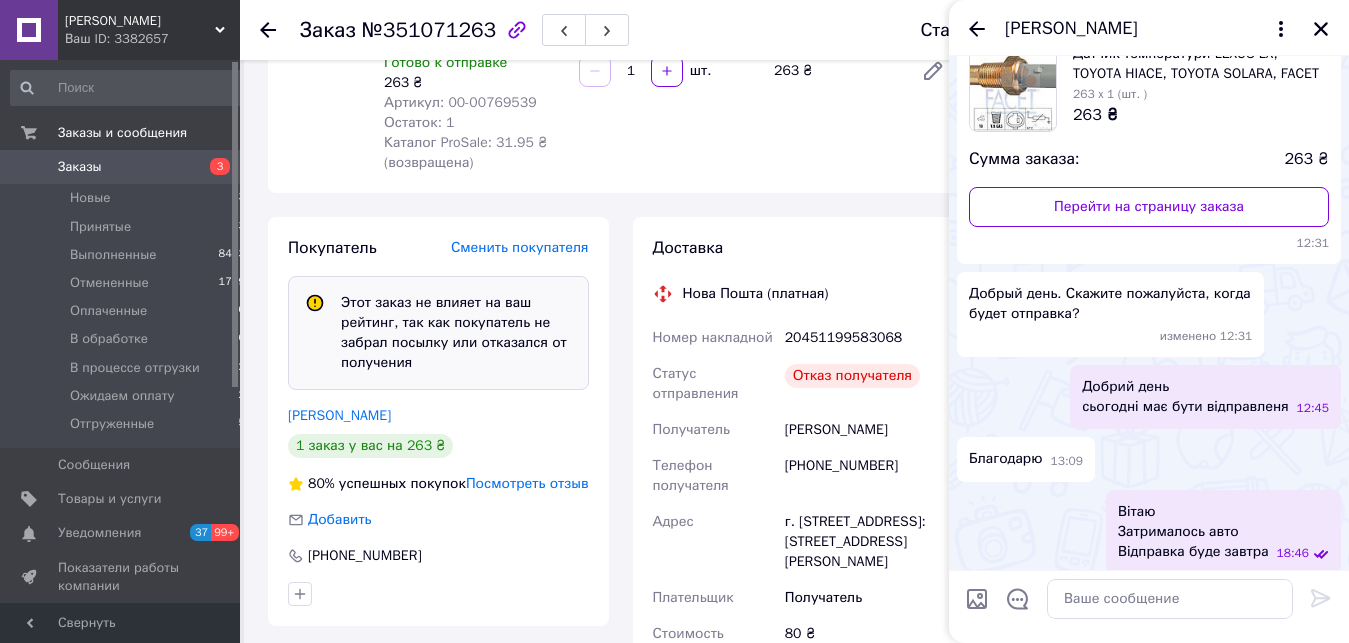scroll, scrollTop: 151, scrollLeft: 0, axis: vertical 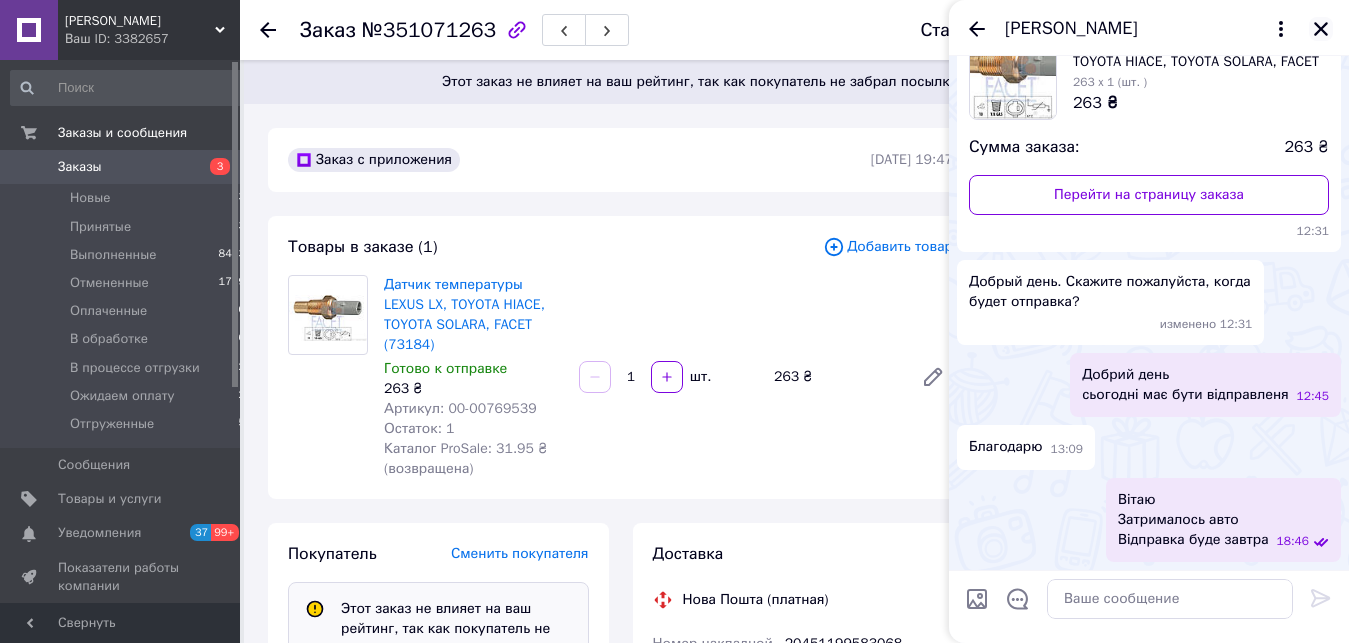 click 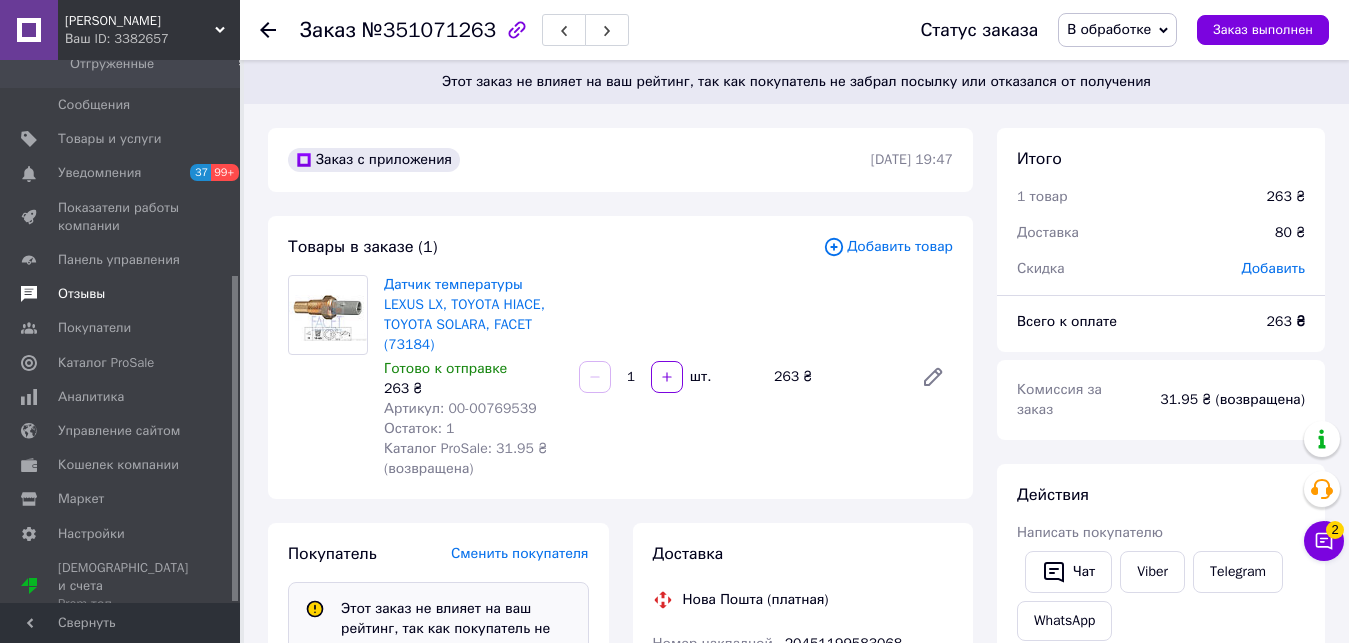 click on "Отзывы" at bounding box center (81, 294) 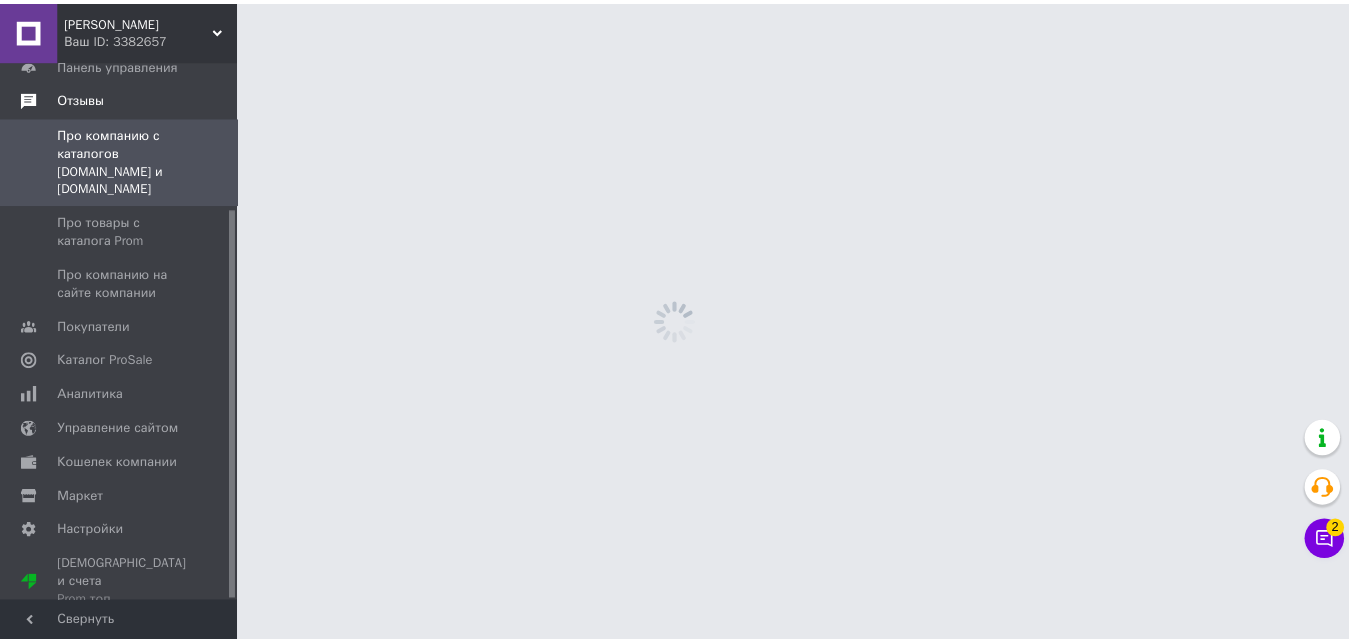 scroll, scrollTop: 204, scrollLeft: 0, axis: vertical 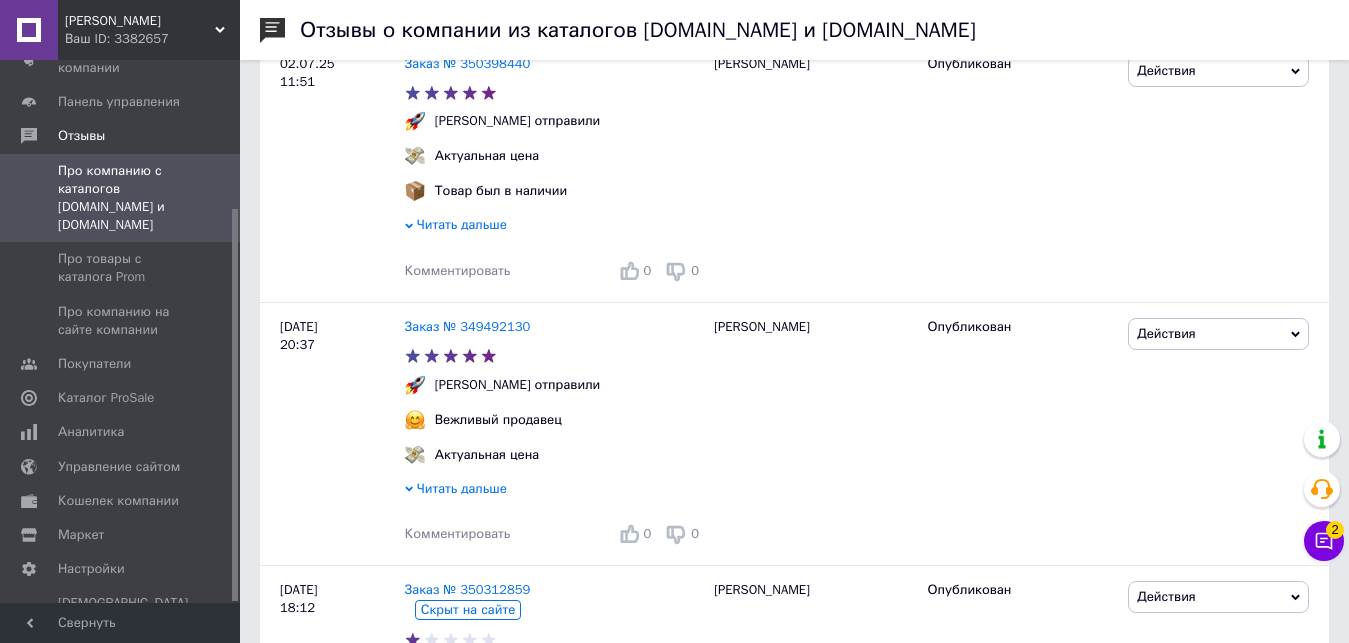 click on "Ваш ID: 3382657" at bounding box center [152, 39] 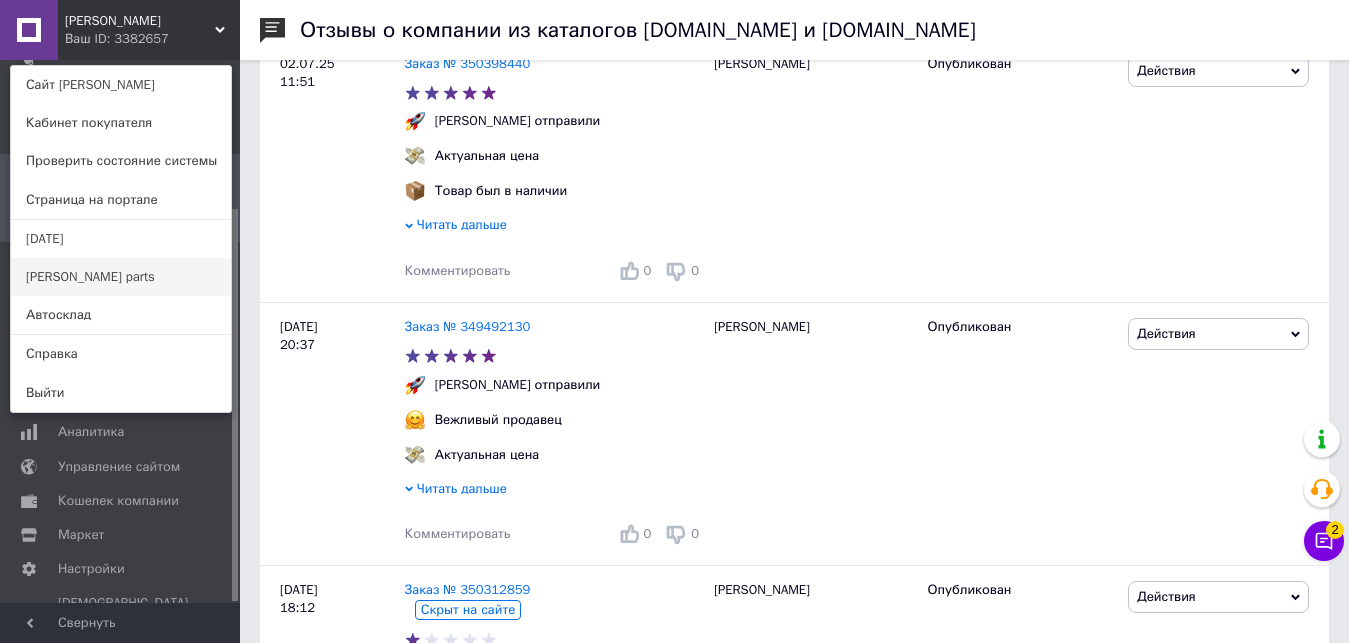 click on "[PERSON_NAME] parts" at bounding box center [121, 277] 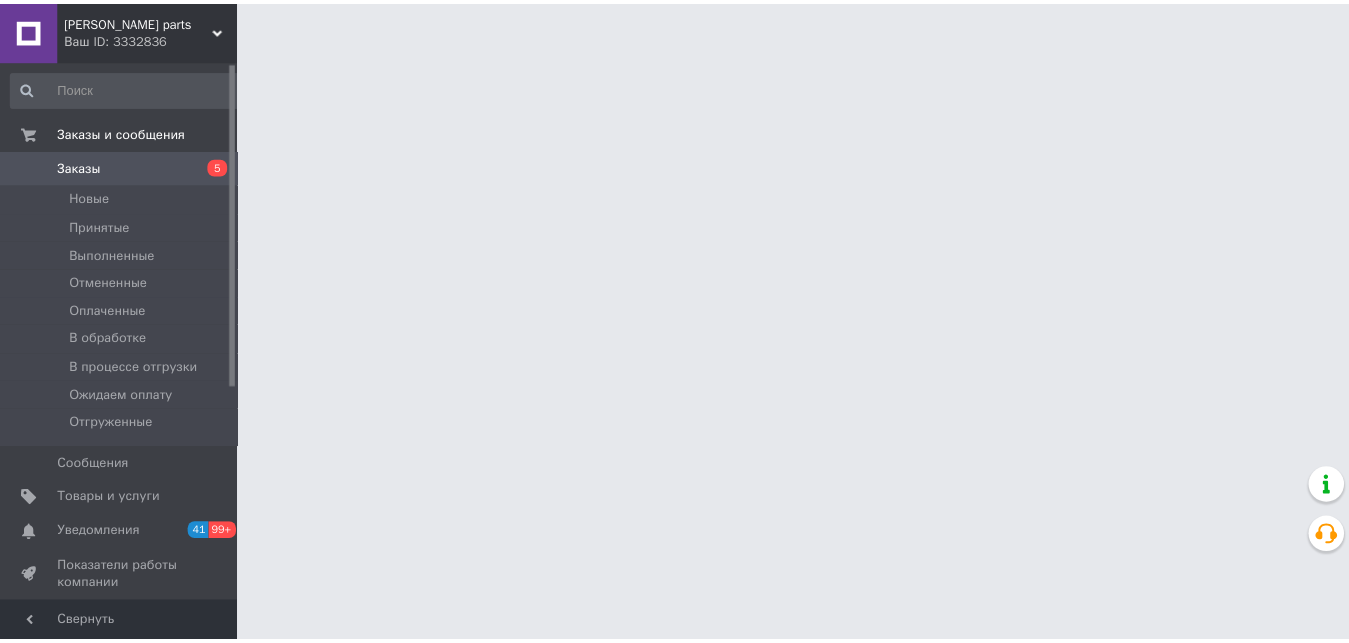 scroll, scrollTop: 0, scrollLeft: 0, axis: both 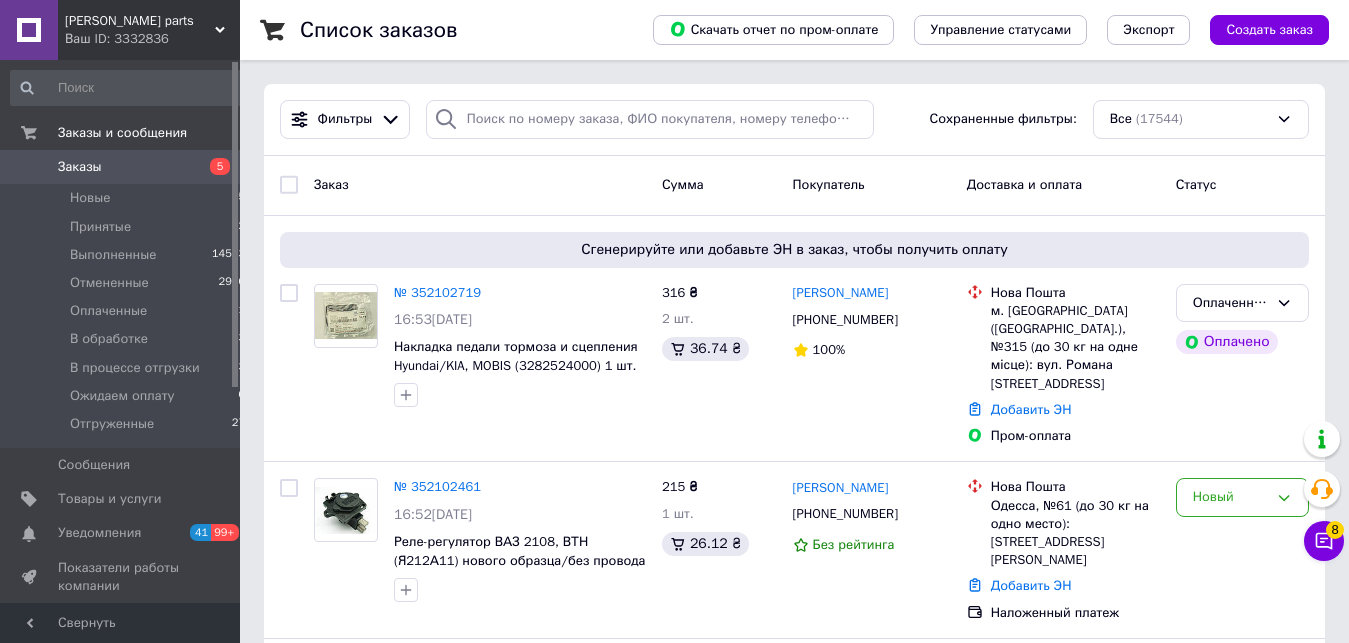 click on "Заказы" at bounding box center (80, 167) 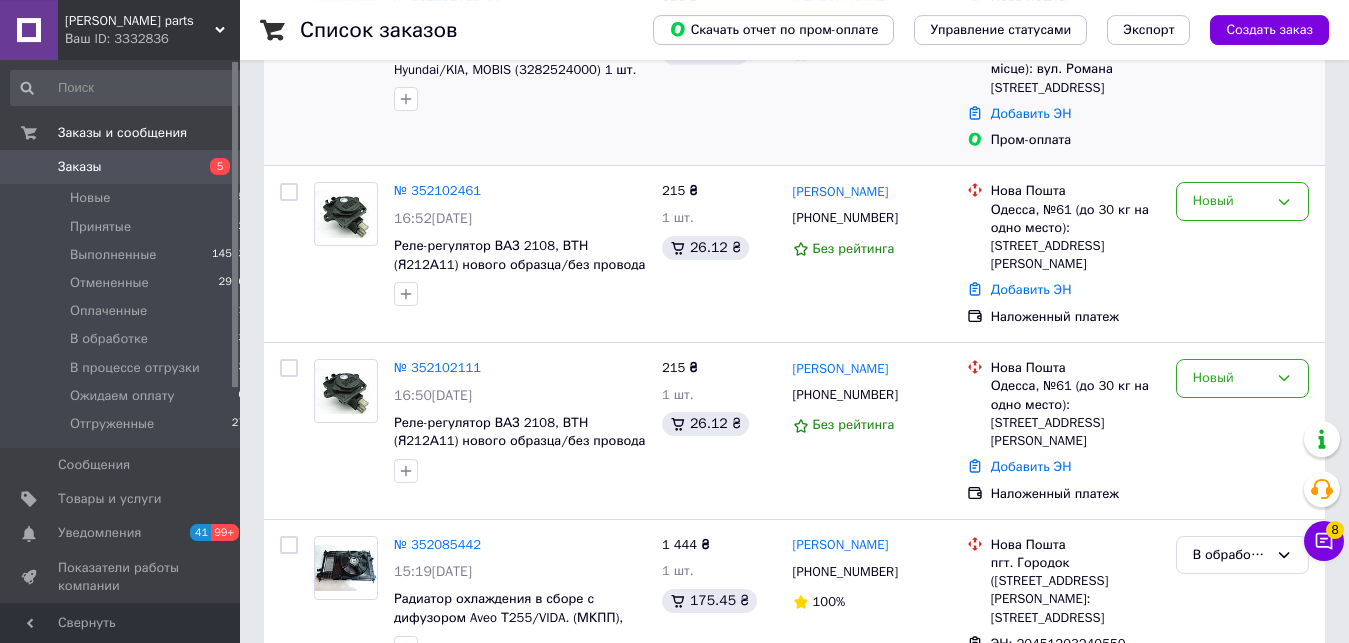 scroll, scrollTop: 306, scrollLeft: 0, axis: vertical 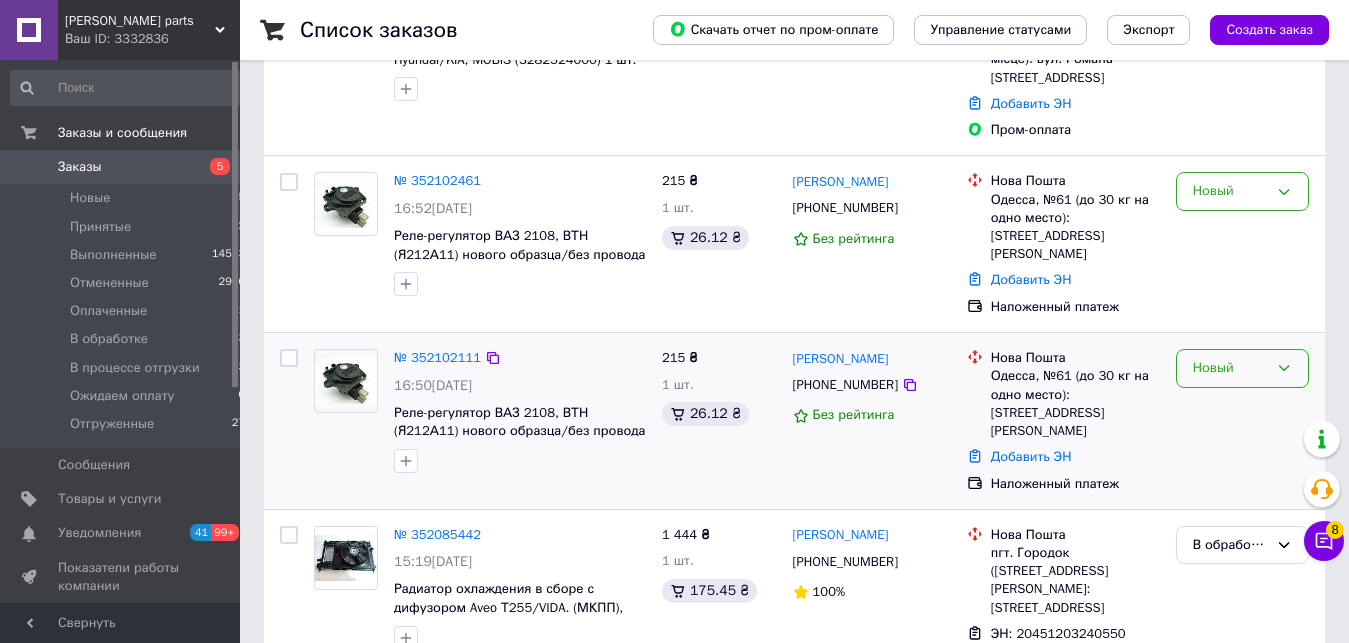 click on "Новый" at bounding box center [1230, 368] 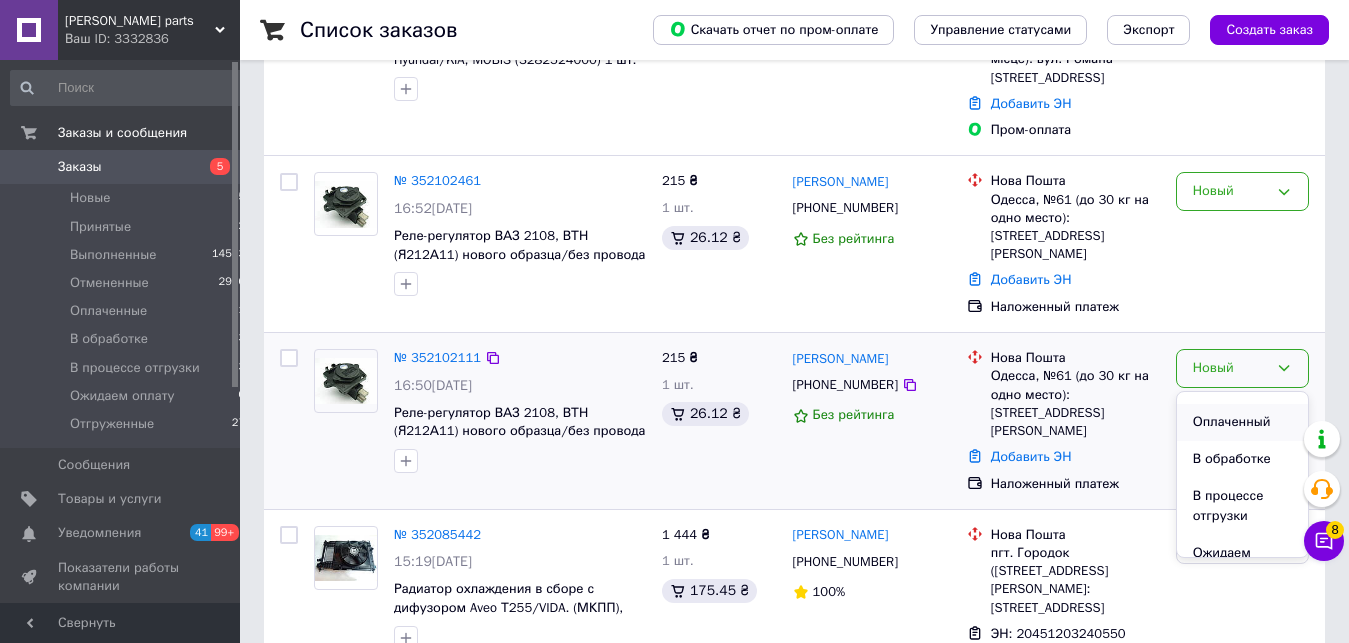 scroll, scrollTop: 66, scrollLeft: 0, axis: vertical 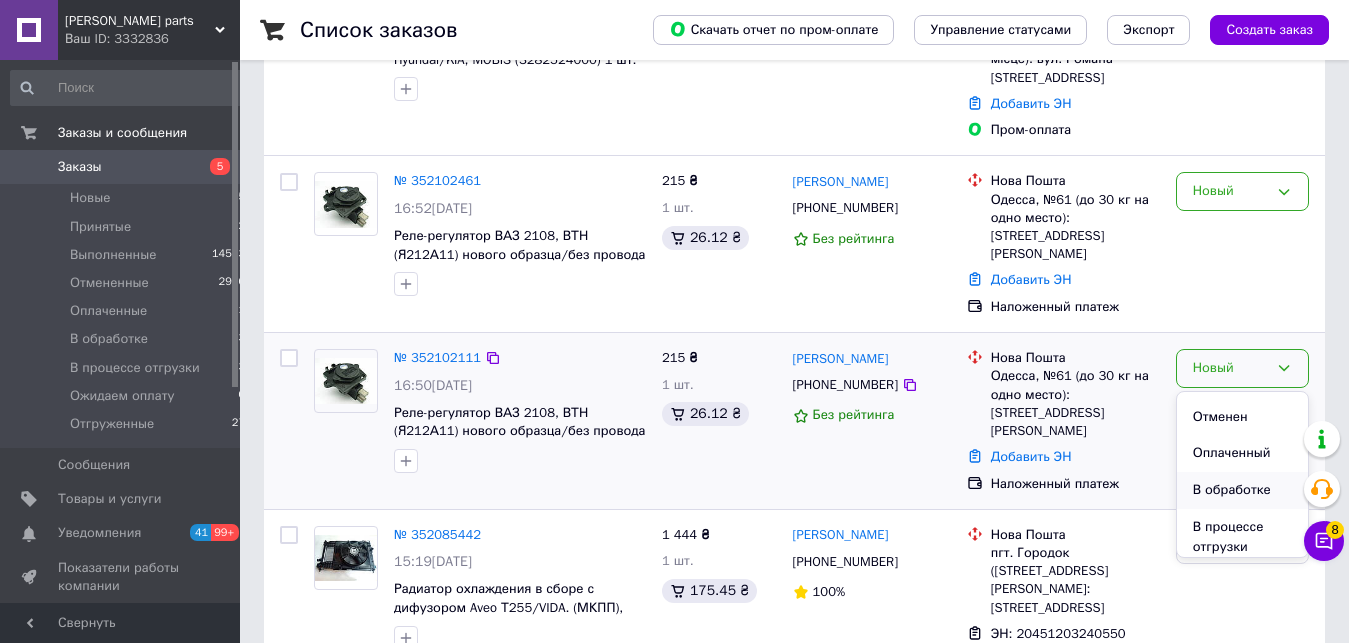 click on "В обработке" at bounding box center [1242, 490] 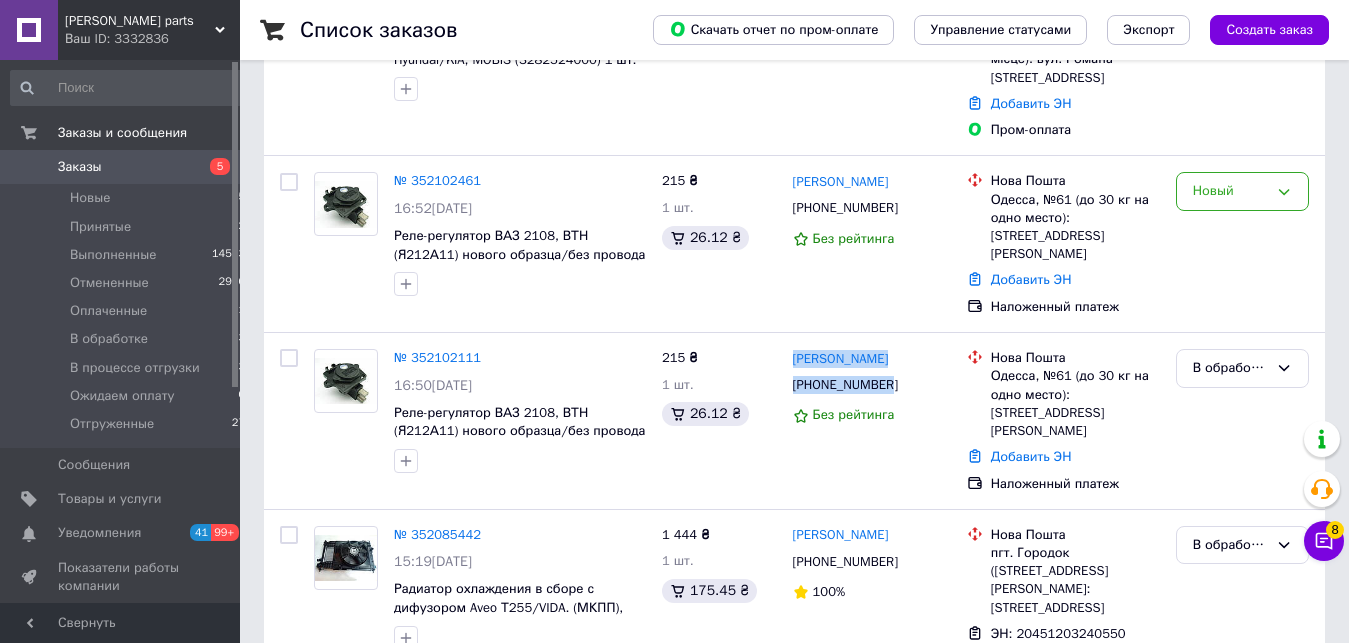 drag, startPoint x: 790, startPoint y: 301, endPoint x: 884, endPoint y: 349, distance: 105.546196 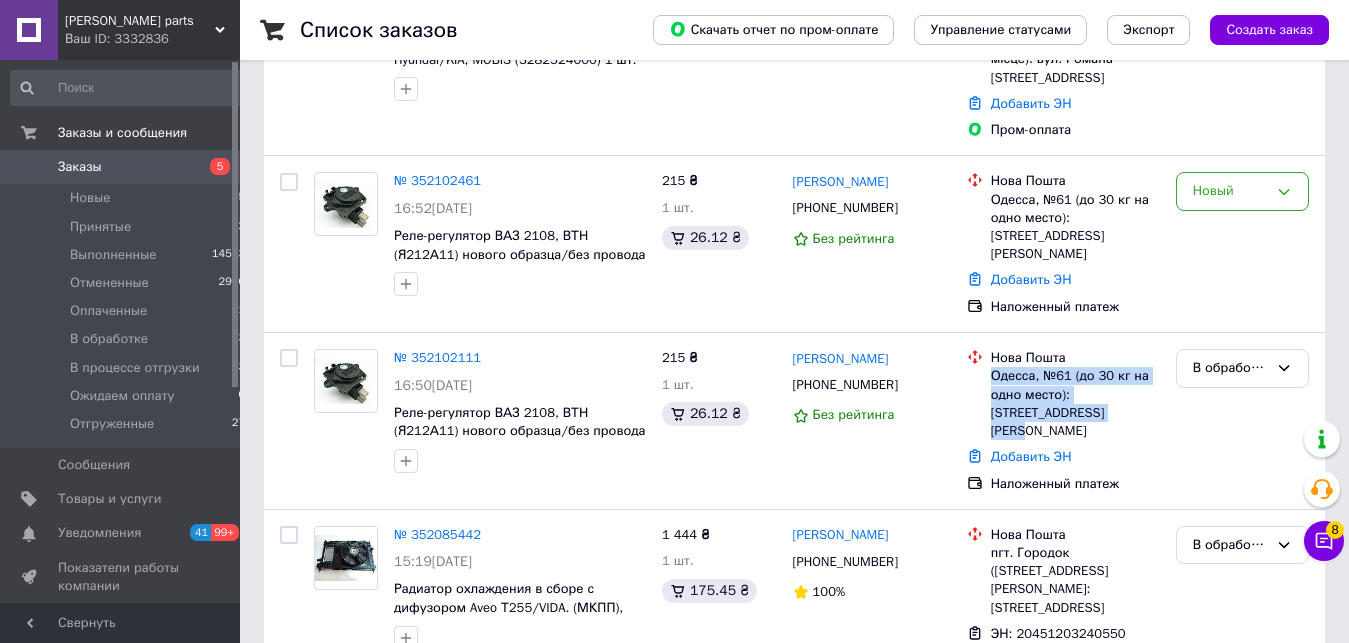 drag, startPoint x: 991, startPoint y: 336, endPoint x: 1079, endPoint y: 374, distance: 95.85406 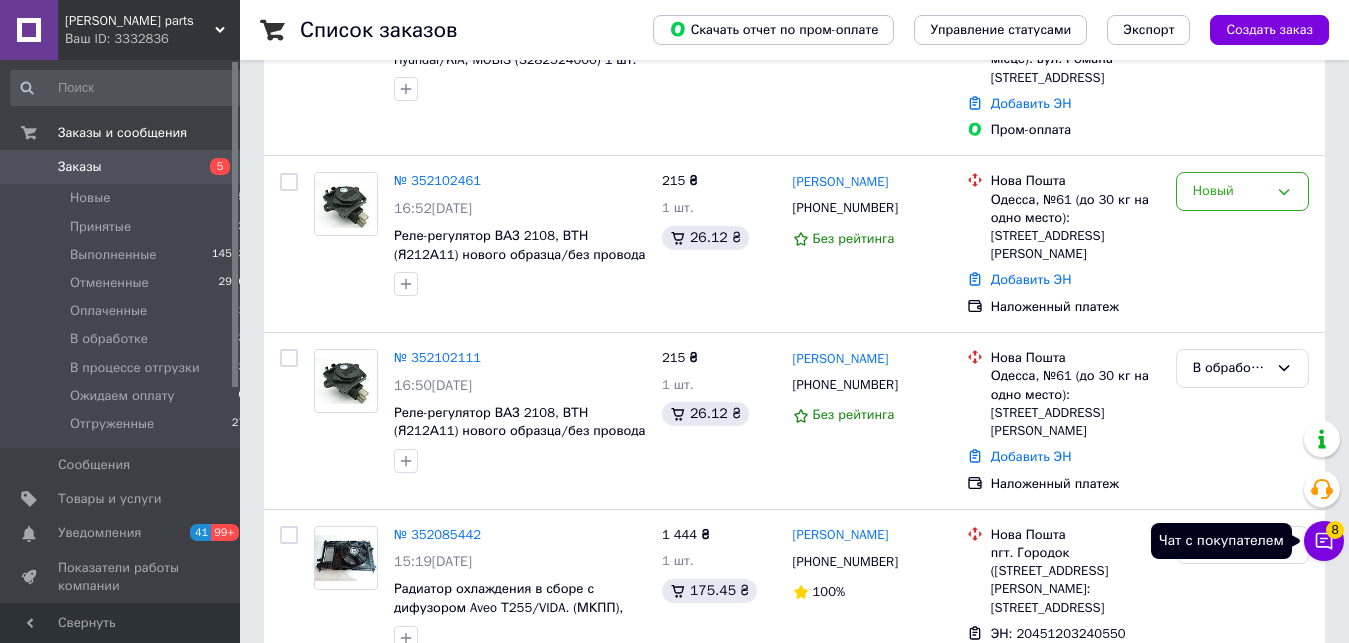 click 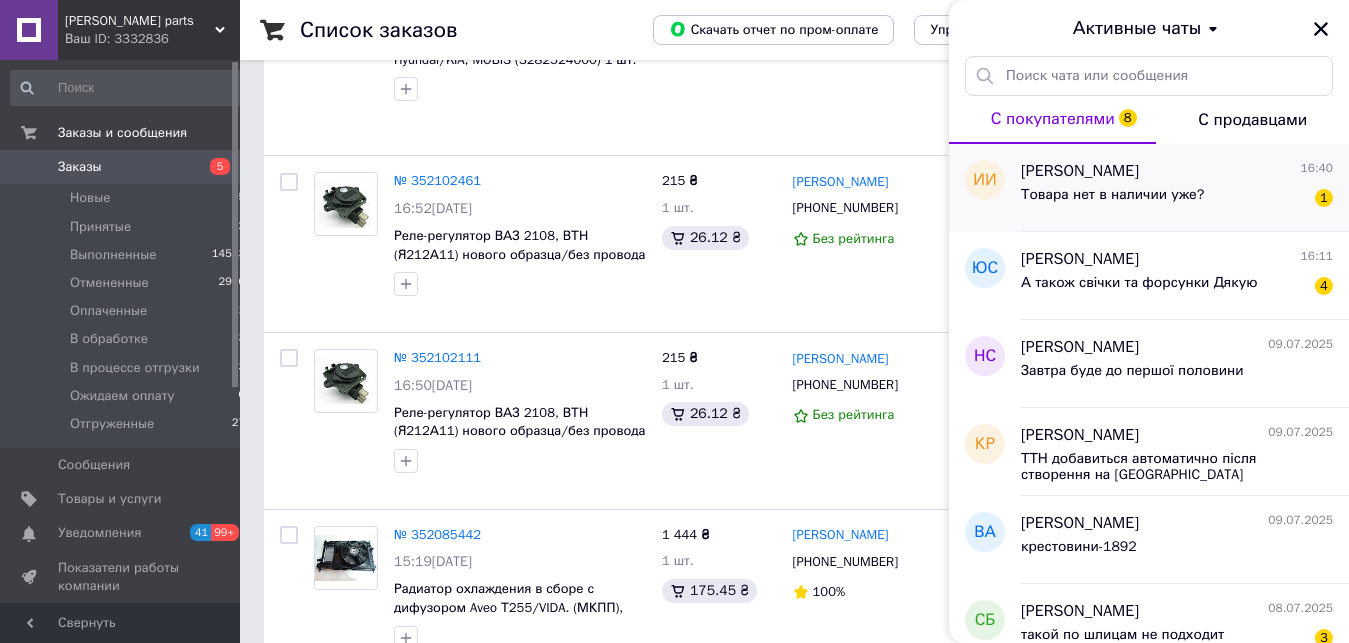 click on "Товара нет в наличии уже? 1" at bounding box center (1177, 199) 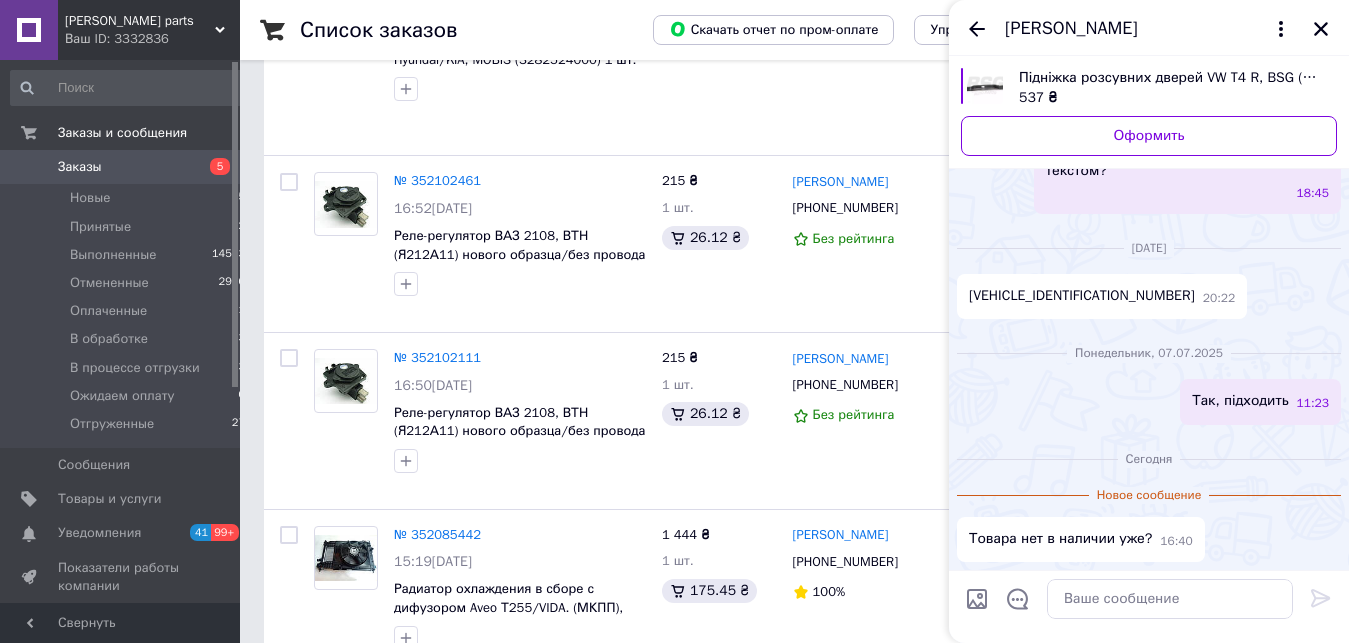 scroll, scrollTop: 350, scrollLeft: 0, axis: vertical 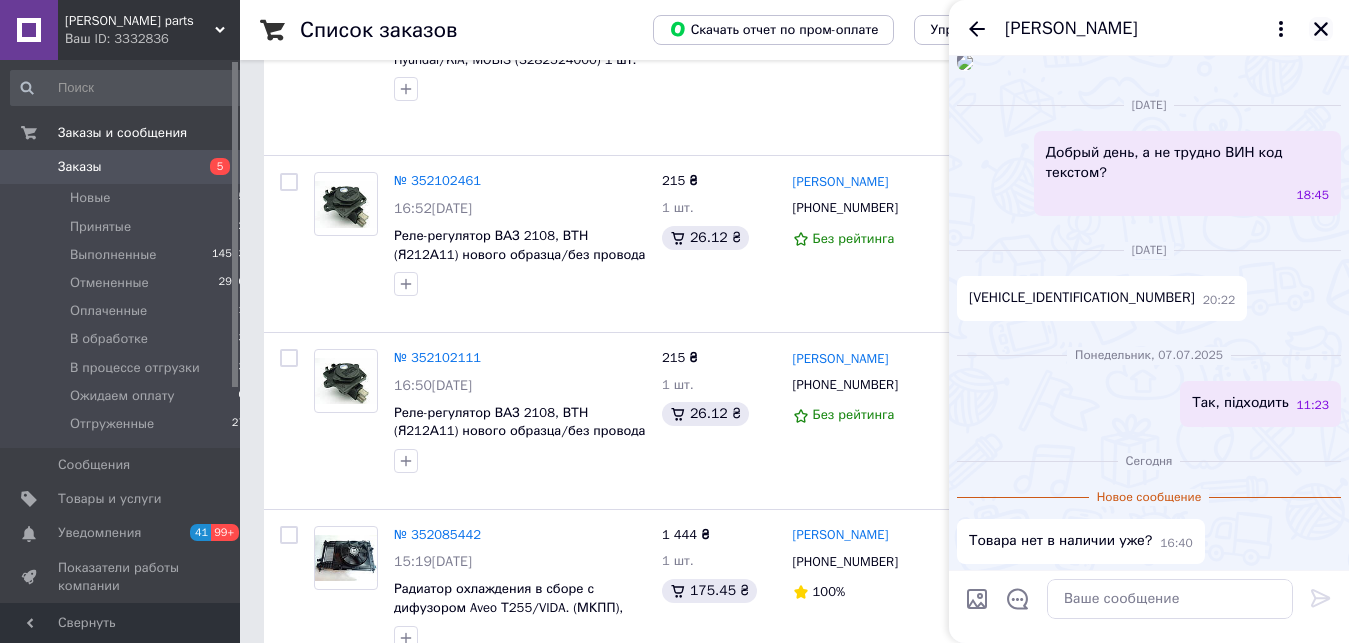 click 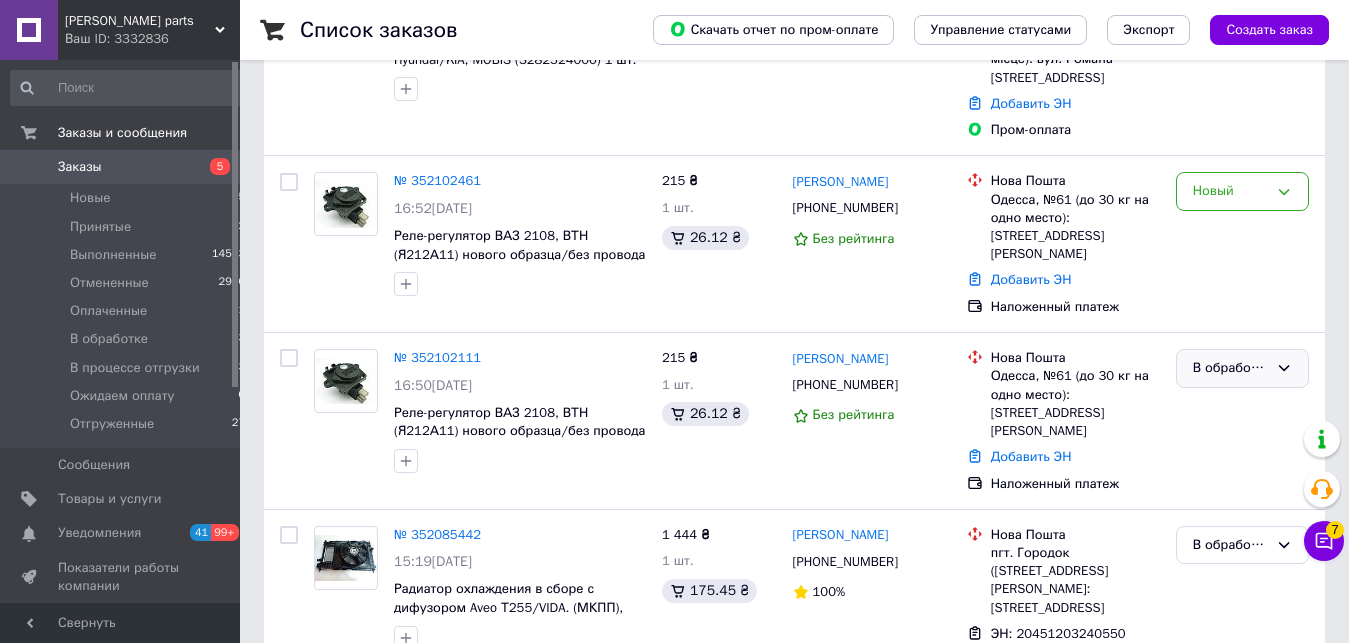 click on "В обработке" at bounding box center [1230, 368] 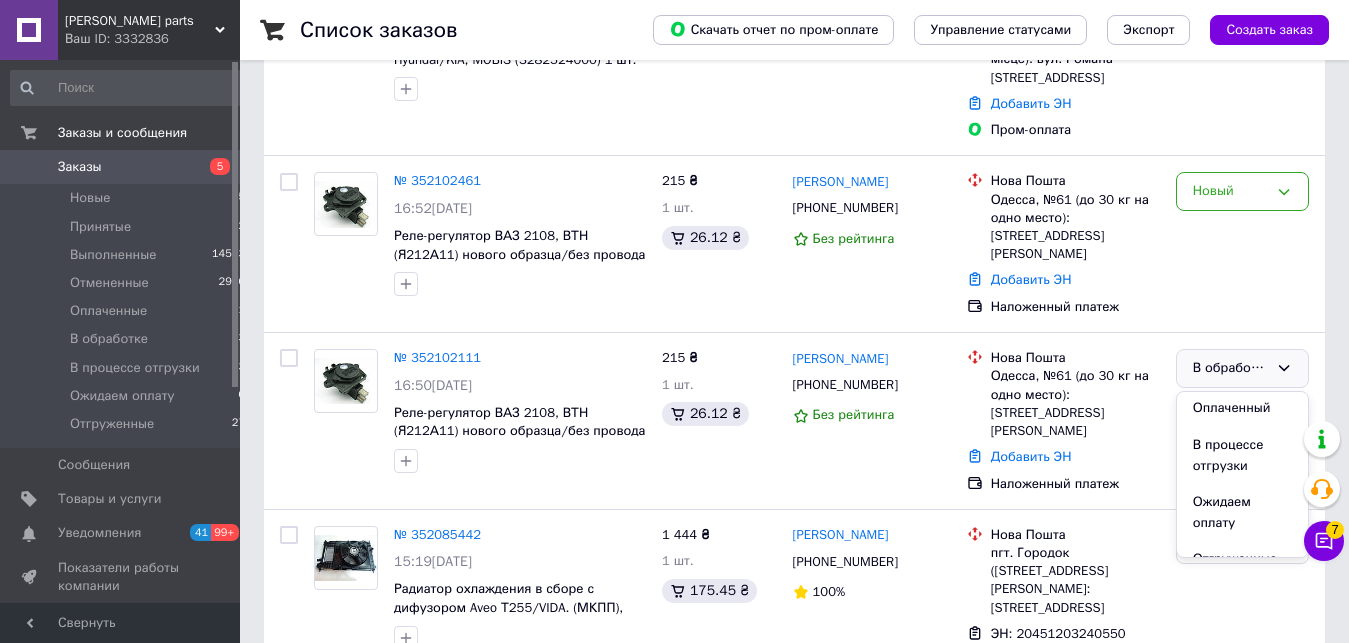 scroll, scrollTop: 132, scrollLeft: 0, axis: vertical 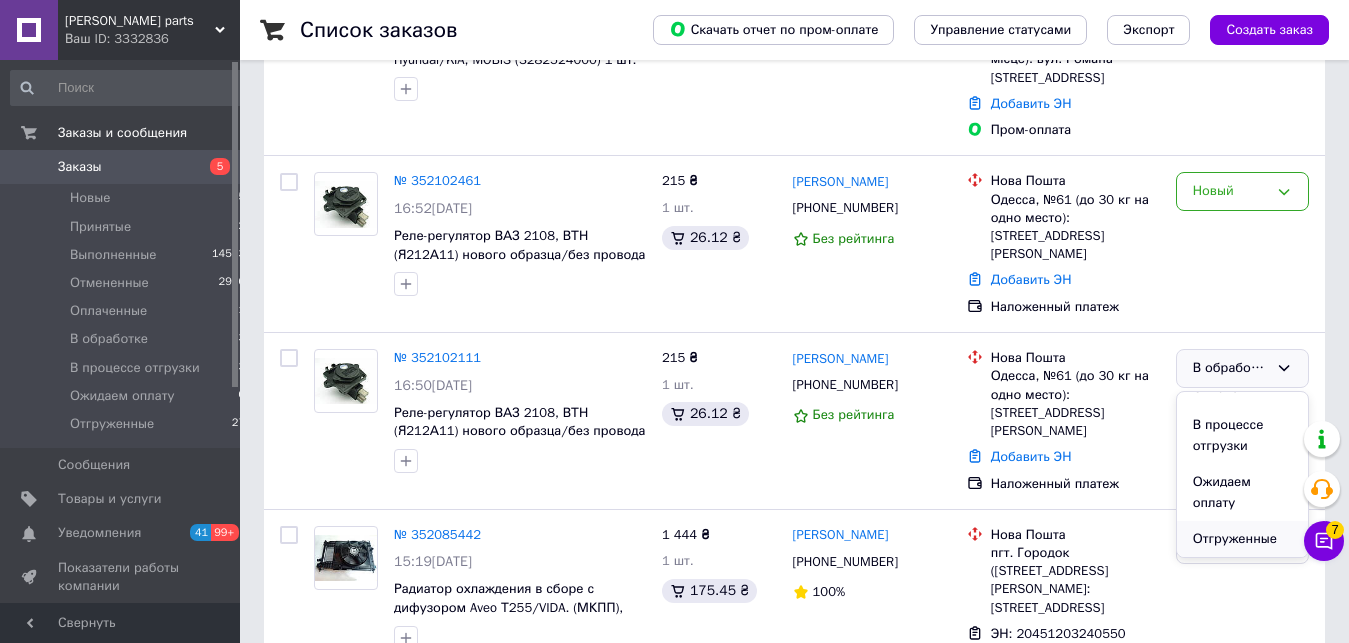 click on "Отгруженные" at bounding box center (1242, 539) 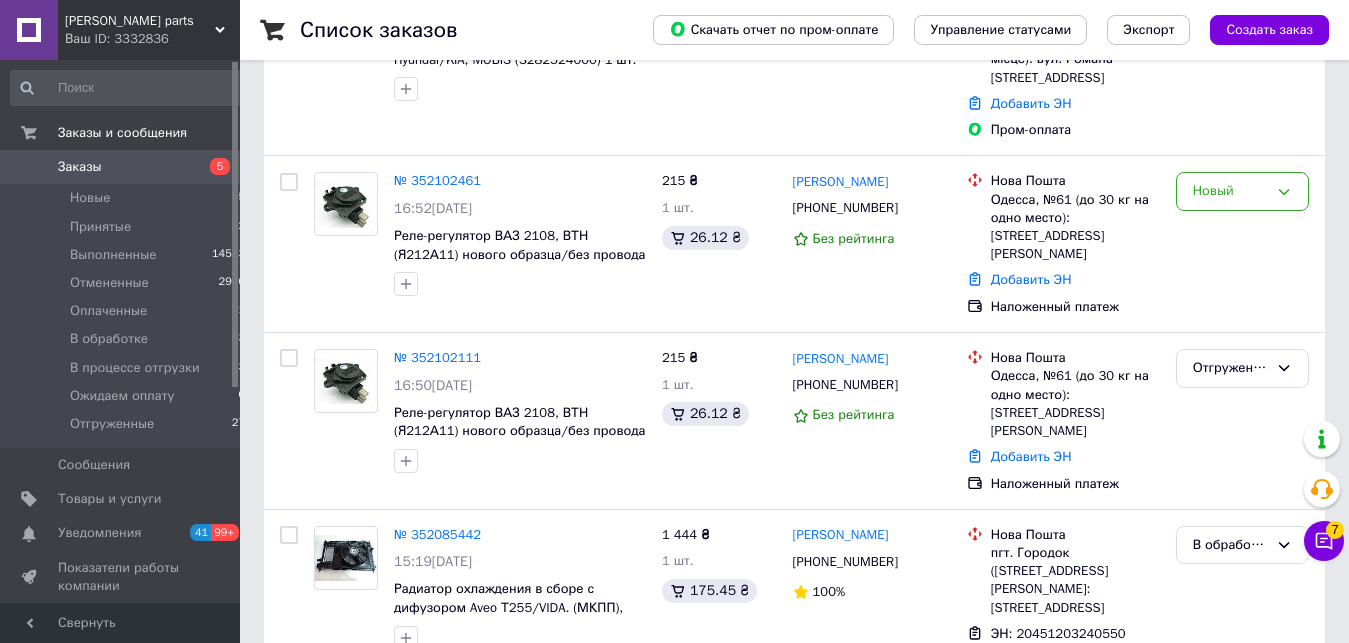 click on "Ваш ID: 3332836" at bounding box center [152, 39] 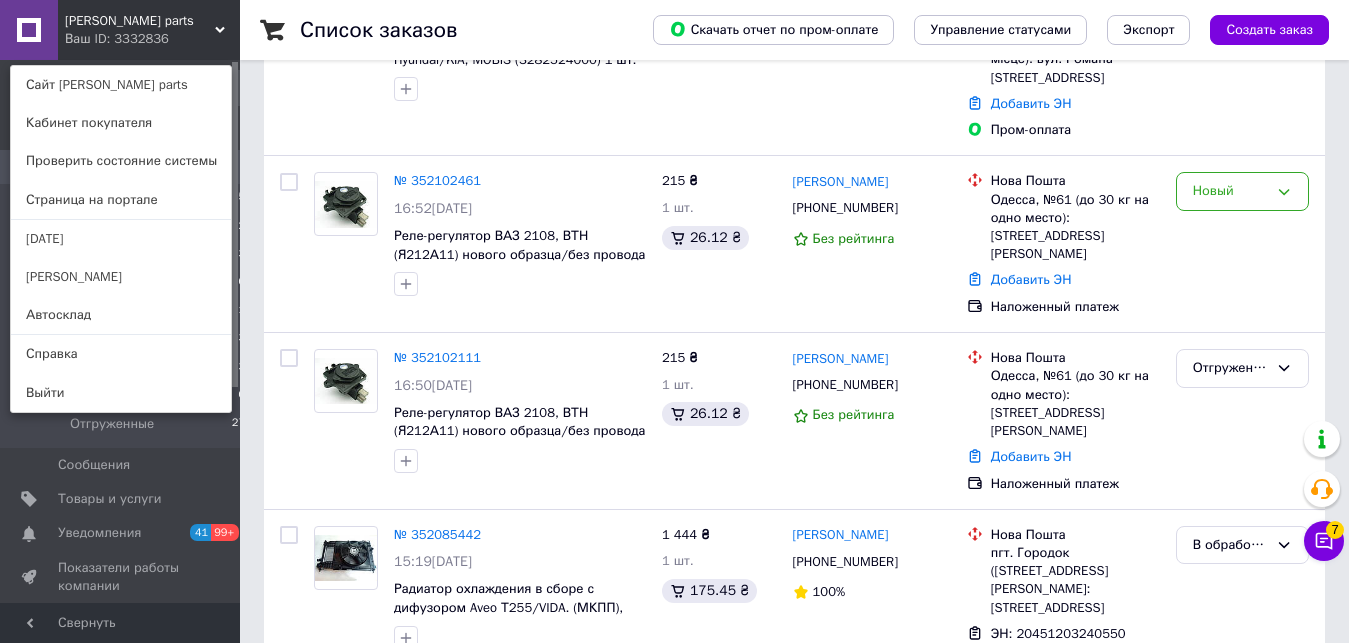 click on "Список заказов   Скачать отчет по пром-оплате Управление статусами Экспорт Создать заказ Фильтры Сохраненные фильтры: Все (17544) Заказ Сумма Покупатель Доставка и оплата Статус Сгенерируйте или добавьте ЭН в заказ, чтобы получить оплату № 352102719 16:53, 10.07.2025 Накладка педали тормоза и сцепления Hyundai/KIA, MOBIS (3282524000) 1 шт. (32825-24000) 316 ₴ 2 шт. 36.74 ₴ Сергій Козиренко +380673545429 Без рейтинга Нова Пошта м. Київ (Київська обл.), №315 (до 30 кг на одне місце): вул. Романа Ратушного, 41 Добавить ЭН Пром-оплата Оплаченный Оплачено № 352102461 16:52, 10.07.2025 215 ₴ 1 шт. 26.12 ₴ Евген Приходько +380987479340 92%" at bounding box center (794, 1853) 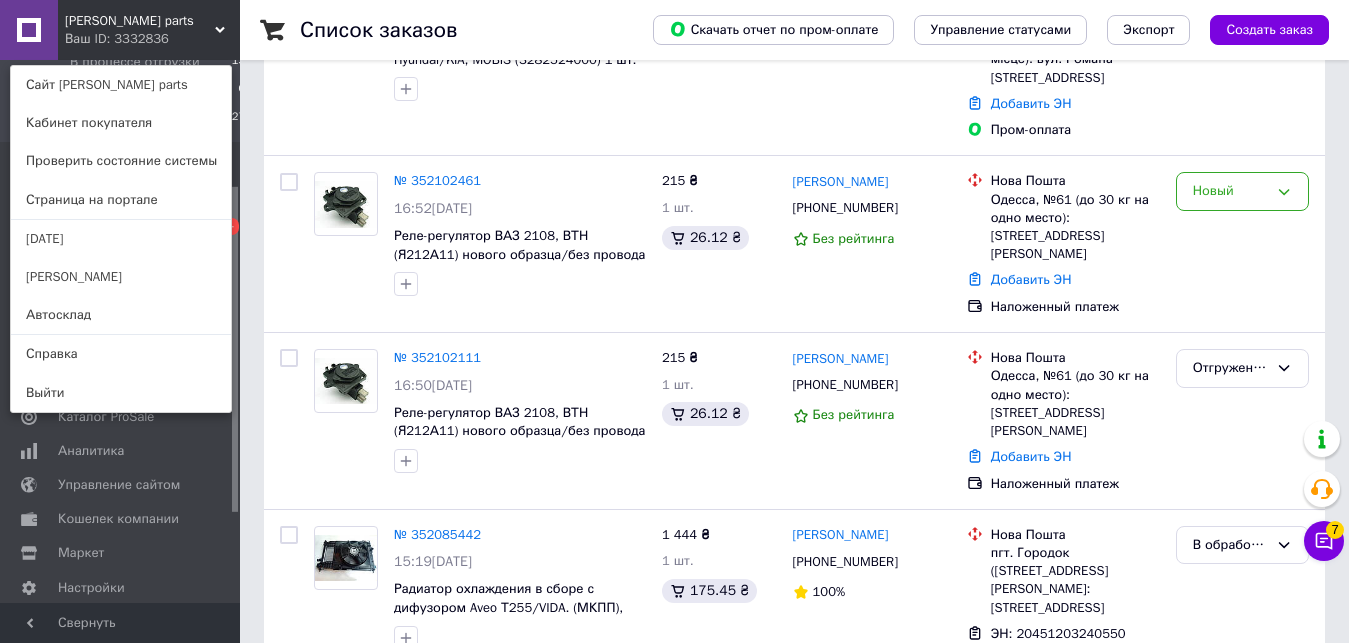 scroll, scrollTop: 102, scrollLeft: 0, axis: vertical 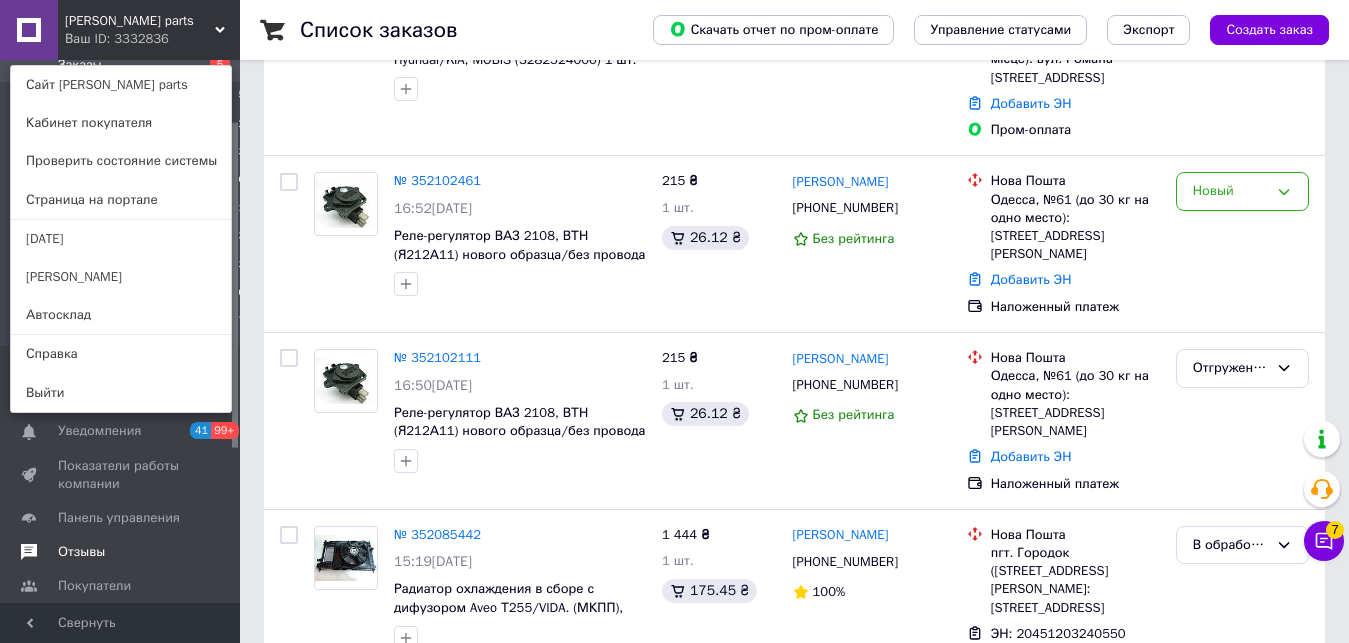 click on "Отзывы" at bounding box center (81, 552) 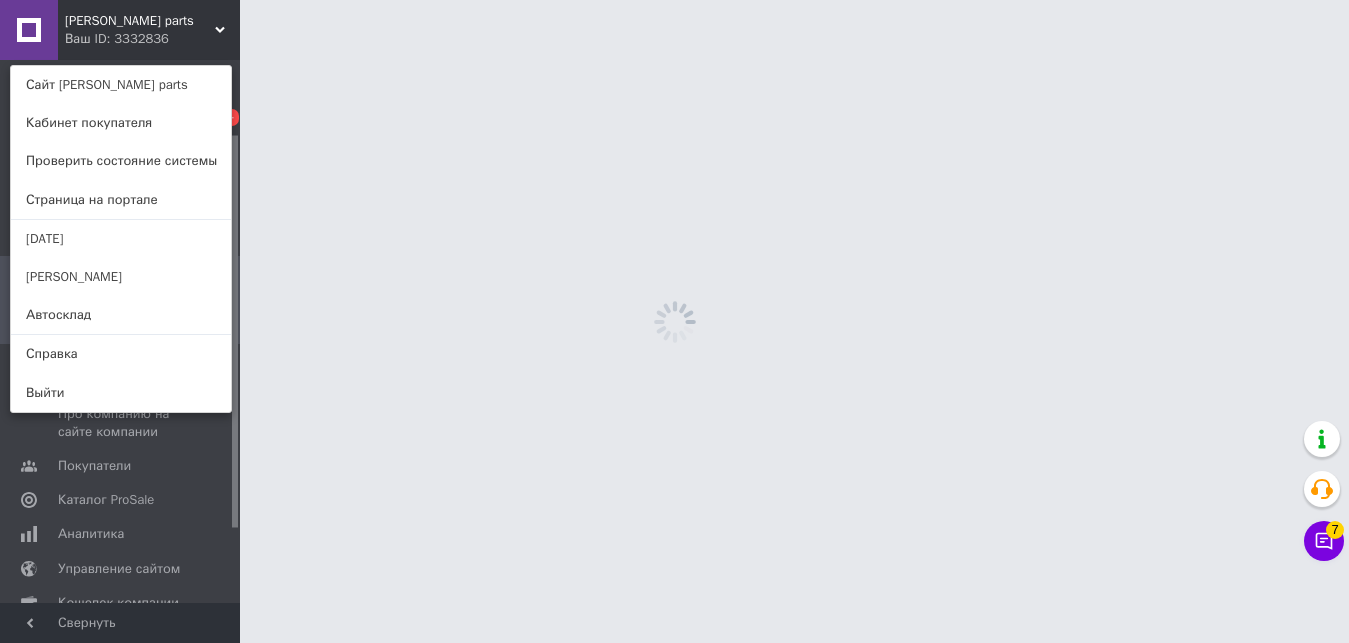 scroll, scrollTop: 0, scrollLeft: 0, axis: both 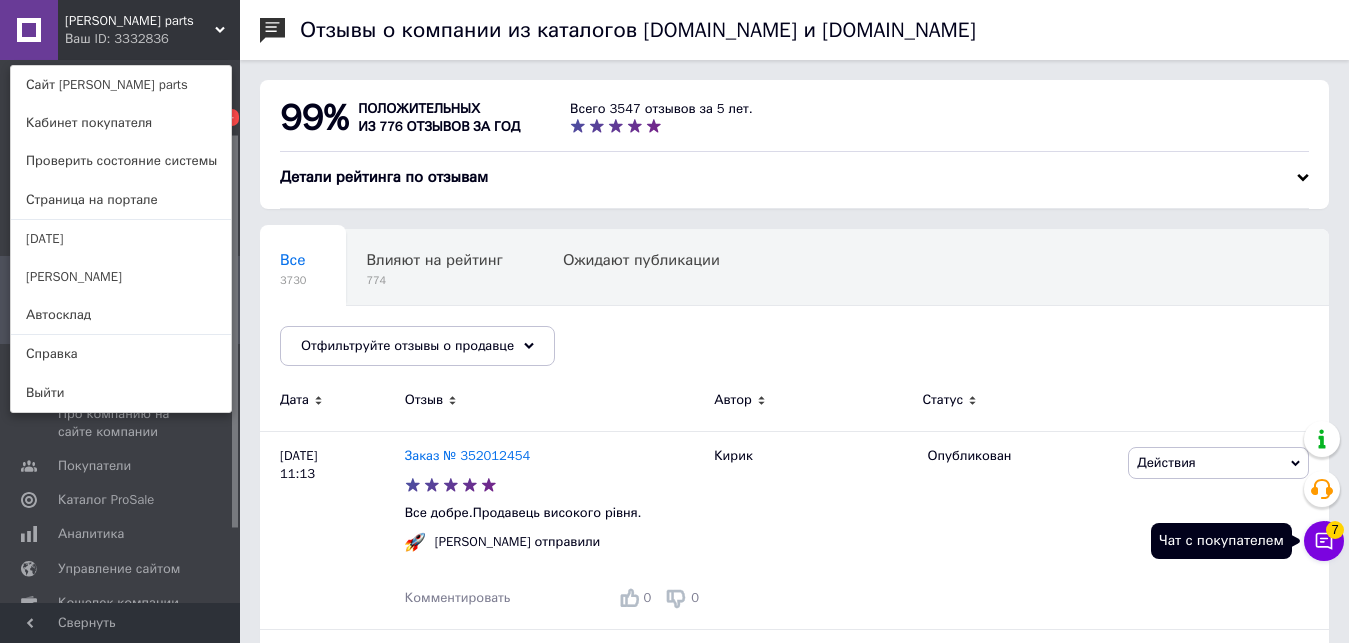 click 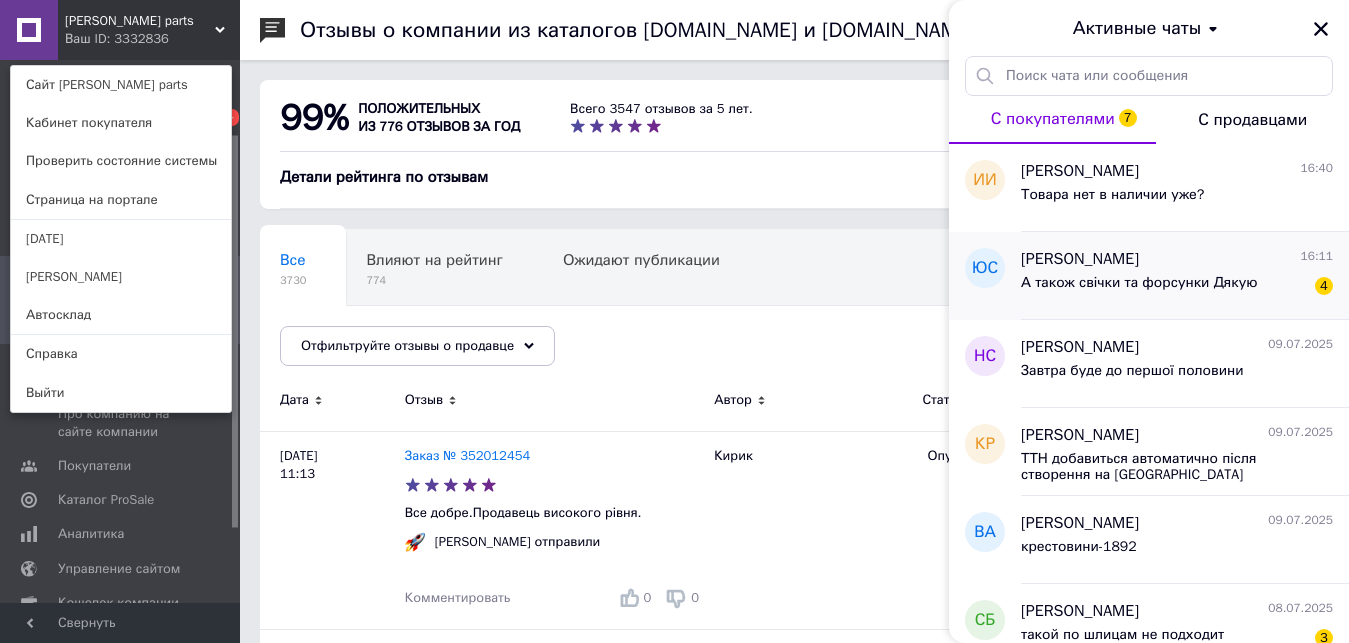 click on "А також свічки та форсунки
Дякую" at bounding box center (1139, 283) 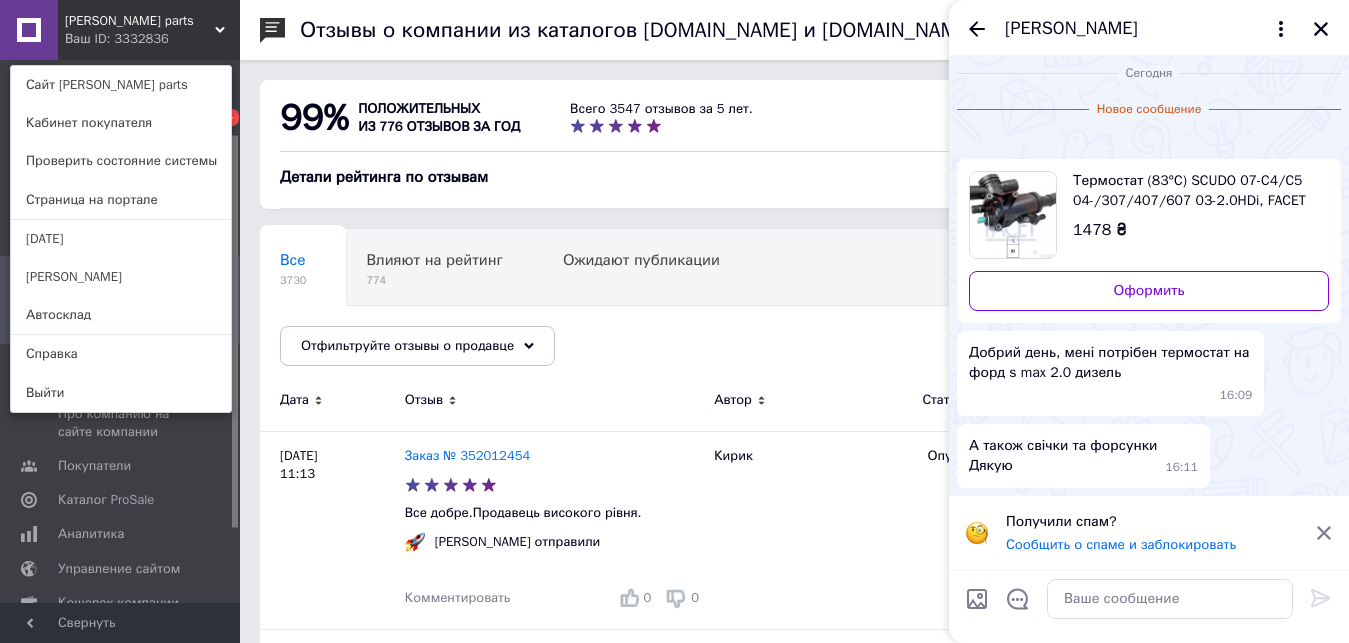 scroll, scrollTop: 288, scrollLeft: 0, axis: vertical 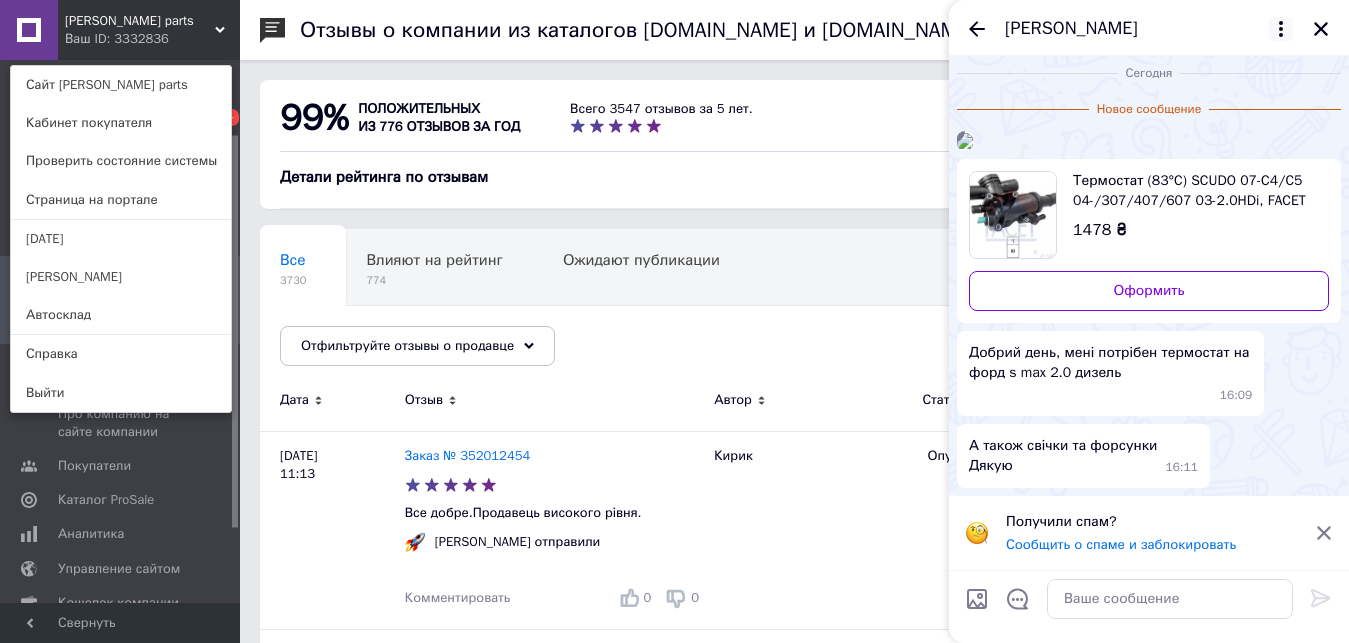 click 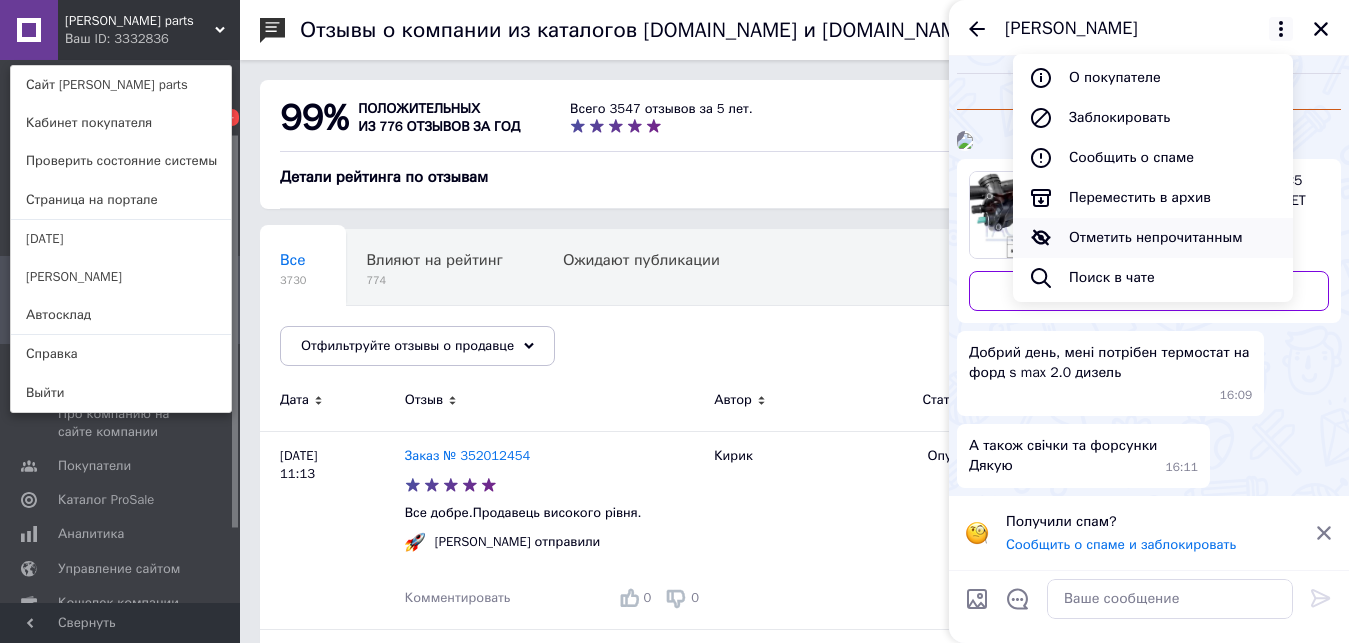 click on "Отметить непрочитанным" at bounding box center [1153, 238] 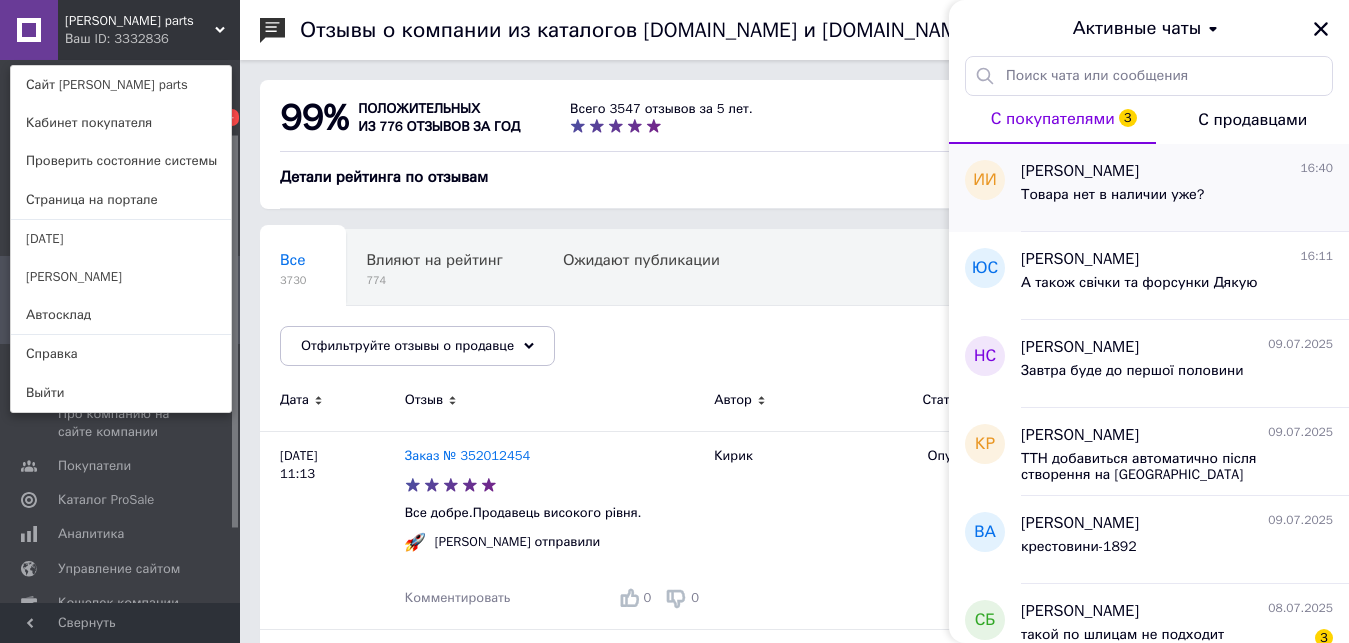 click on "Товара нет в наличии уже?" at bounding box center [1112, 195] 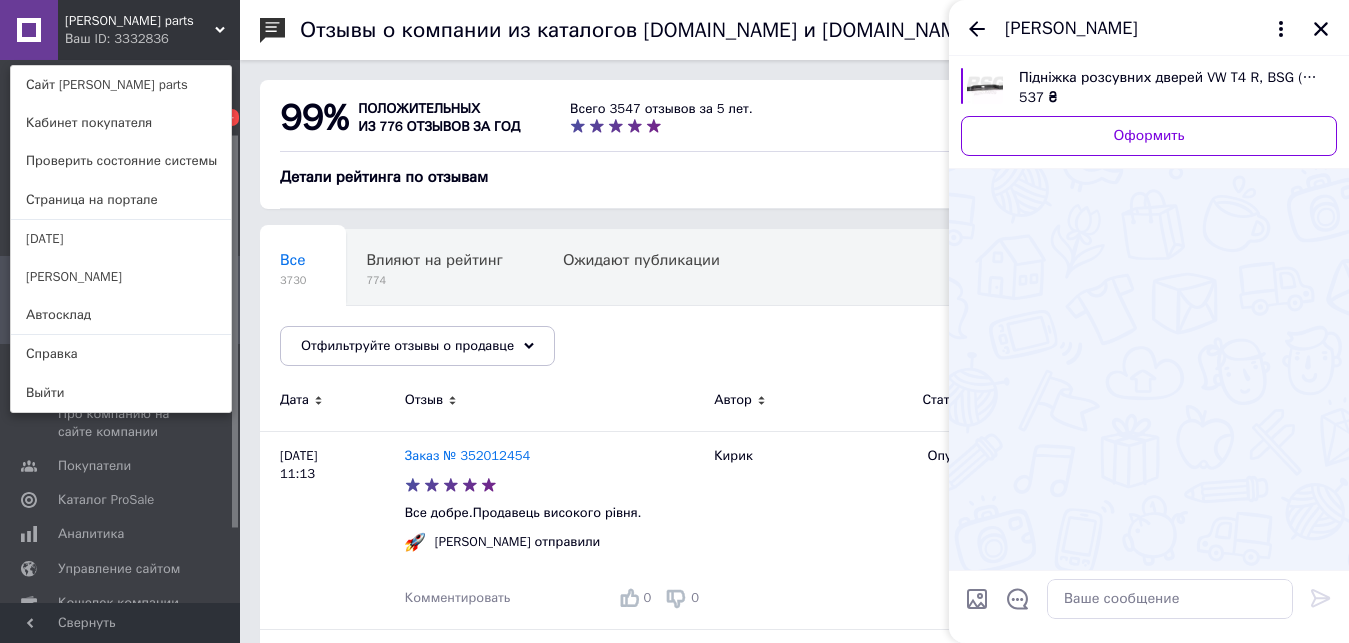 scroll, scrollTop: 660, scrollLeft: 0, axis: vertical 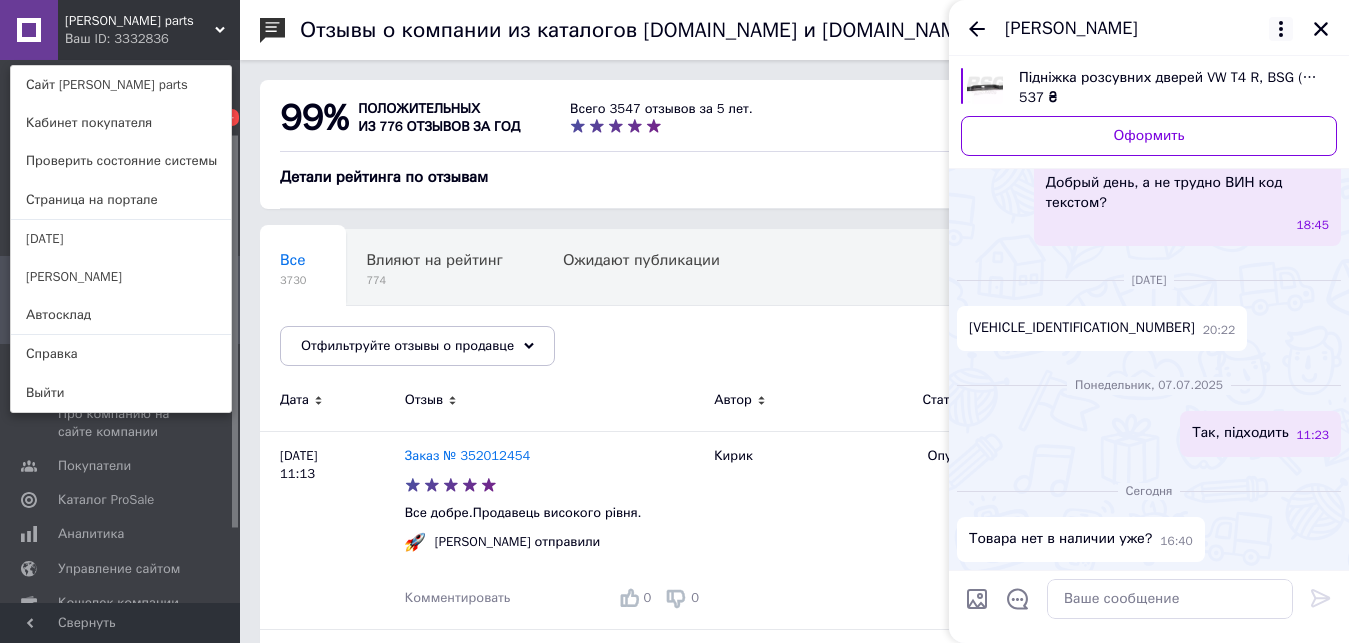 click 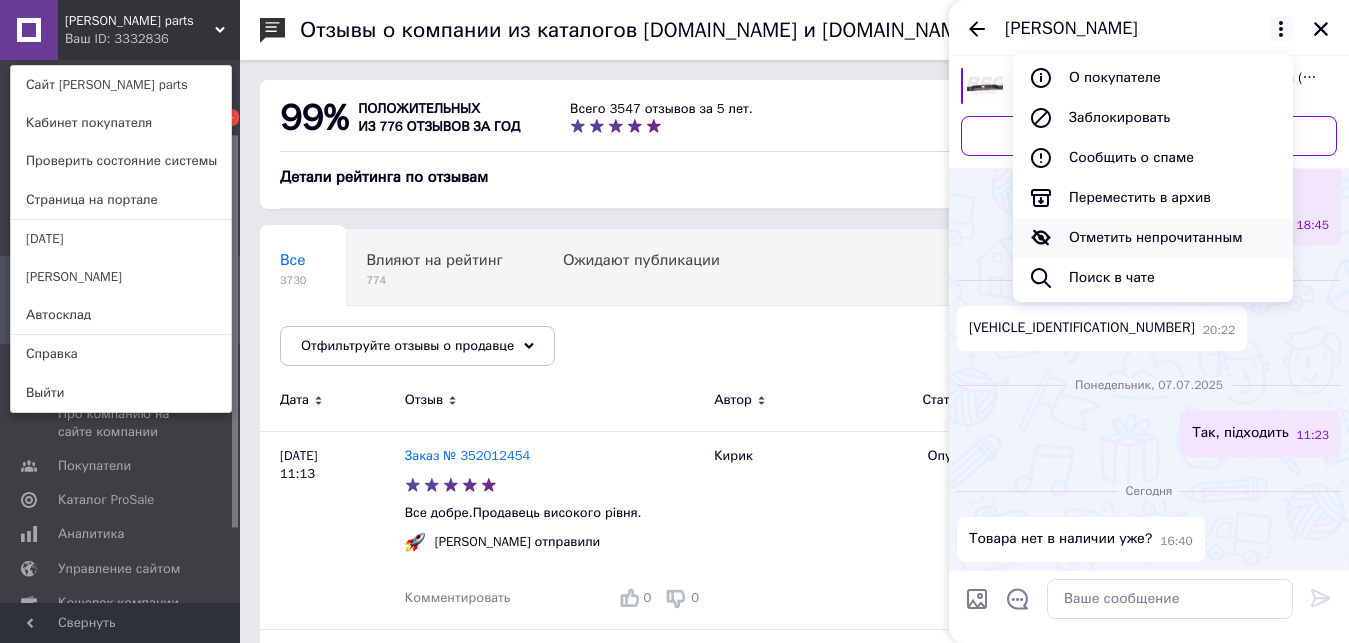 click on "Отметить непрочитанным" at bounding box center [1153, 238] 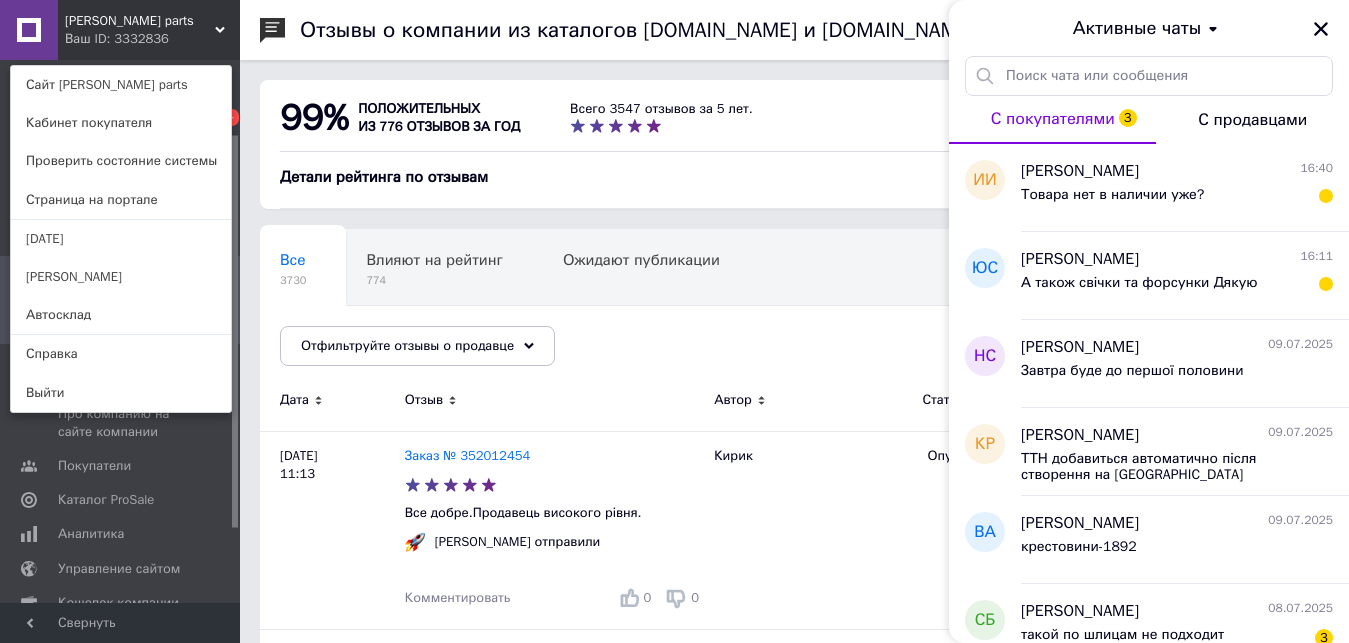 click on "Diana parts Ваш ID: 3332836 Сайт Diana parts Кабинет покупателя Проверить состояние системы Страница на портале День автомобилиста Авто Партс Автосклад Справка Выйти" at bounding box center (120, 30) 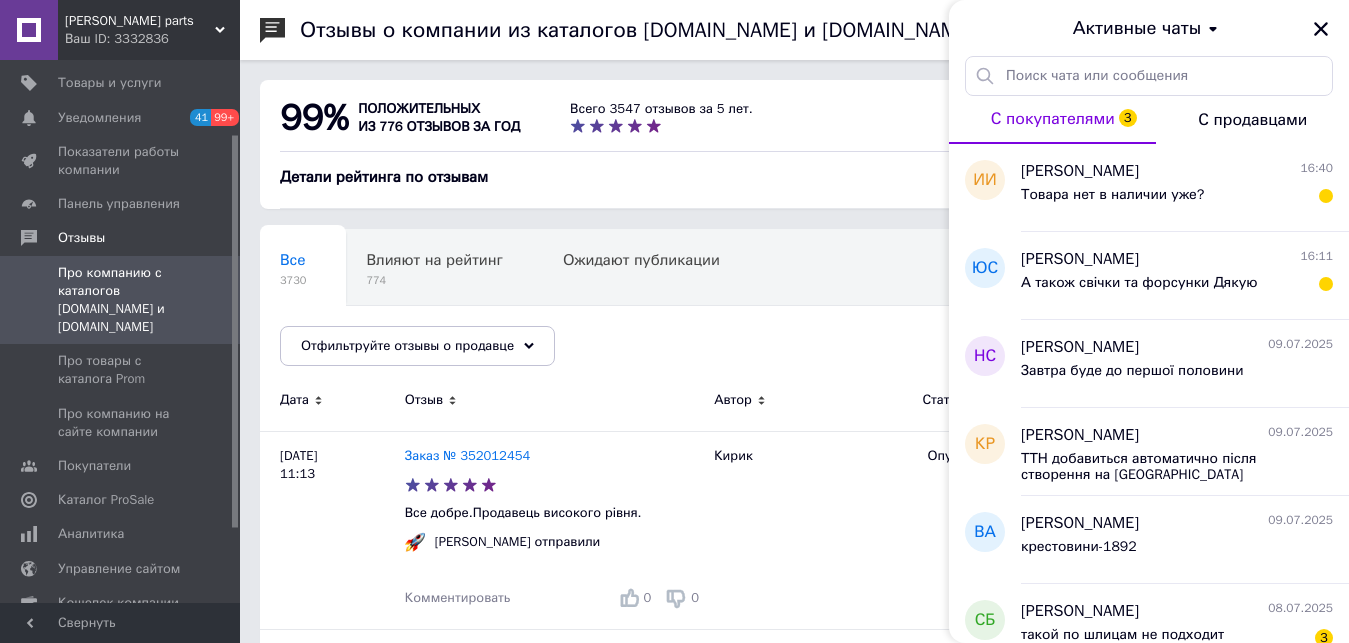 click on "Ваш ID: 3332836" at bounding box center [152, 39] 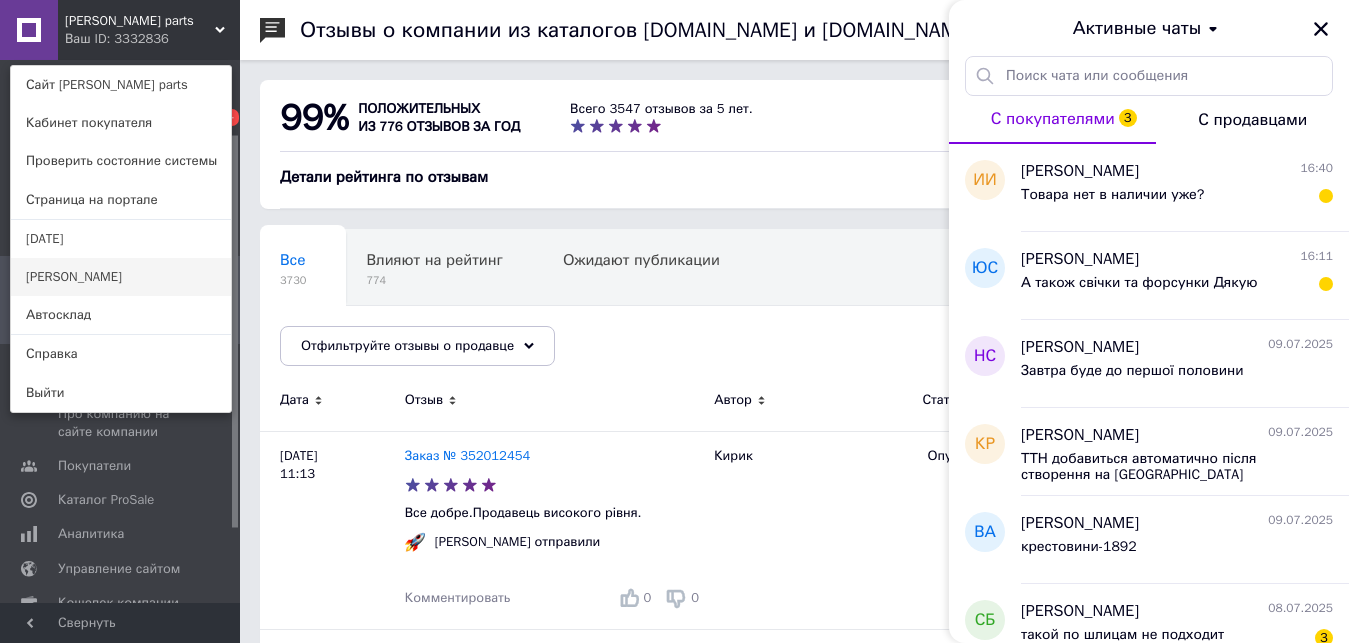 click on "[PERSON_NAME]" at bounding box center [121, 277] 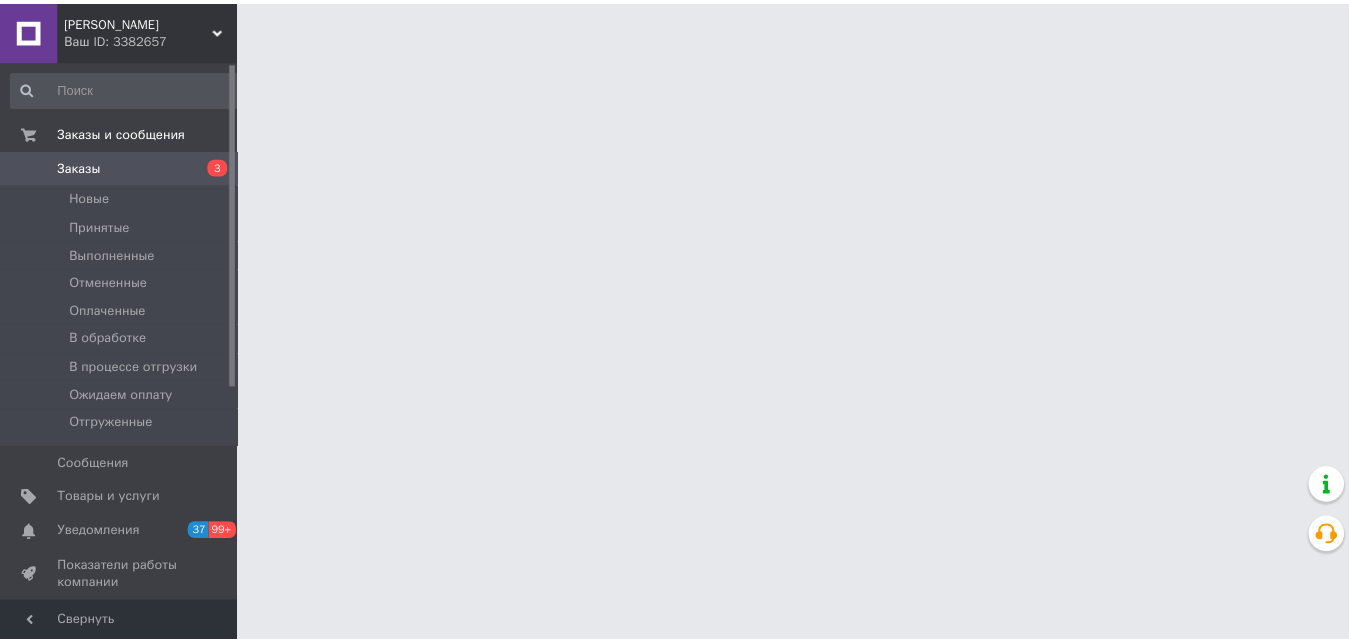 scroll, scrollTop: 0, scrollLeft: 0, axis: both 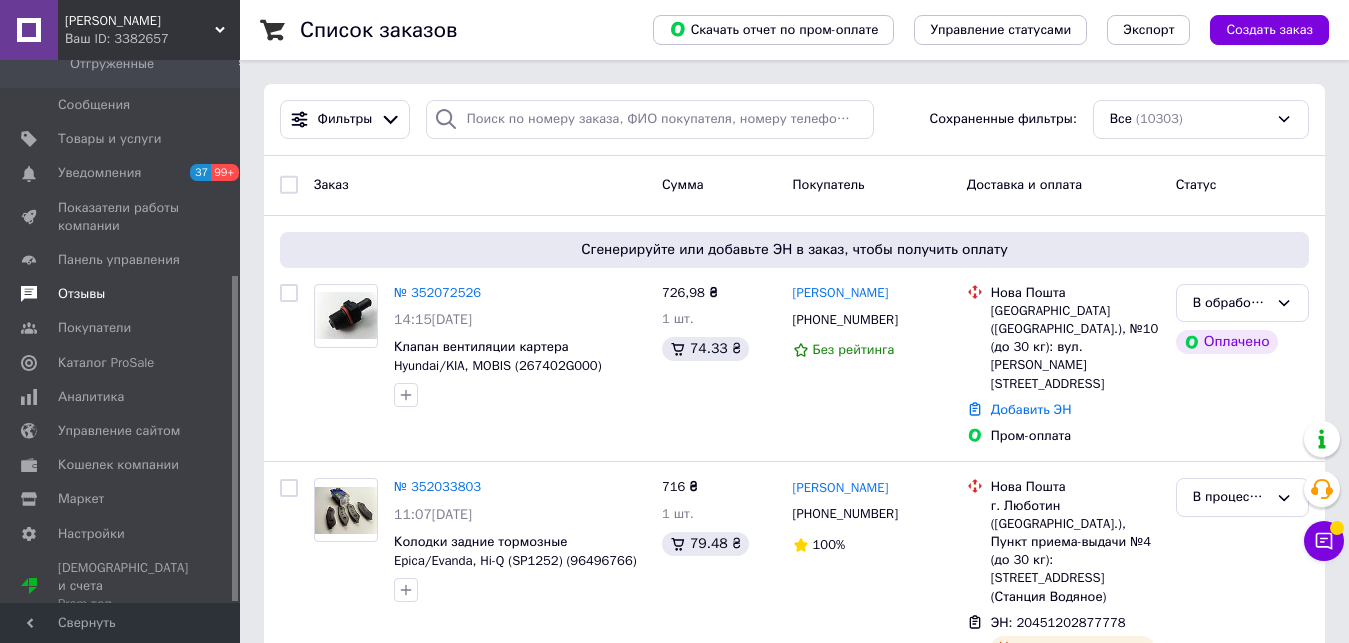 click on "Отзывы" at bounding box center (81, 294) 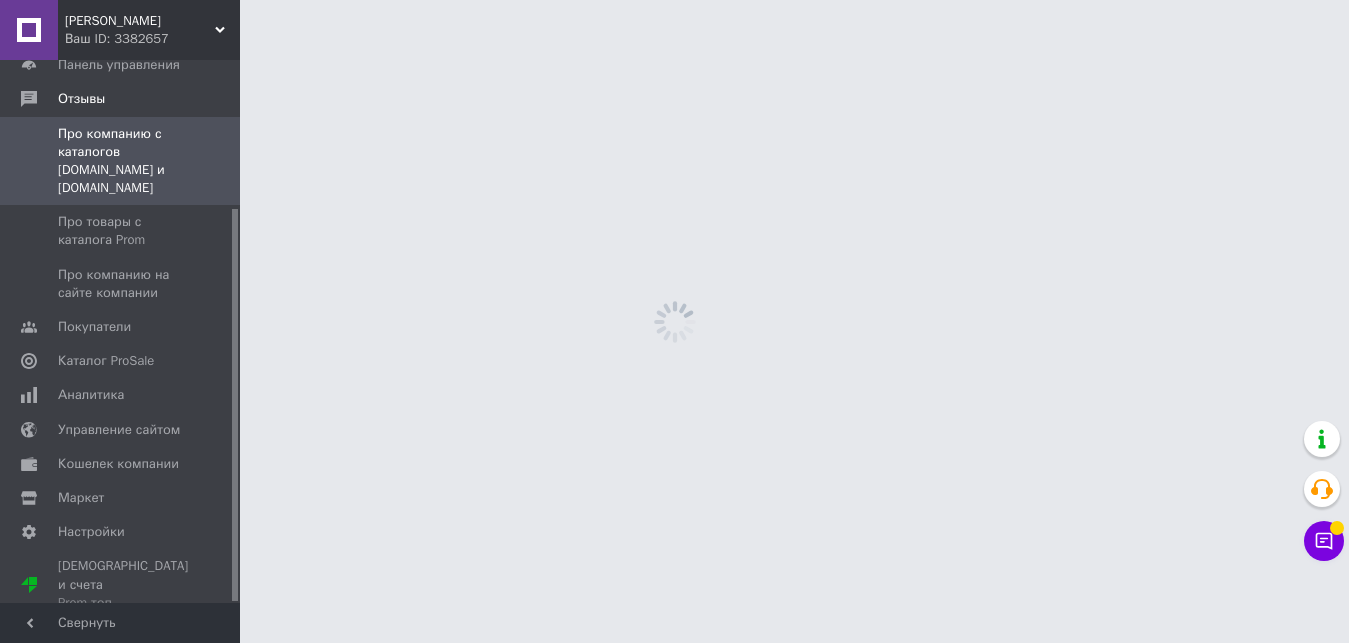 scroll, scrollTop: 204, scrollLeft: 0, axis: vertical 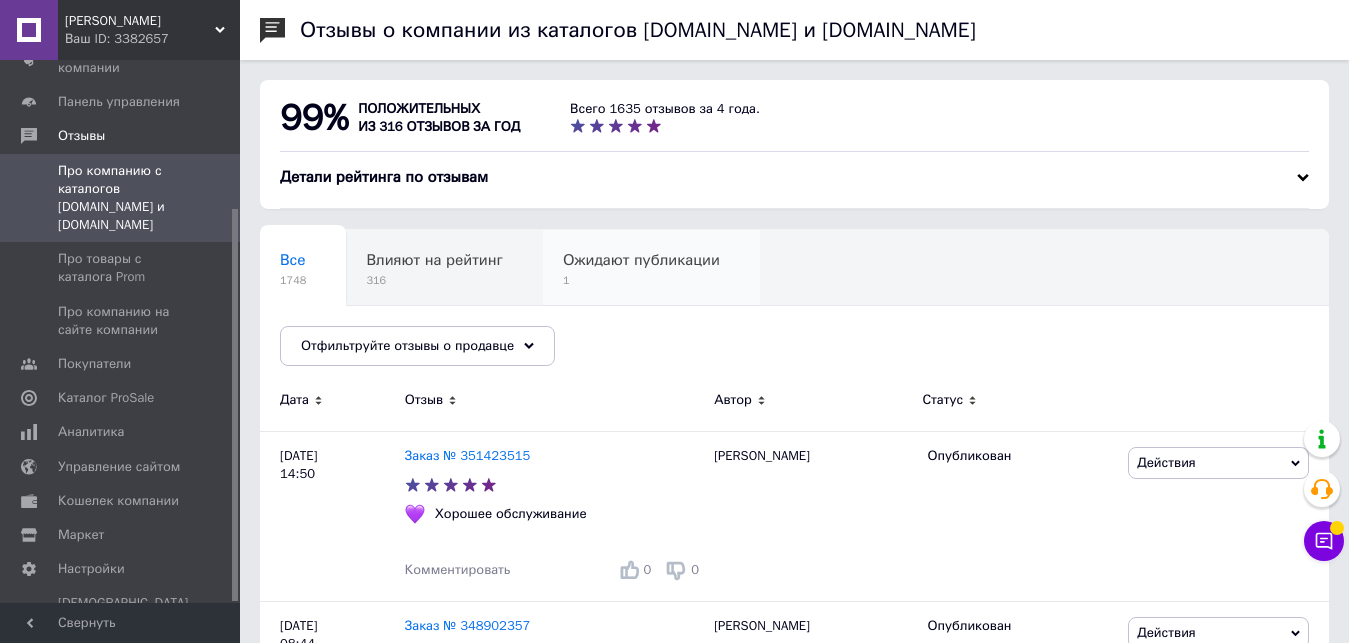 click on "1" at bounding box center [641, 280] 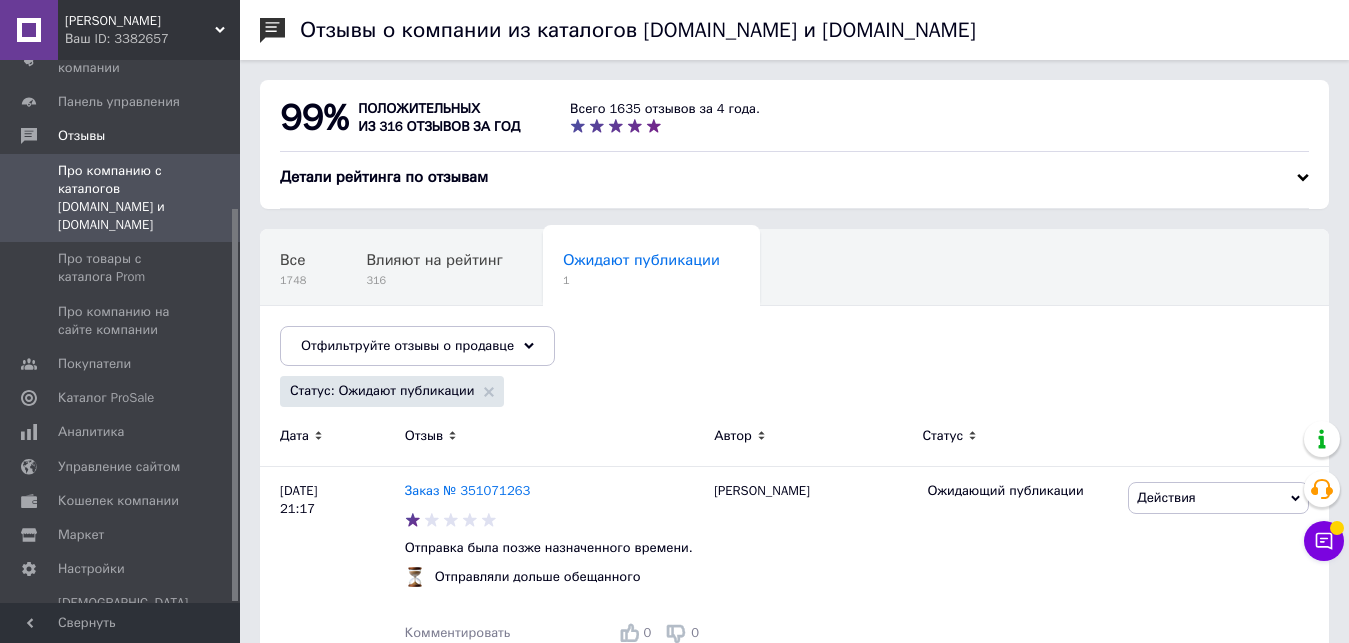 scroll, scrollTop: 44, scrollLeft: 0, axis: vertical 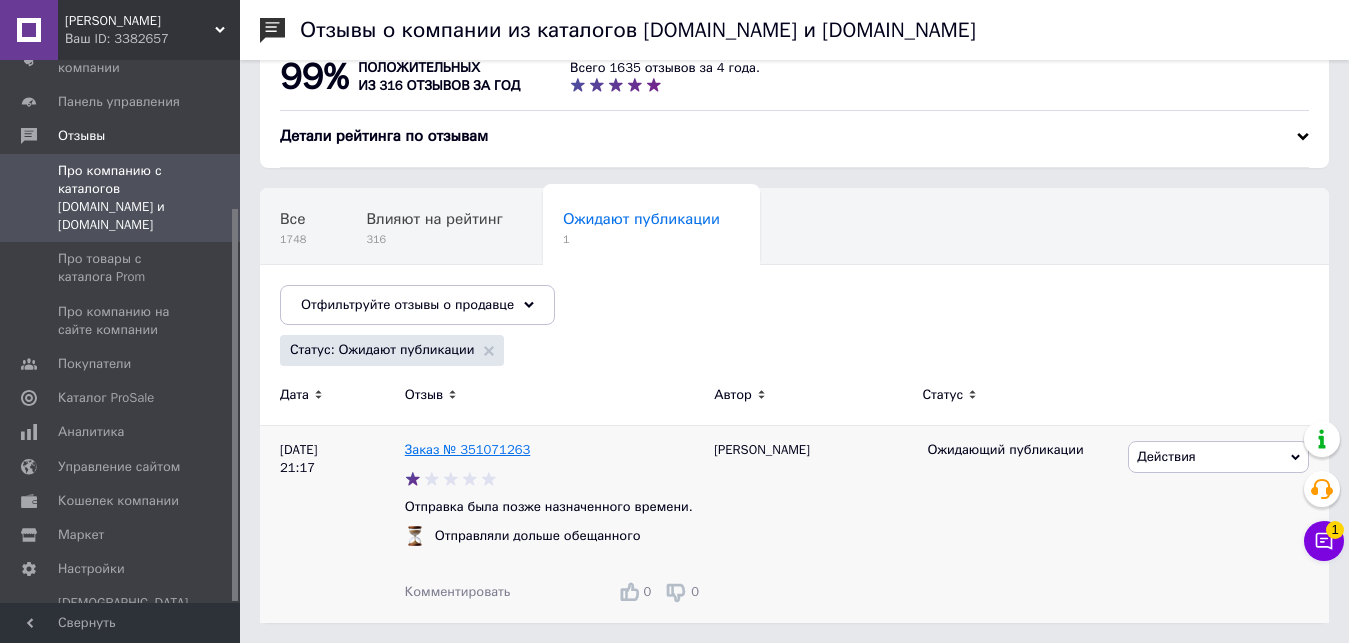 click on "Заказ № 351071263" at bounding box center [468, 449] 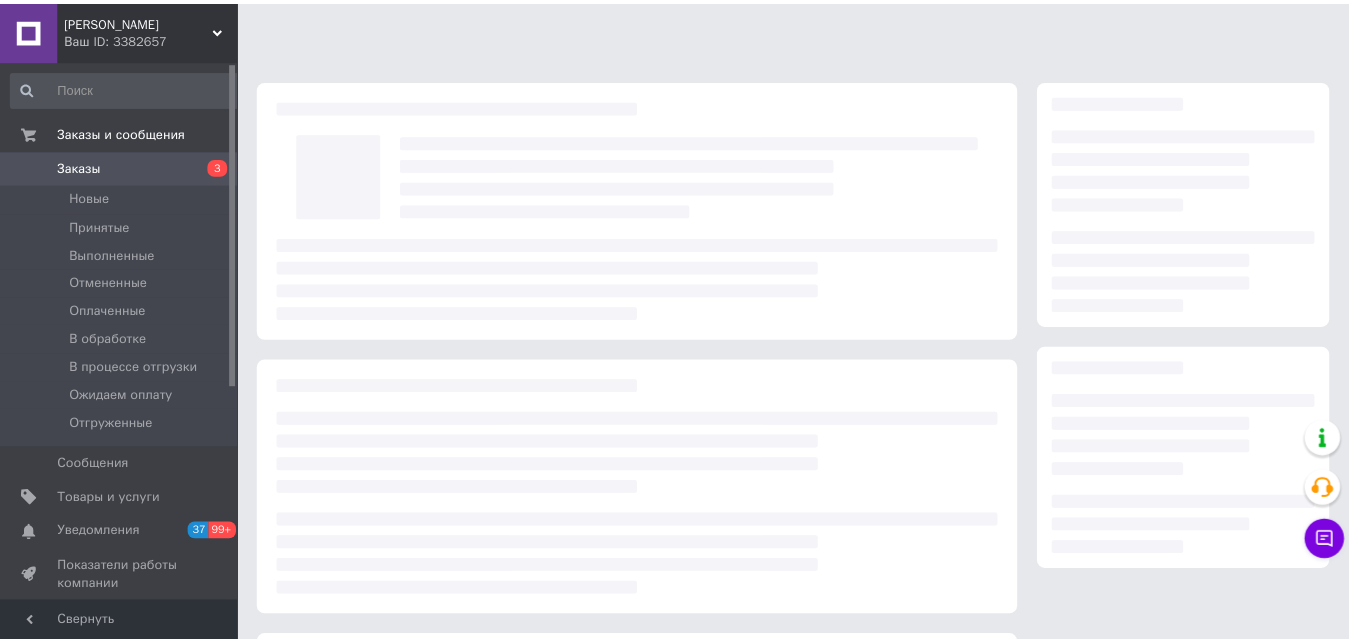 scroll, scrollTop: 0, scrollLeft: 0, axis: both 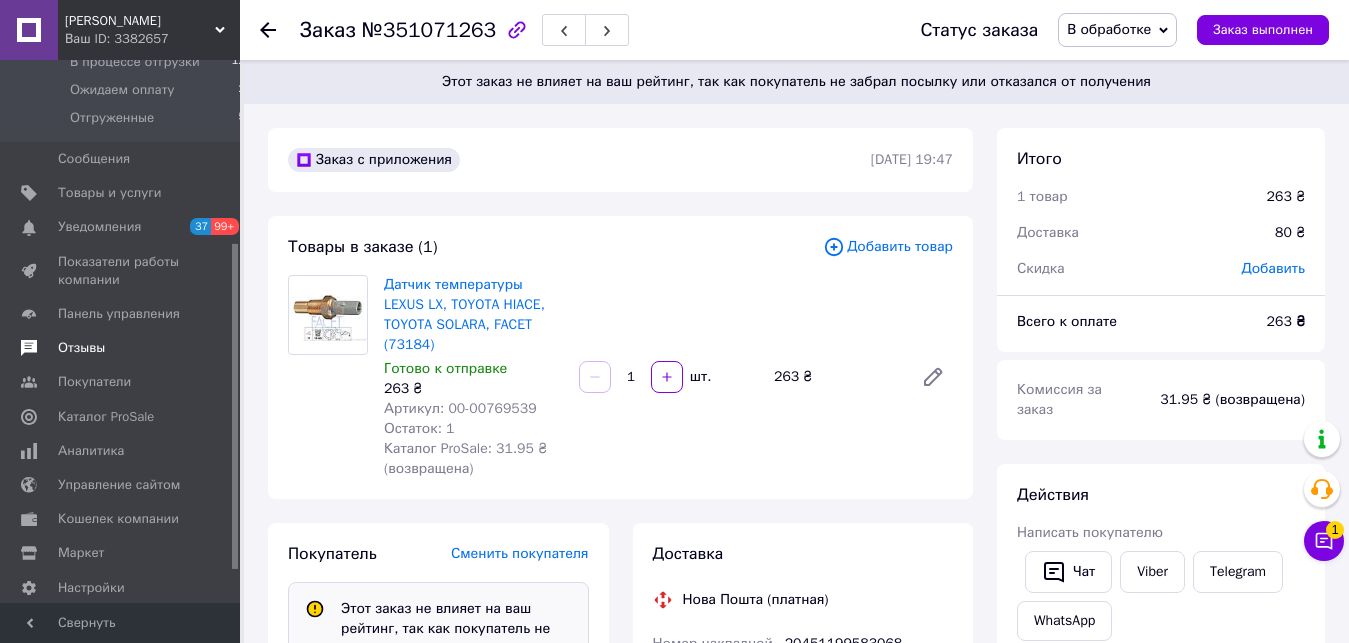 click on "Отзывы" at bounding box center [81, 348] 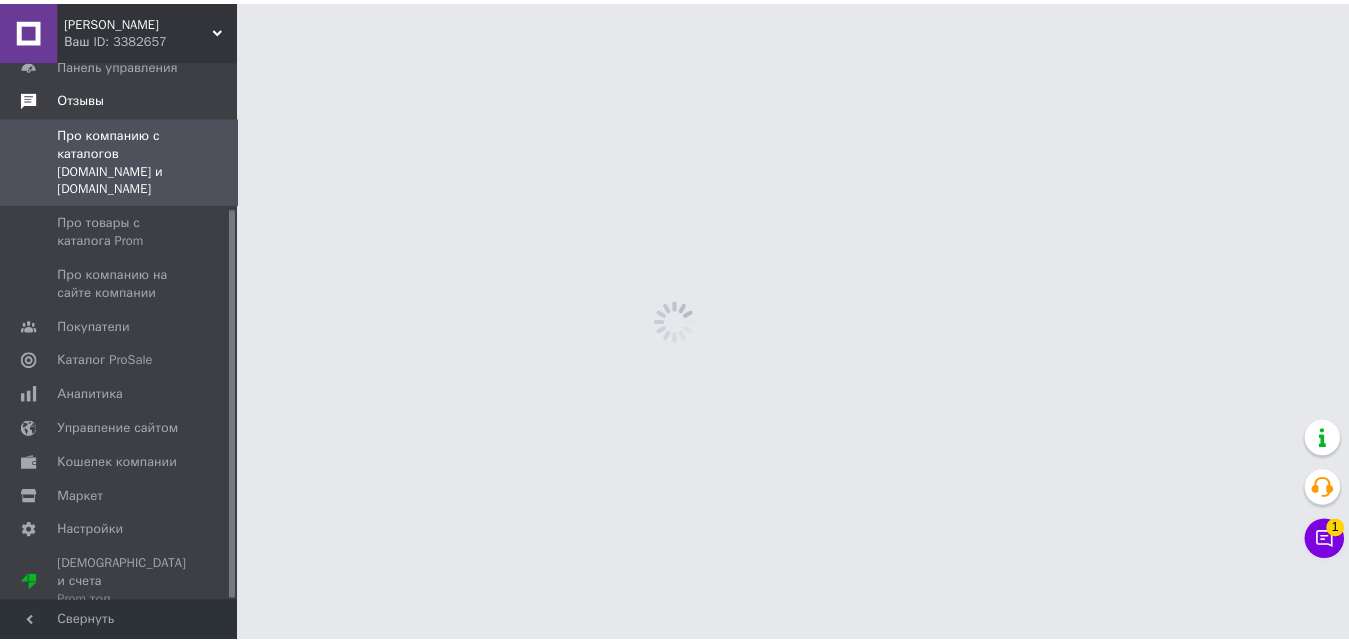 scroll, scrollTop: 204, scrollLeft: 0, axis: vertical 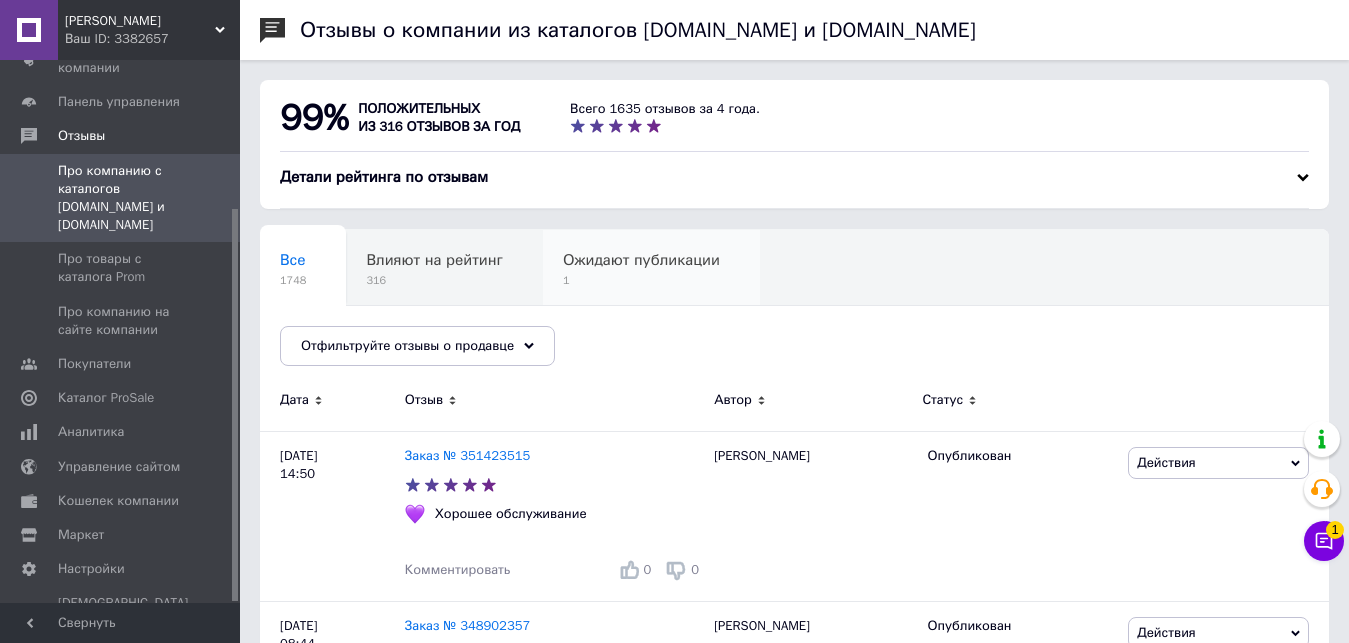 click on "Ожидают публикации" at bounding box center (641, 260) 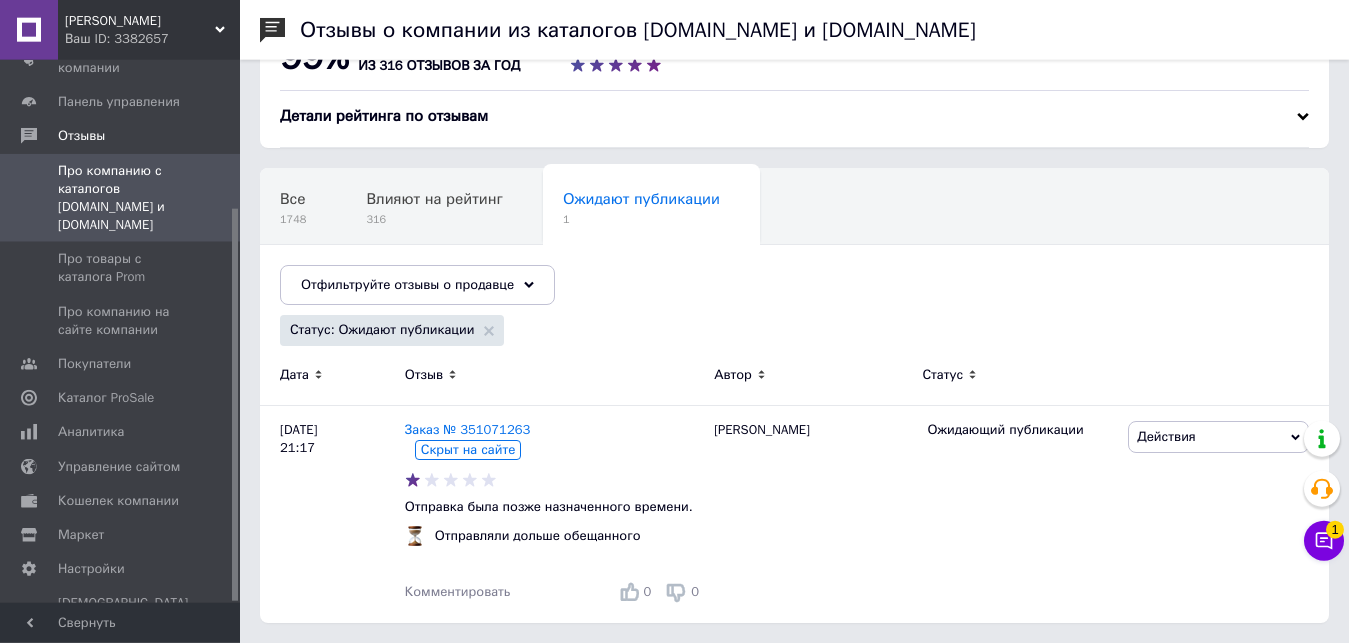 scroll, scrollTop: 64, scrollLeft: 0, axis: vertical 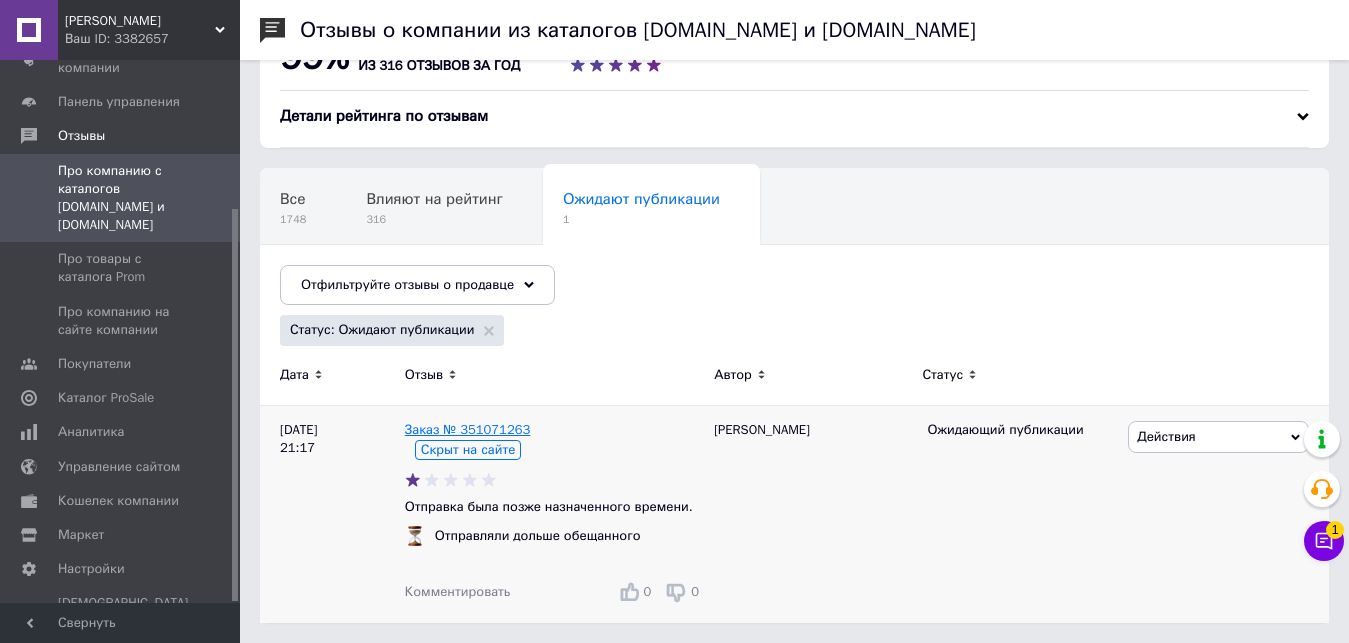 click on "Заказ № 351071263" at bounding box center [468, 429] 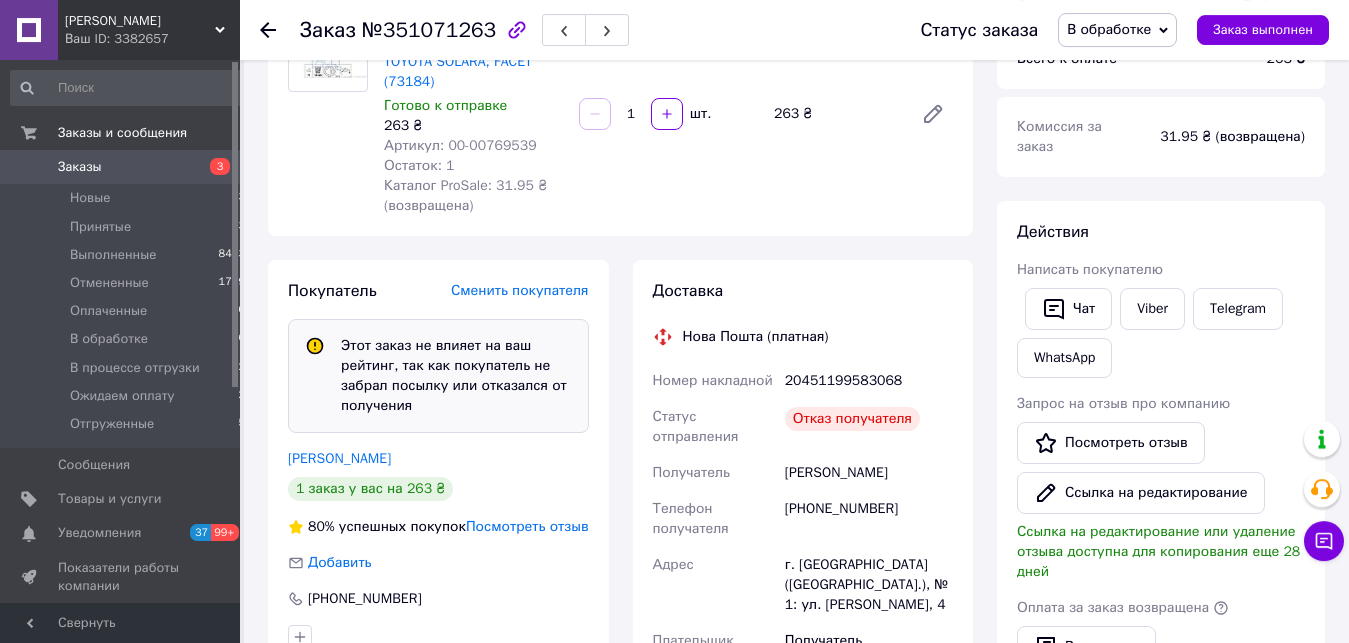 scroll, scrollTop: 306, scrollLeft: 0, axis: vertical 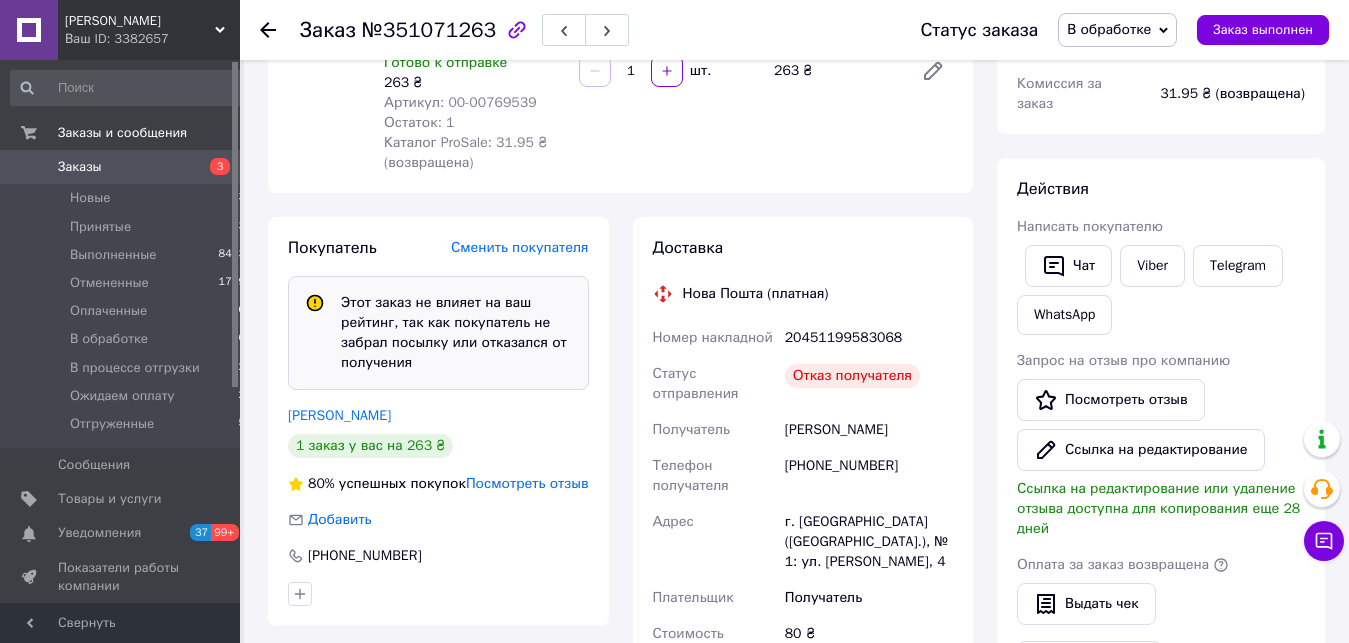 click on "Потапчук Сергій" at bounding box center (869, 430) 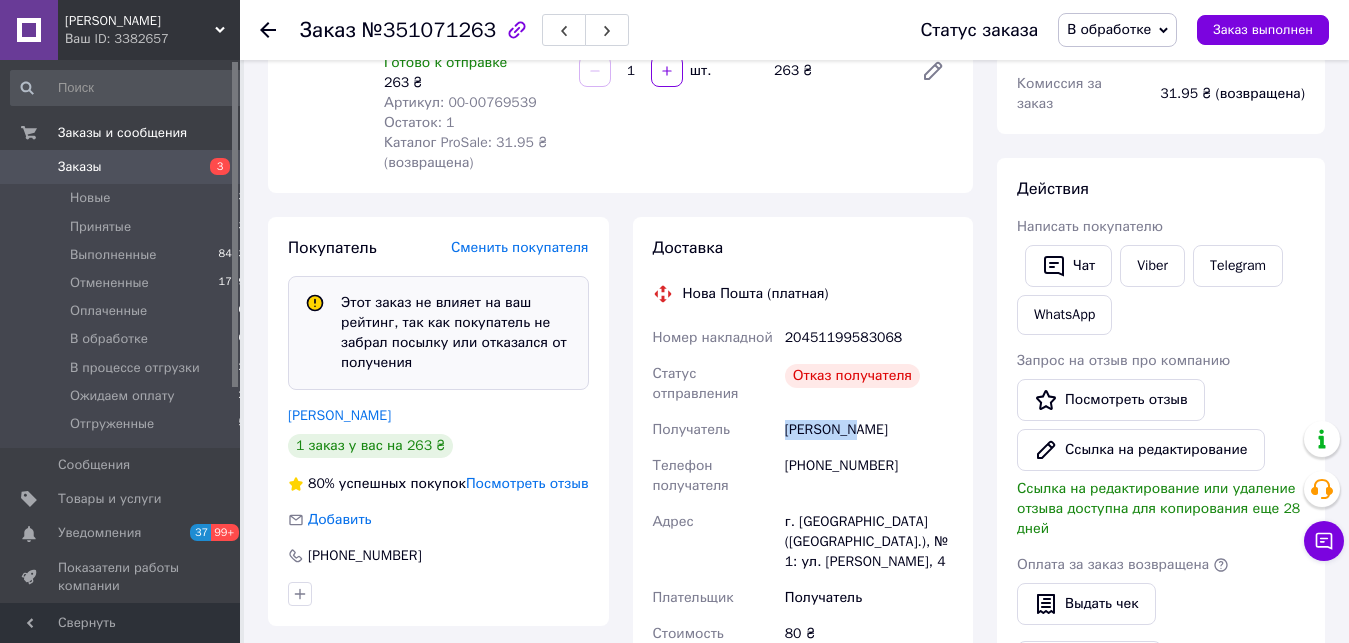 click on "Потапчук Сергій" at bounding box center [869, 430] 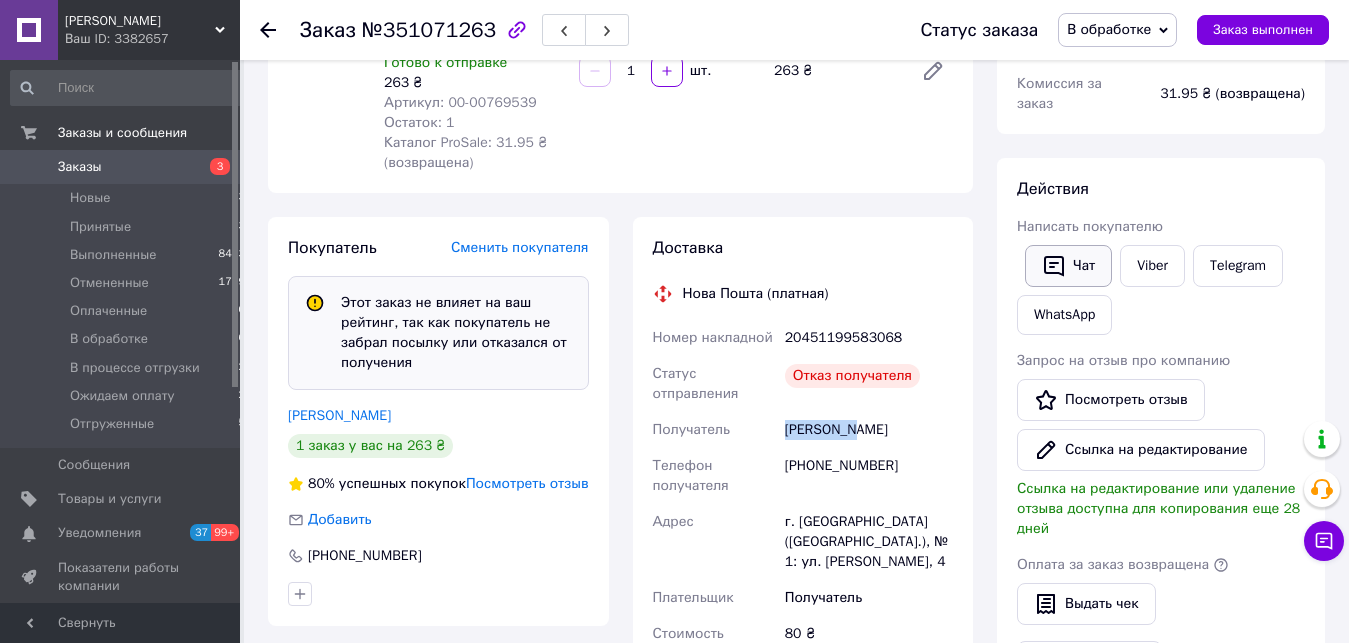 click on "Чат" at bounding box center (1068, 266) 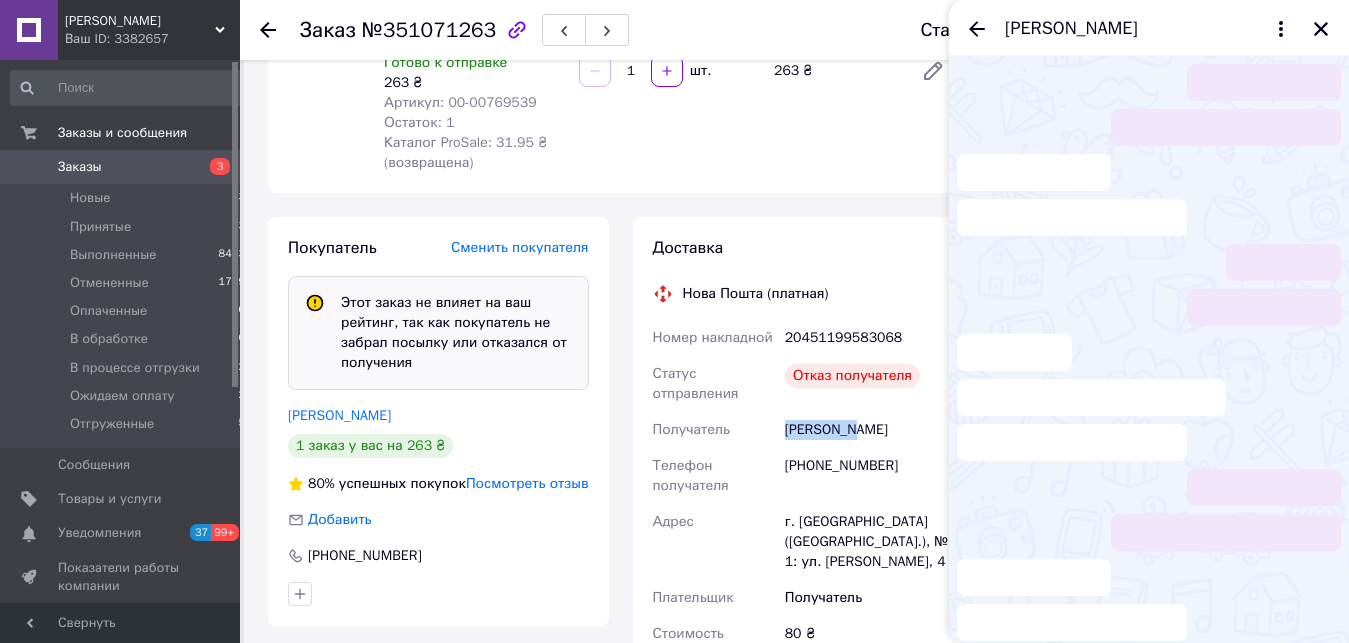 scroll, scrollTop: 151, scrollLeft: 0, axis: vertical 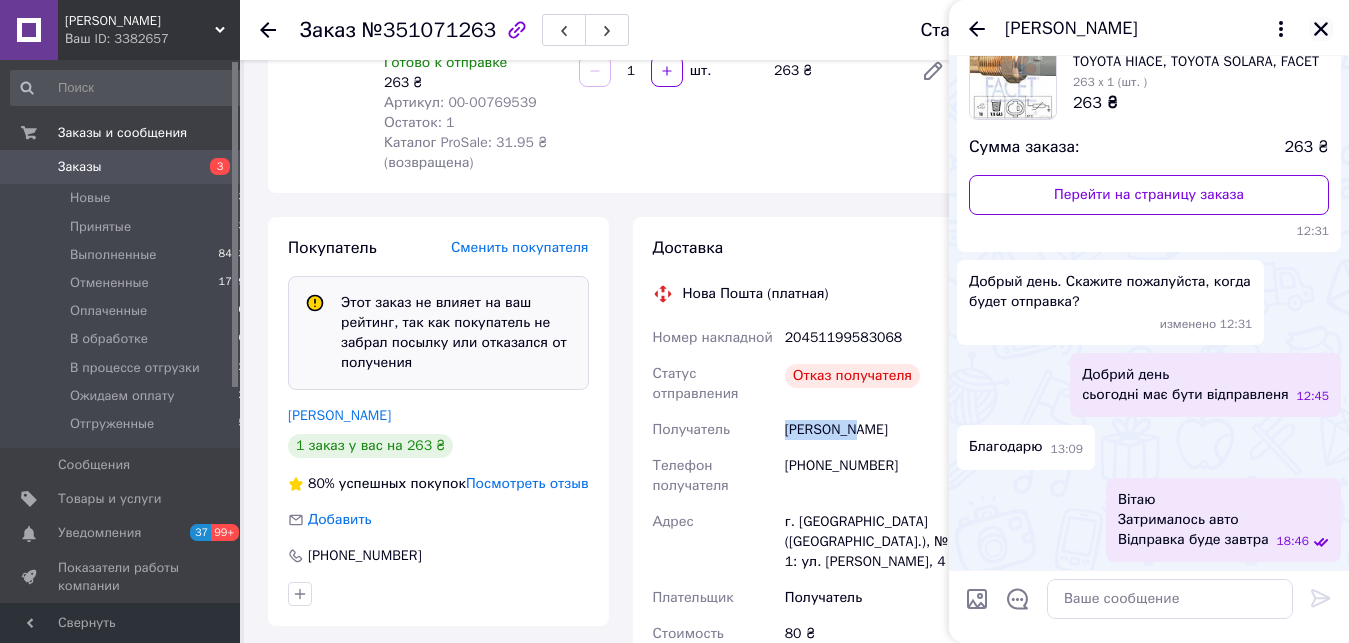click 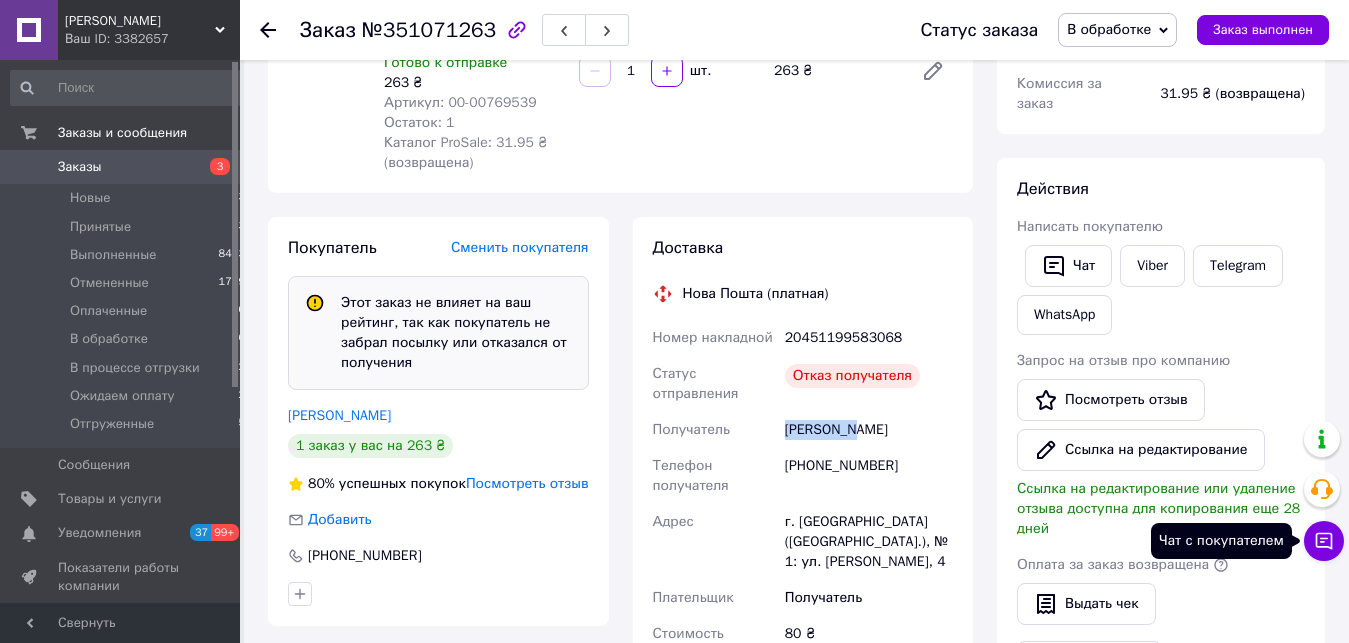 click 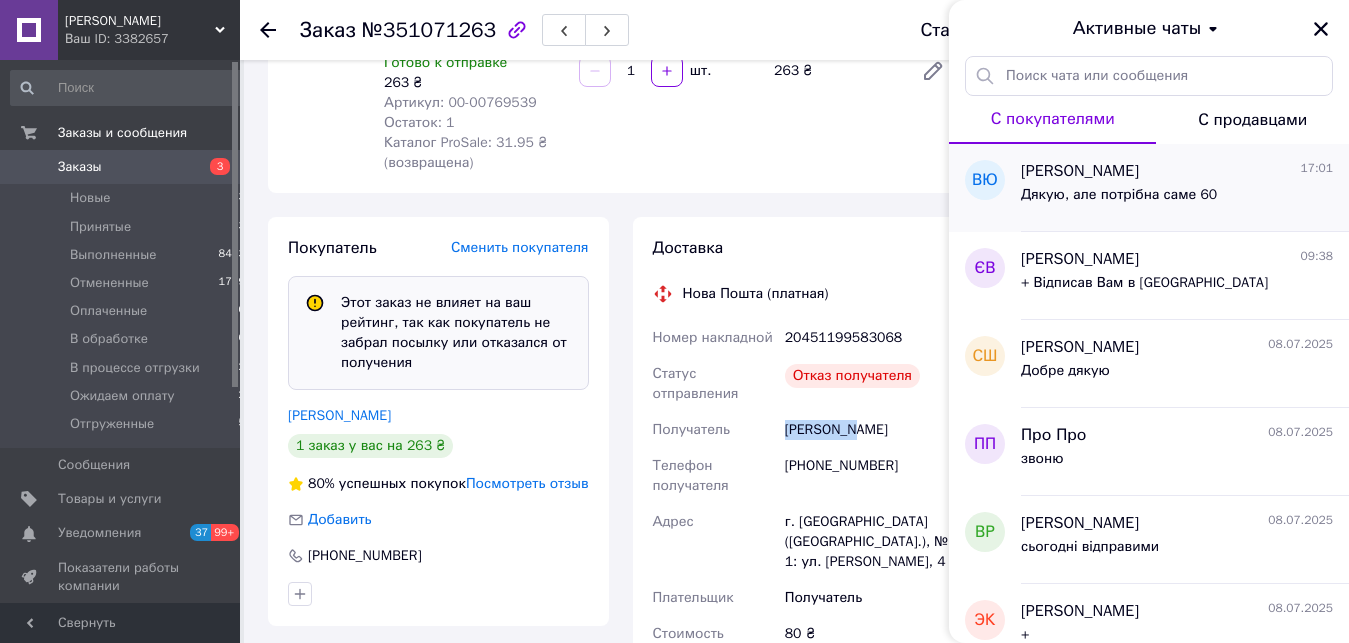 click on "Дякую, але потрібна саме 60" at bounding box center (1119, 195) 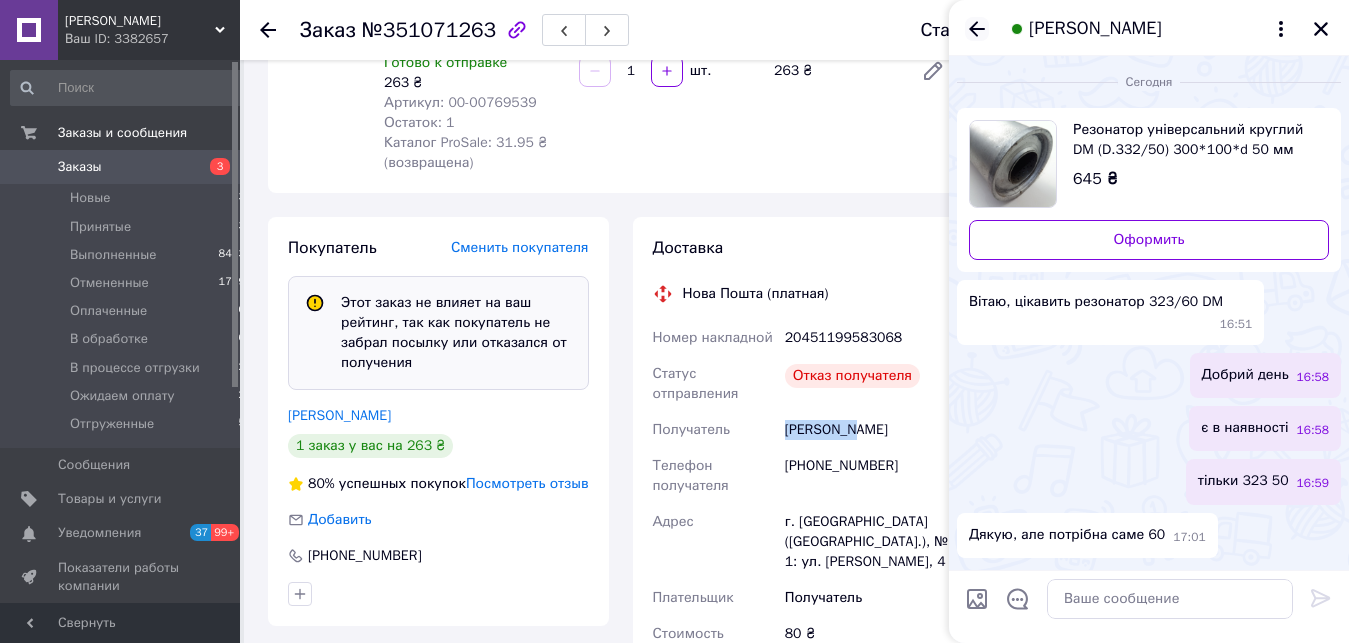 click 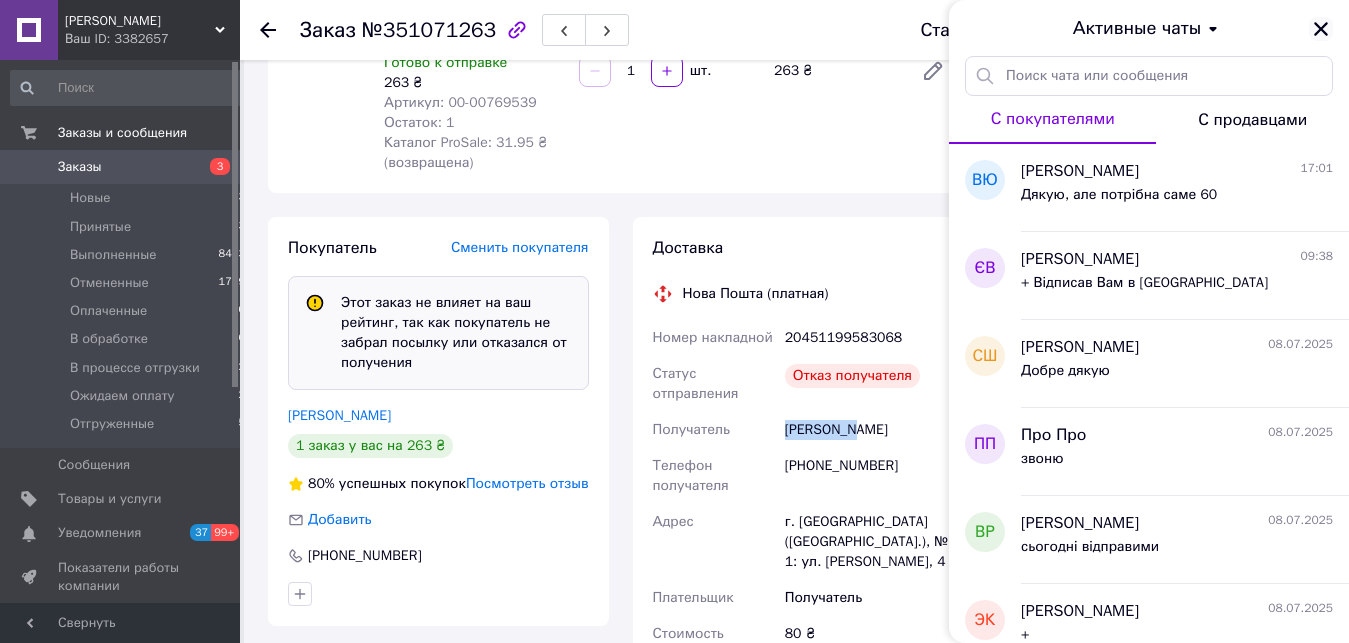 click 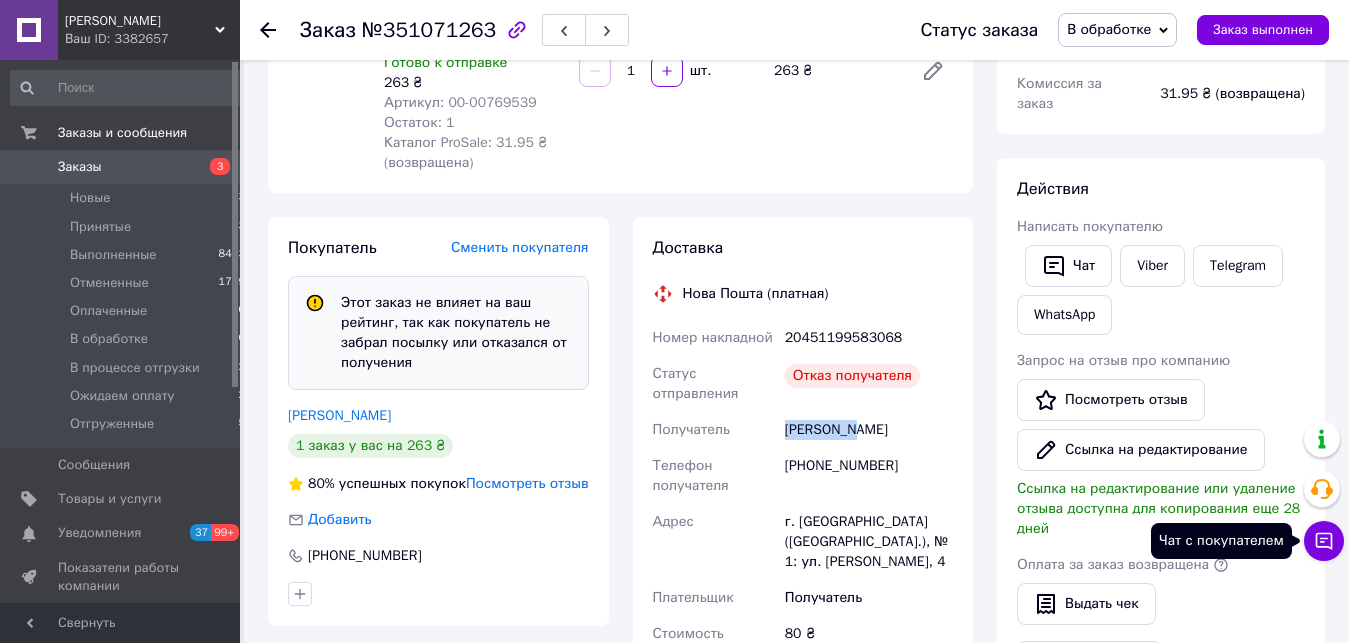 click 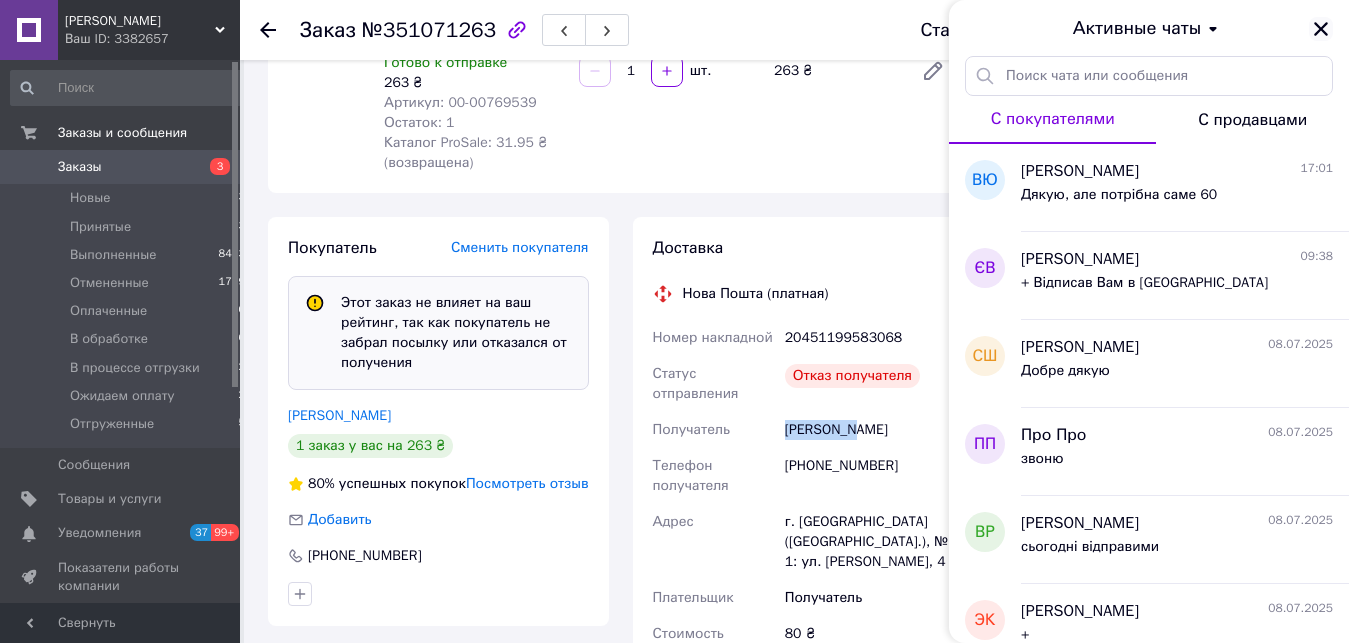 click 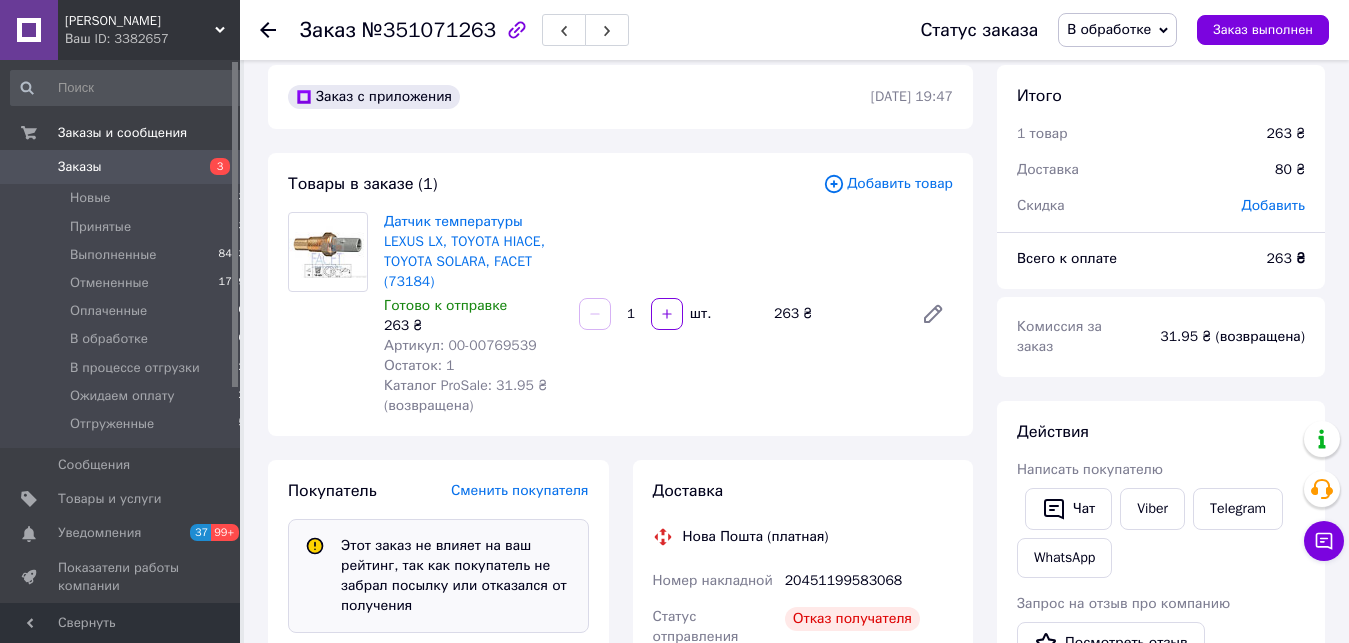 scroll, scrollTop: 0, scrollLeft: 0, axis: both 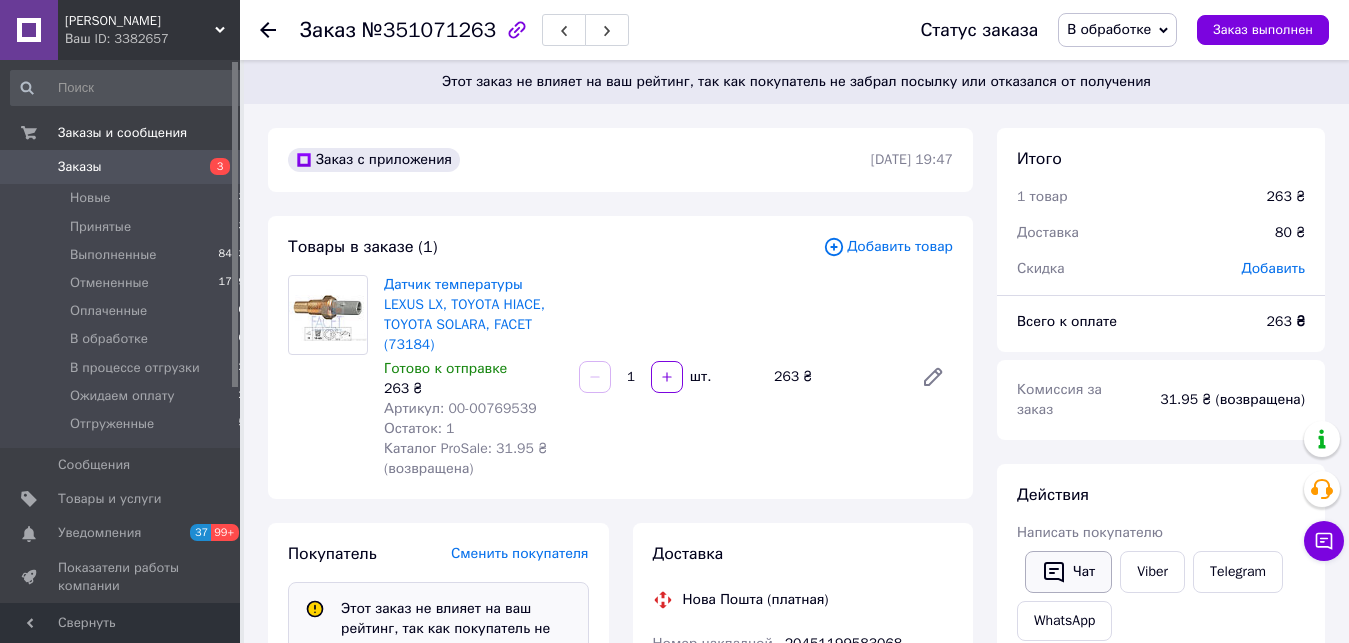click on "Чат" at bounding box center [1068, 572] 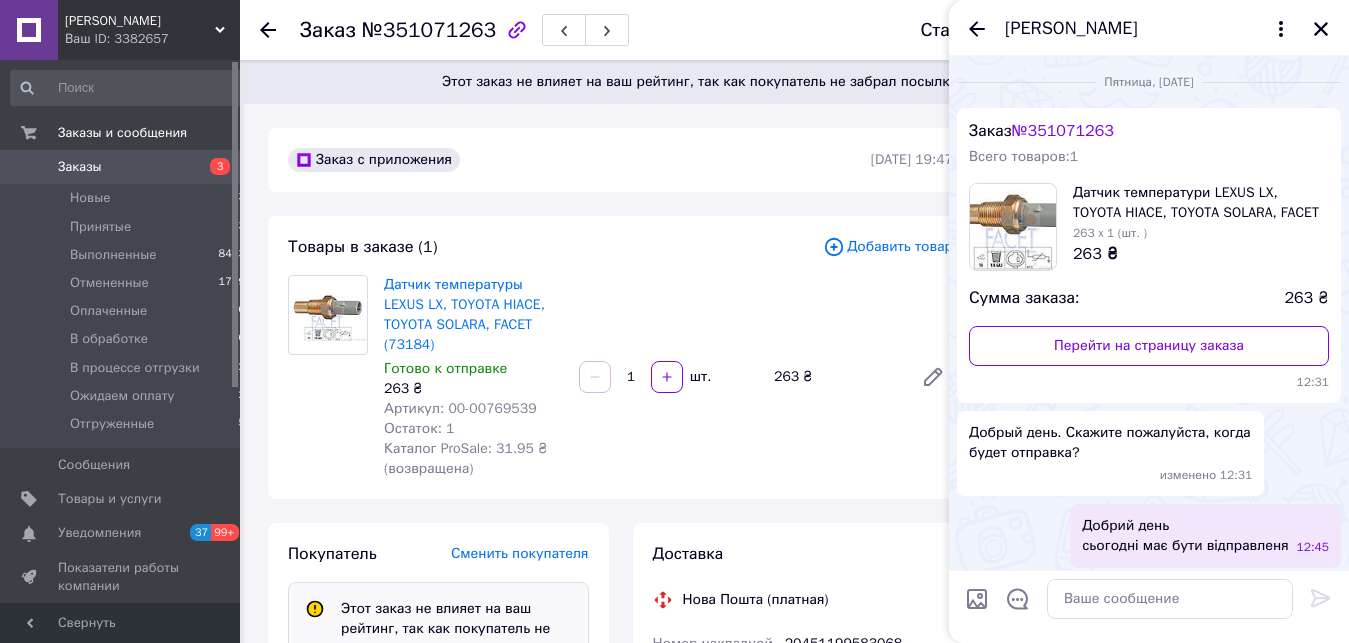scroll, scrollTop: 151, scrollLeft: 0, axis: vertical 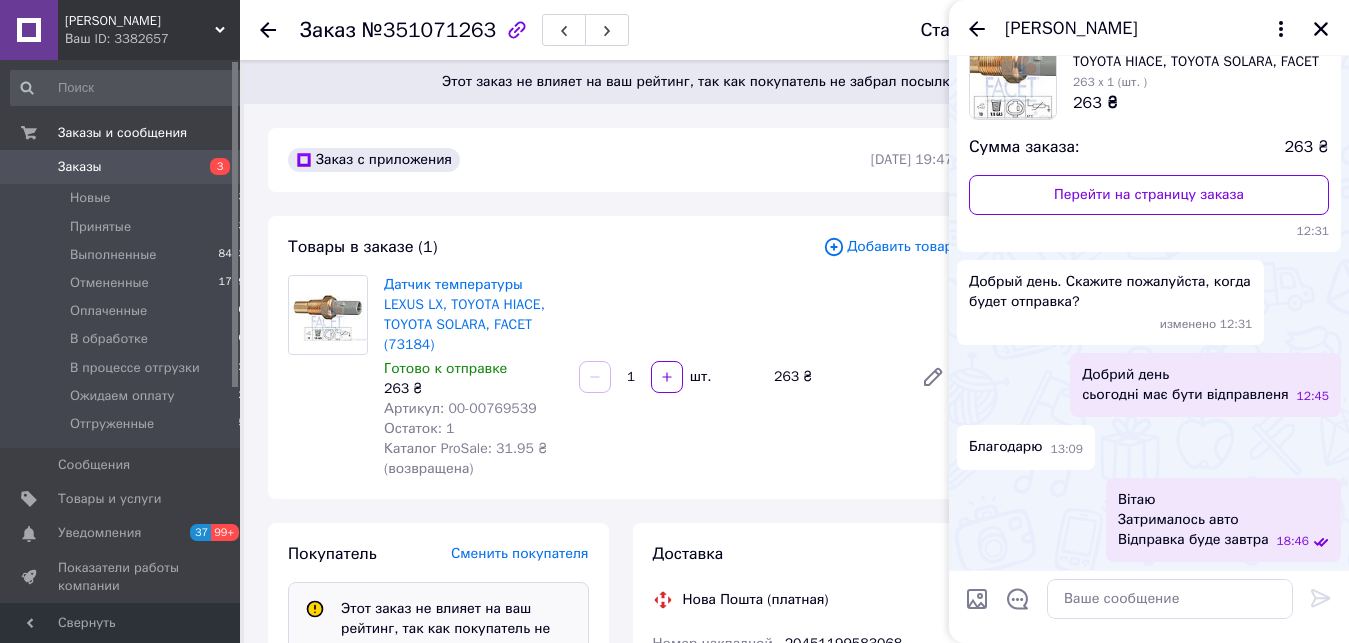 click on "№351071263" at bounding box center (429, 30) 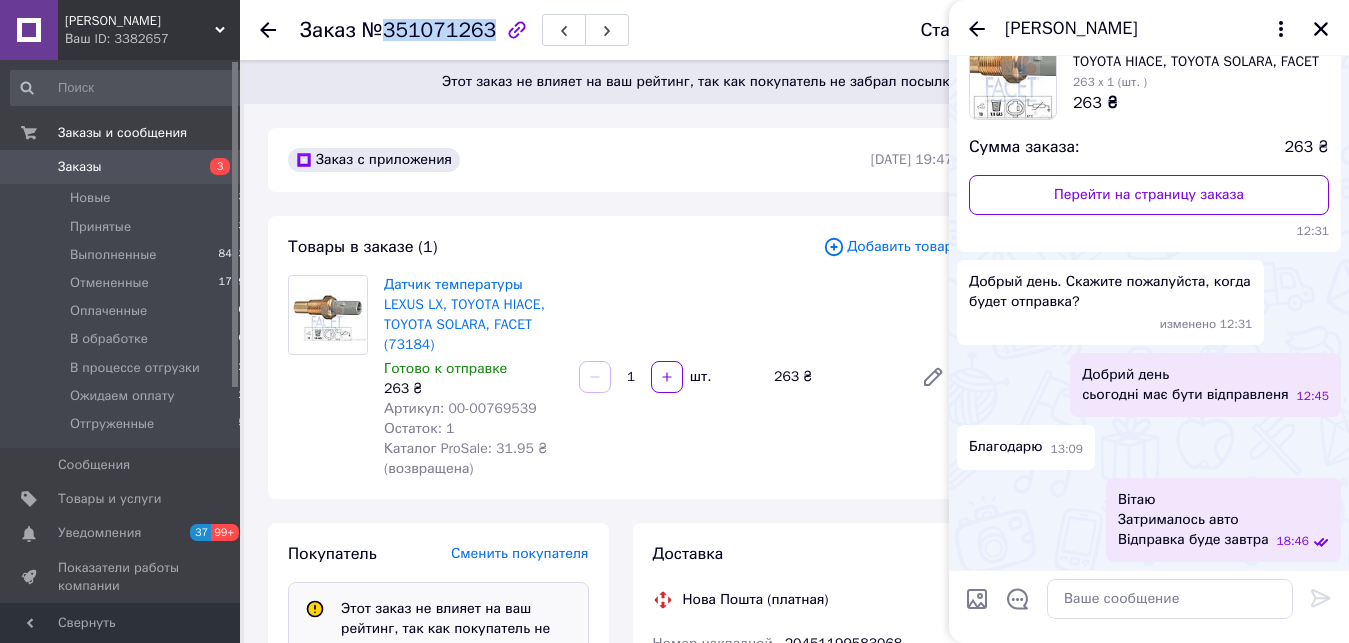 click on "№351071263" at bounding box center [429, 30] 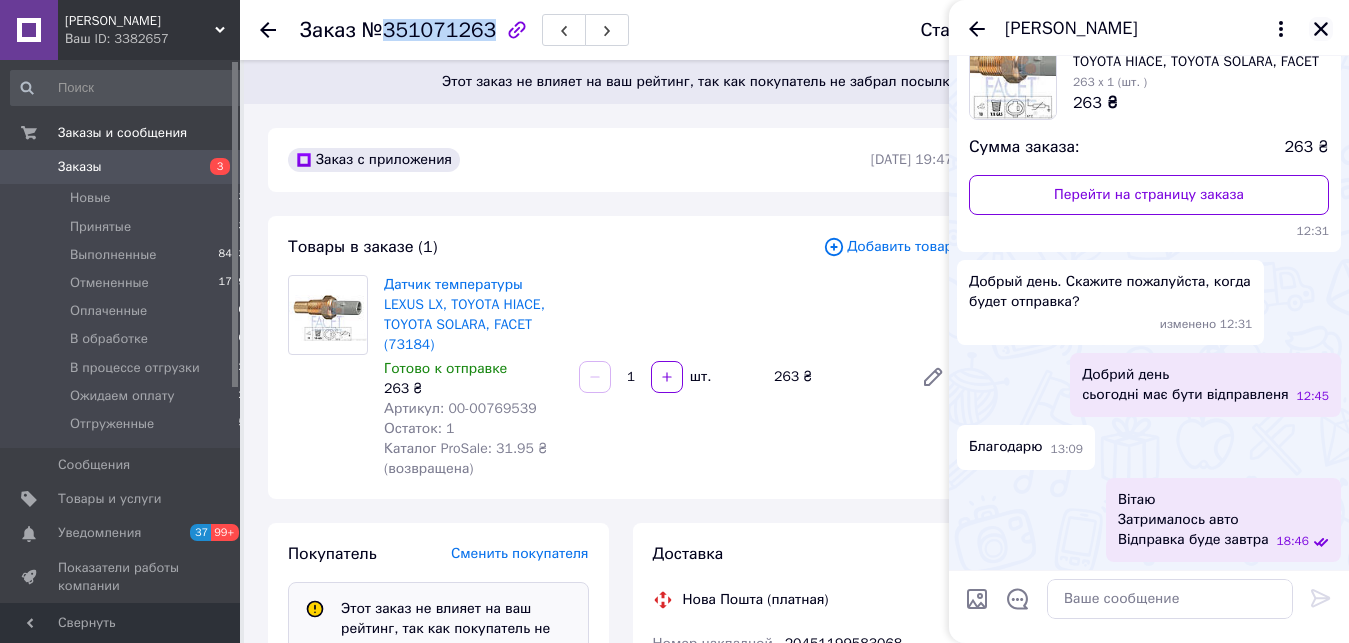 click 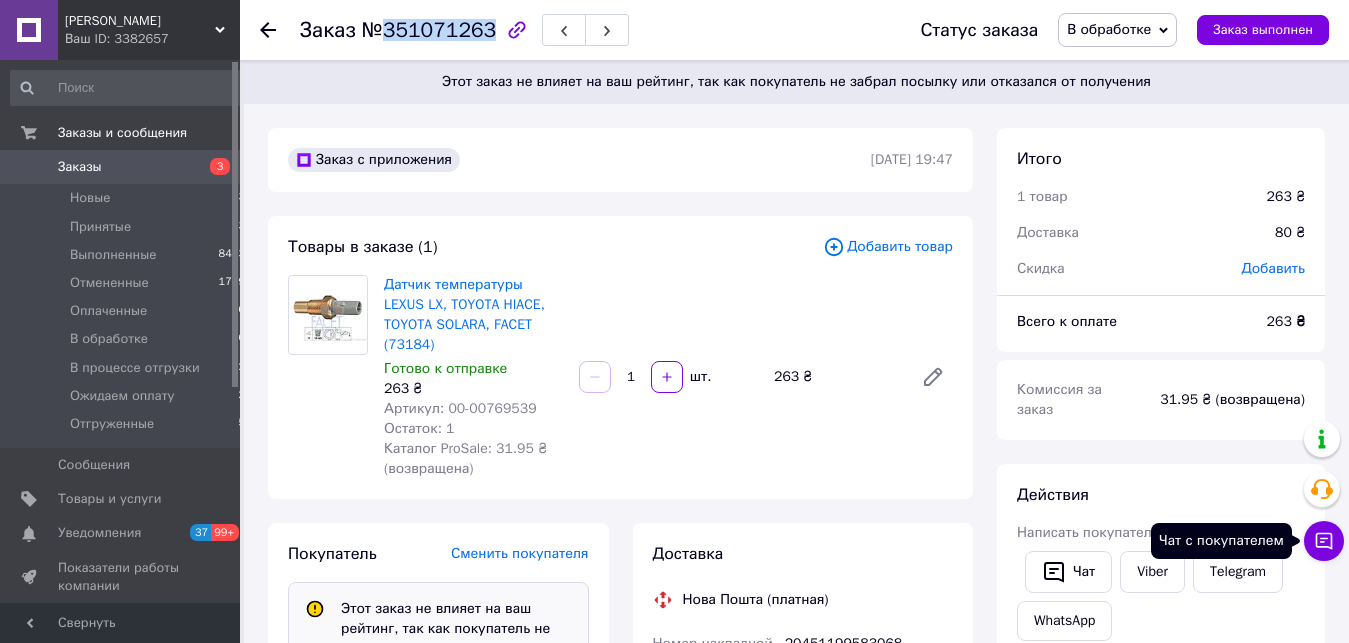 click 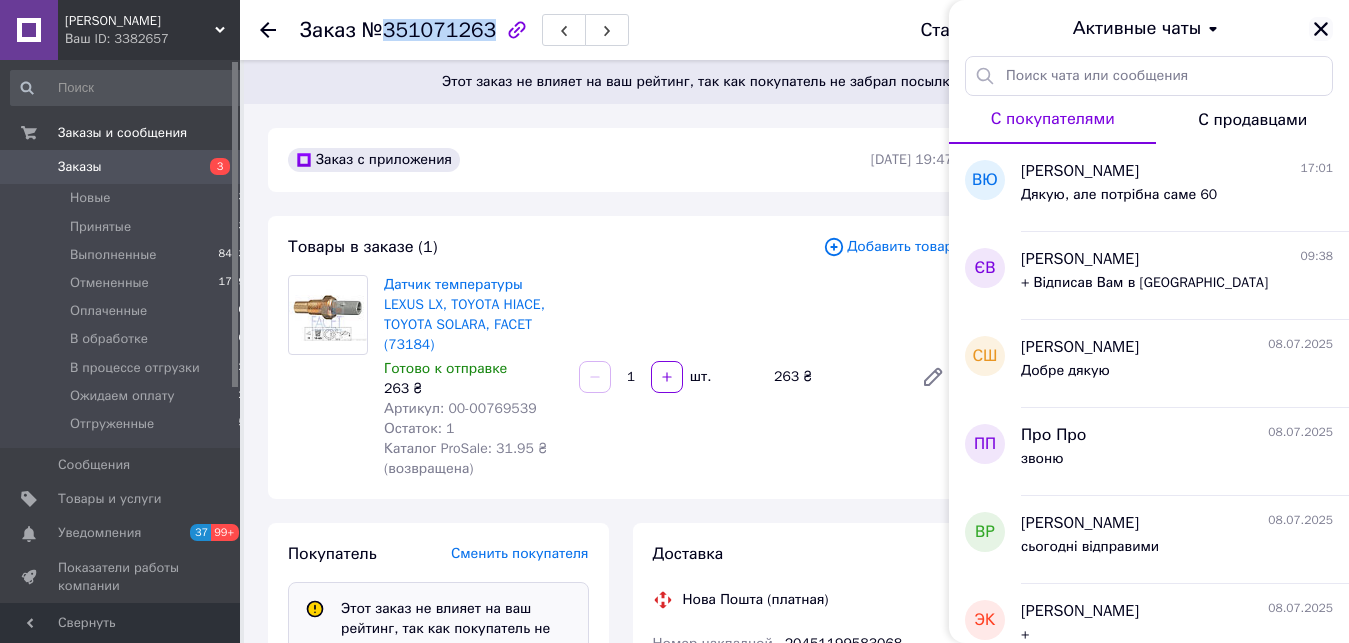 click 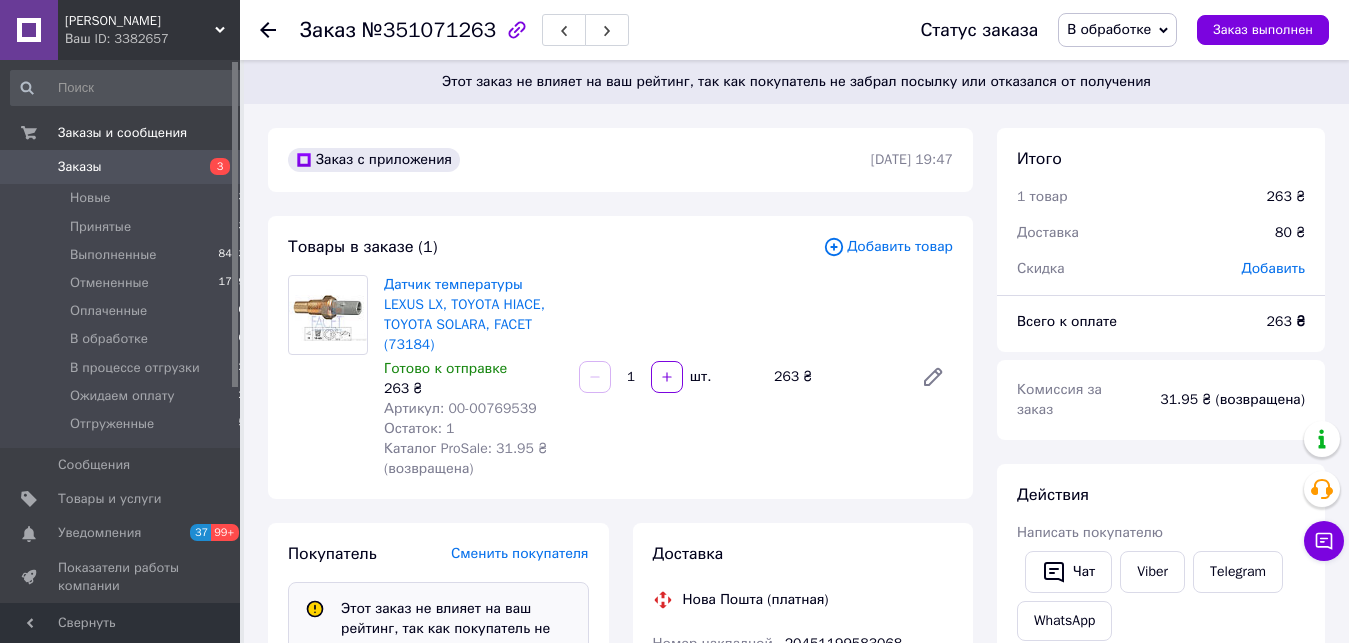 click at bounding box center (1324, 489) 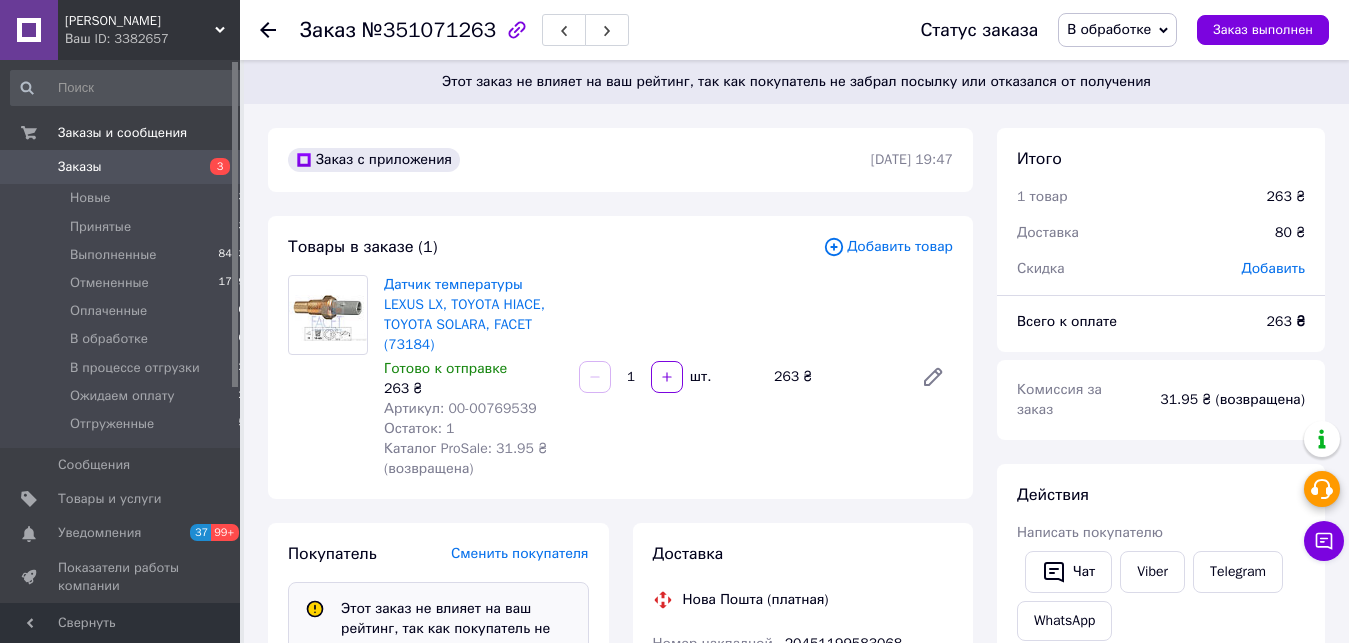 click 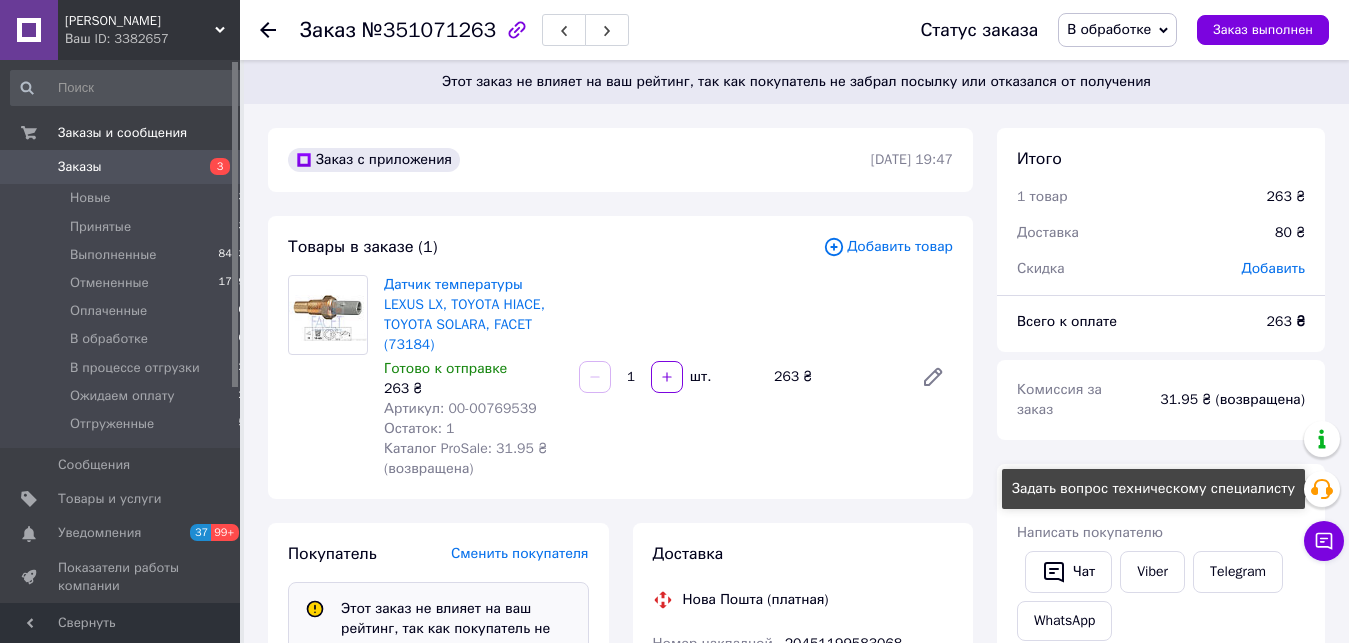 click on "Итого" at bounding box center [1161, 159] 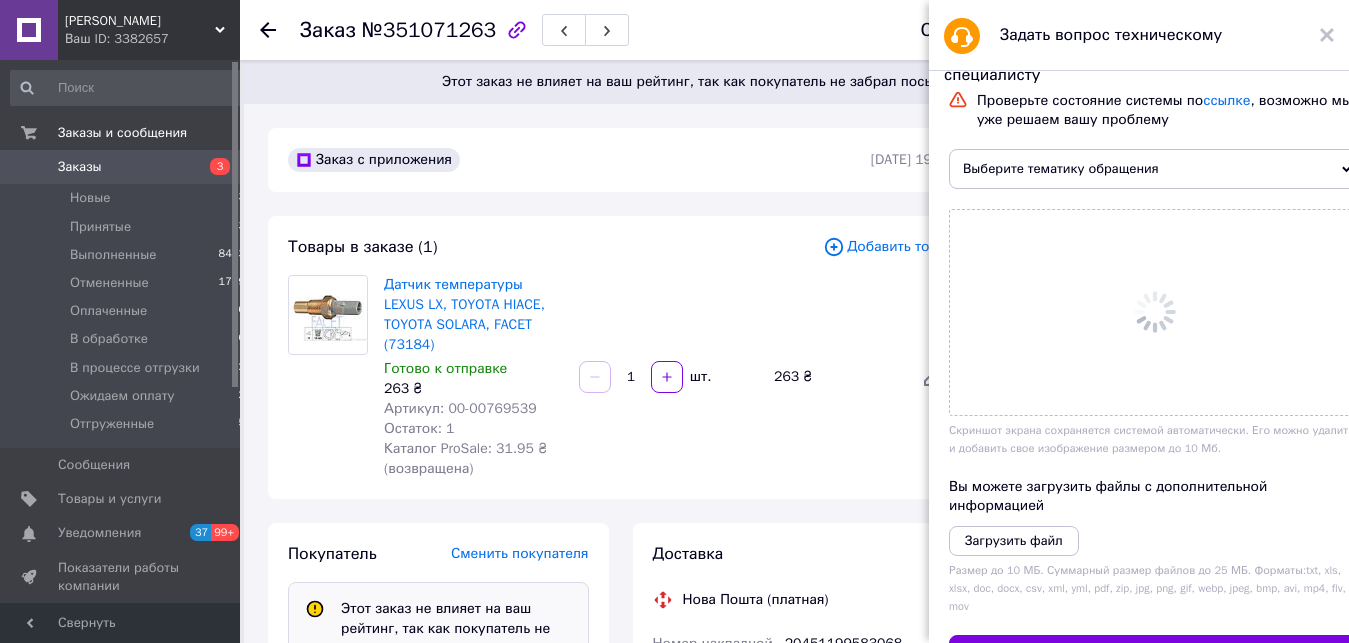click on "Выберите тематику обращения" at bounding box center (1155, 169) 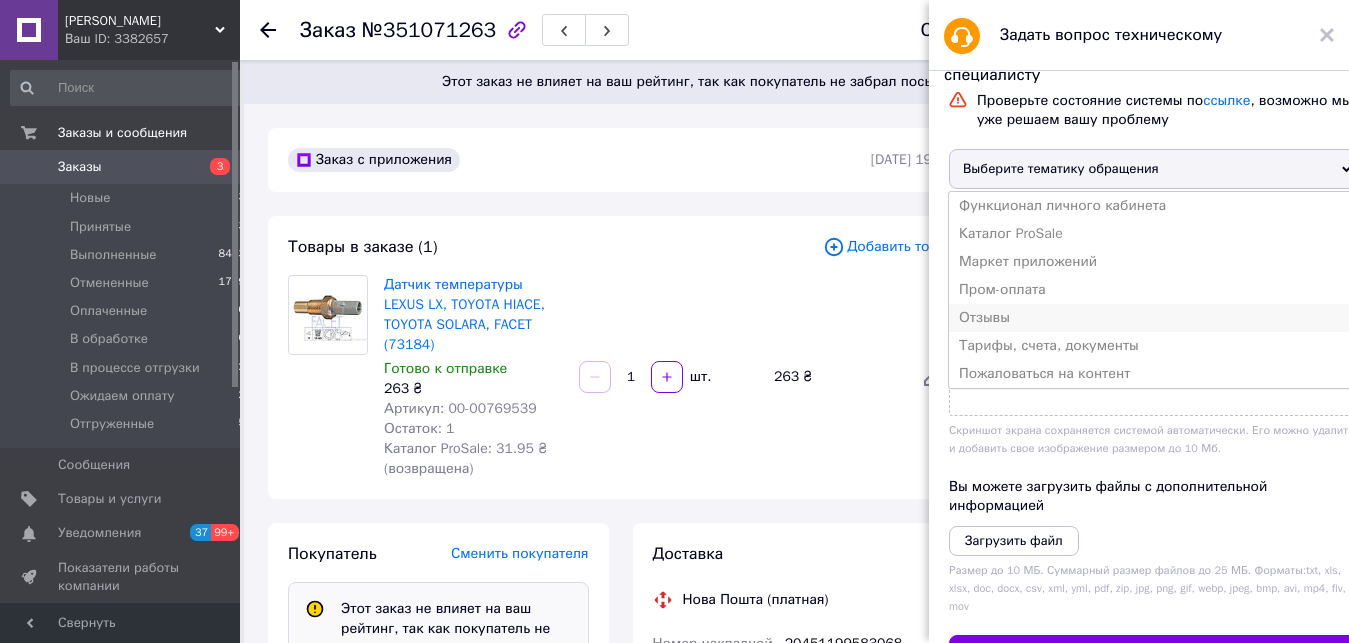 click on "Отзывы" at bounding box center (1155, 318) 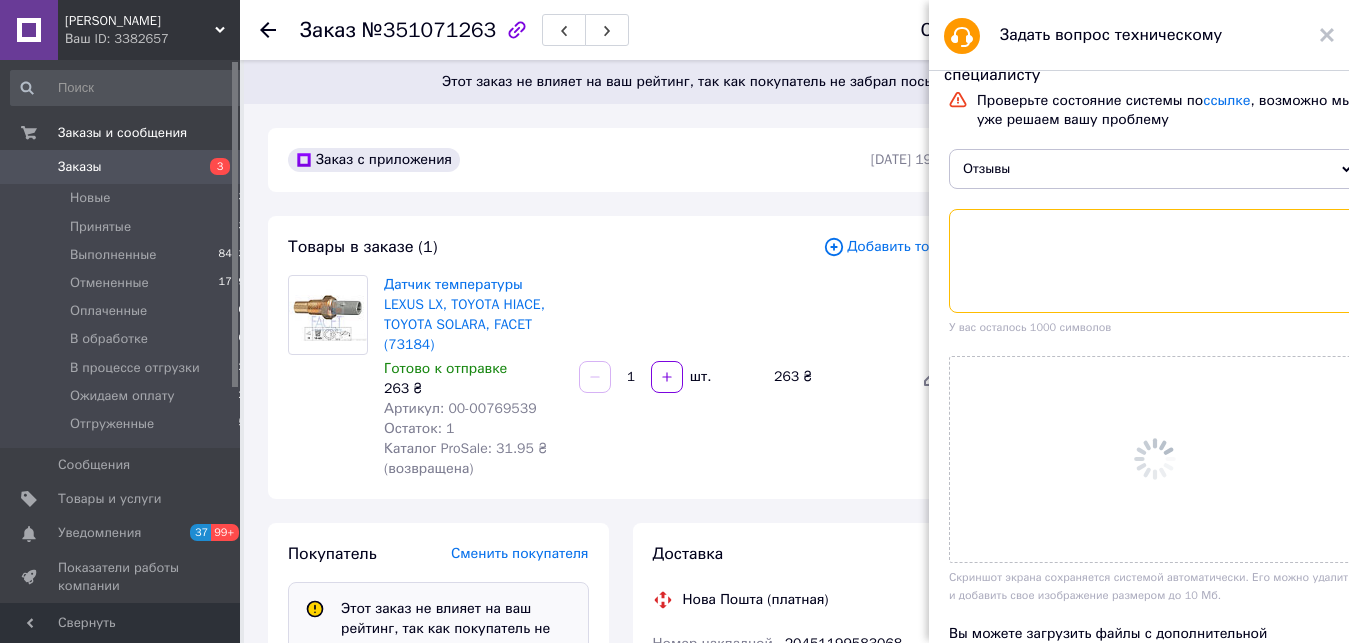 click at bounding box center (1155, 261) 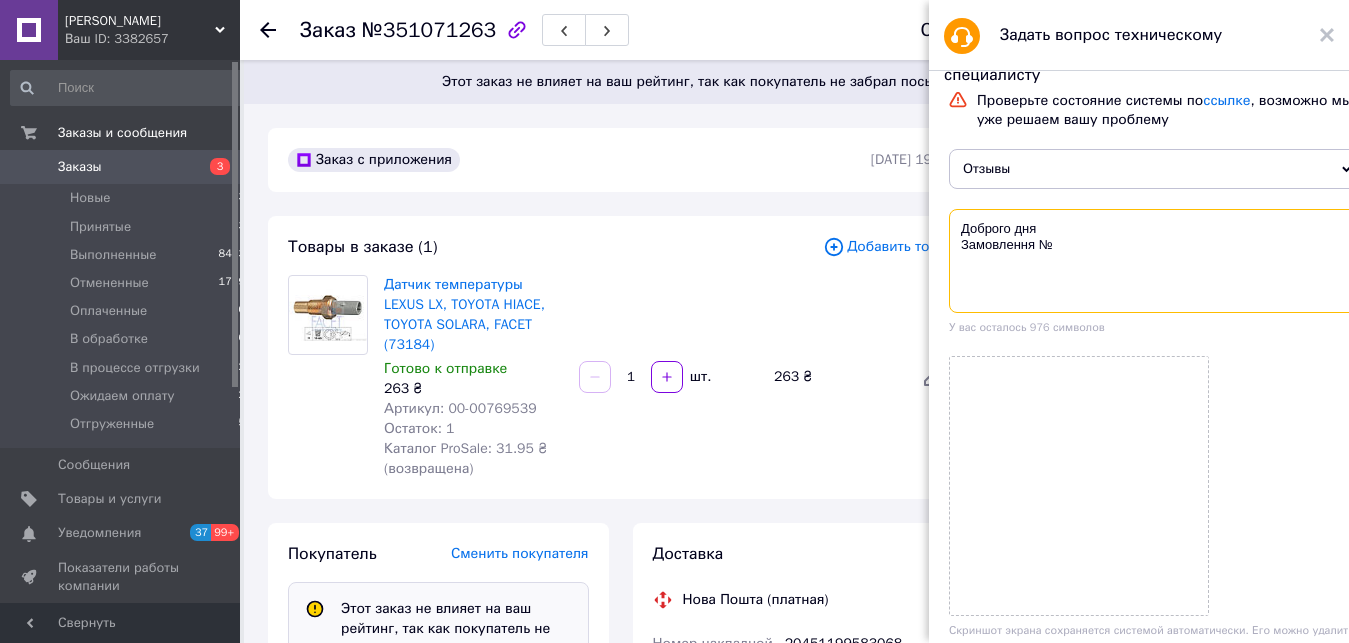 paste on "350312859" 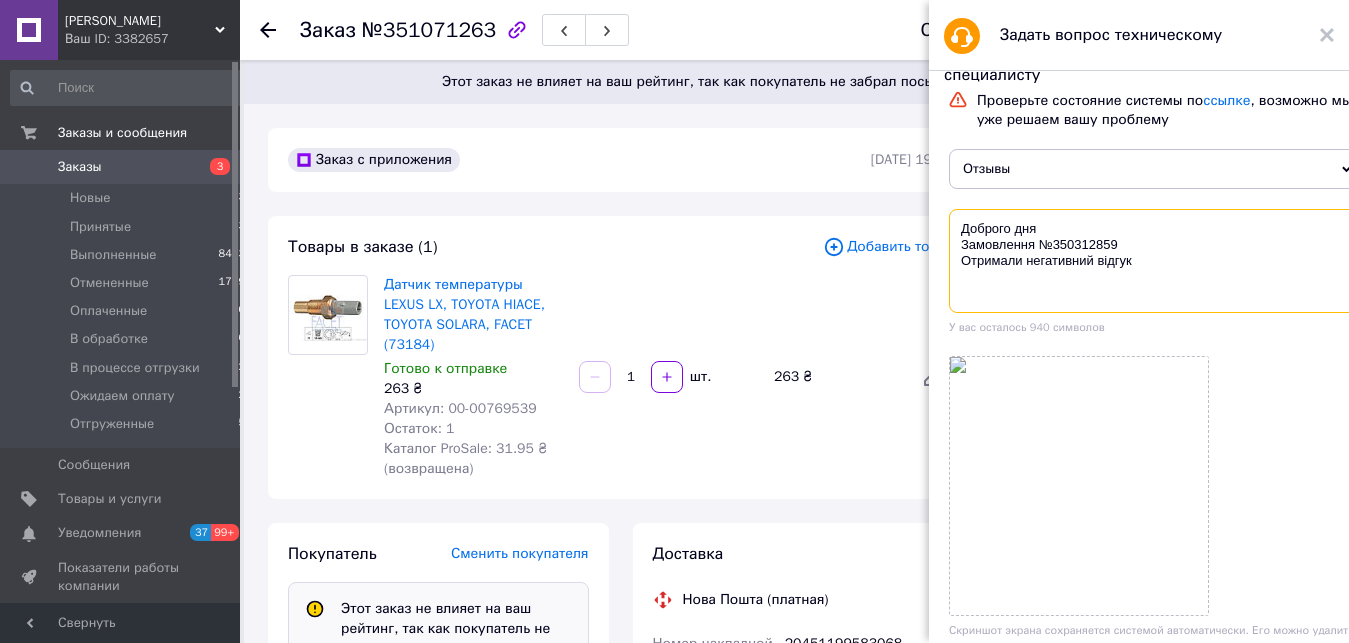 type on "Доброго дня
Замовлення №350312859
Отримали негативний відгук" 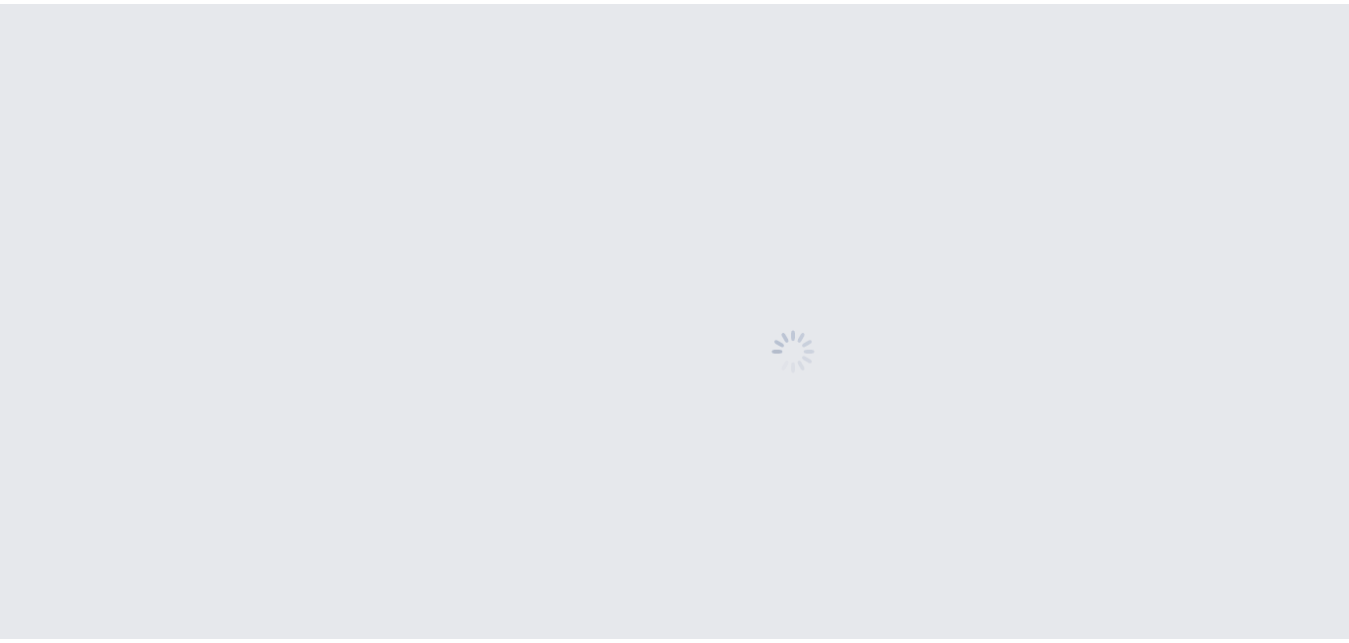 scroll, scrollTop: 0, scrollLeft: 0, axis: both 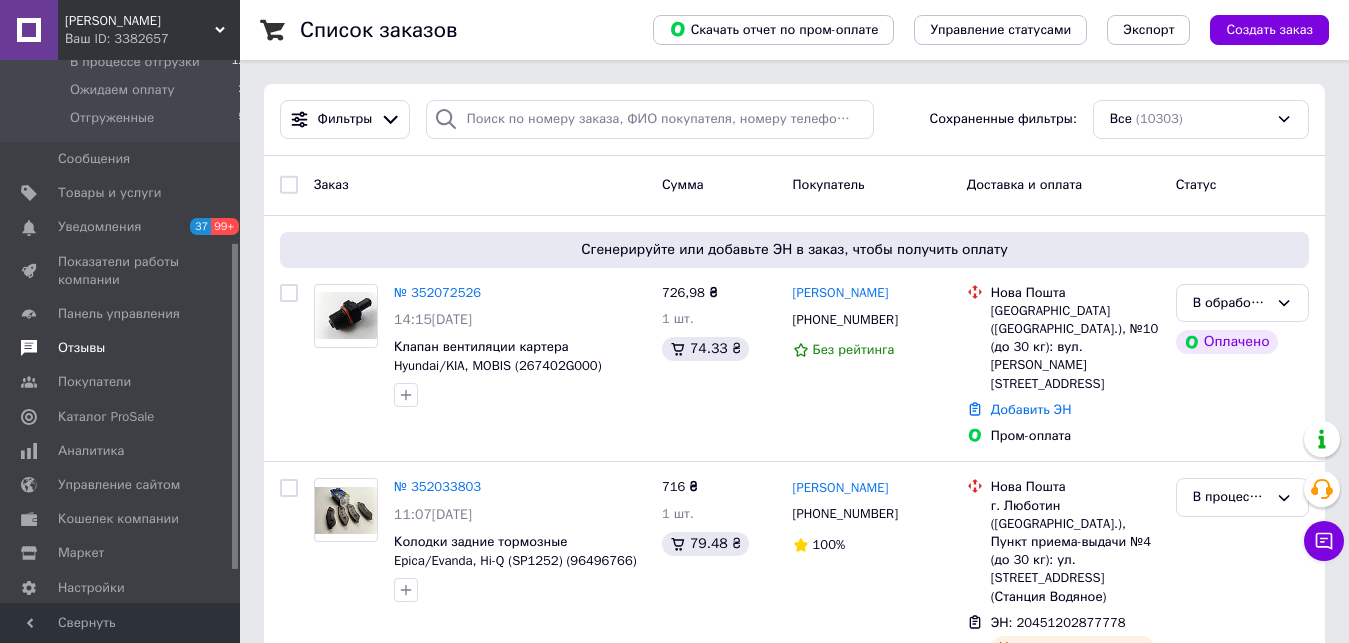 click on "Отзывы" at bounding box center [81, 348] 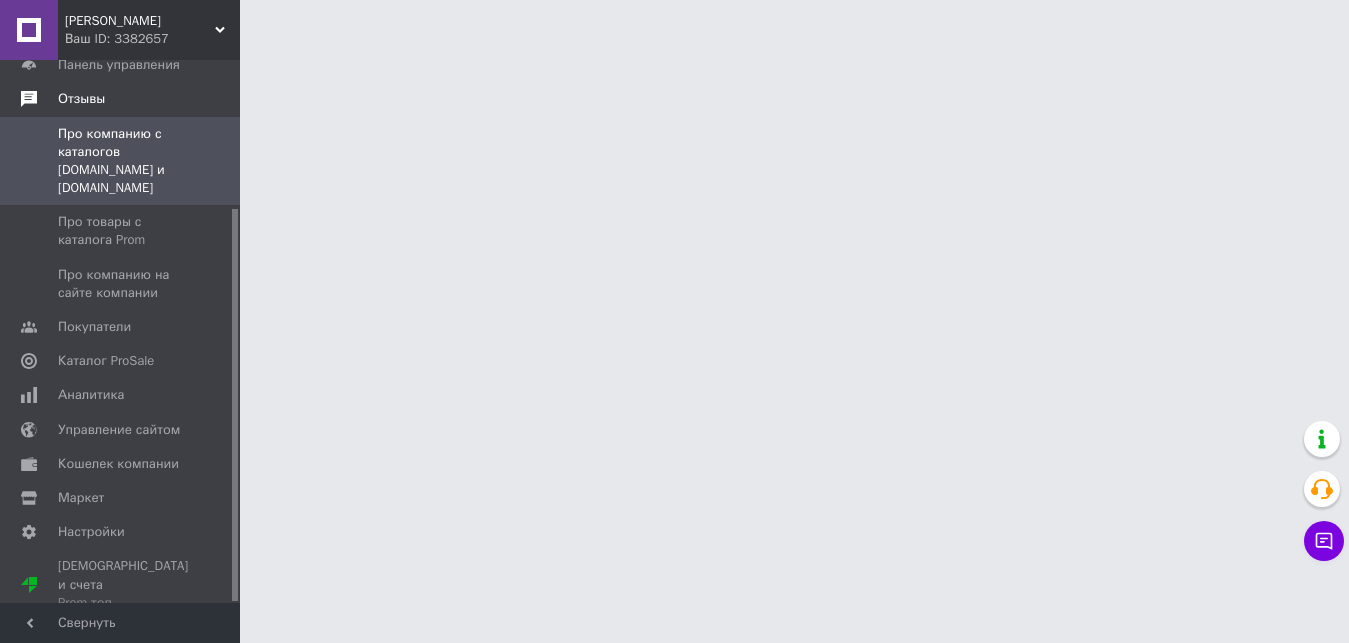 scroll, scrollTop: 204, scrollLeft: 0, axis: vertical 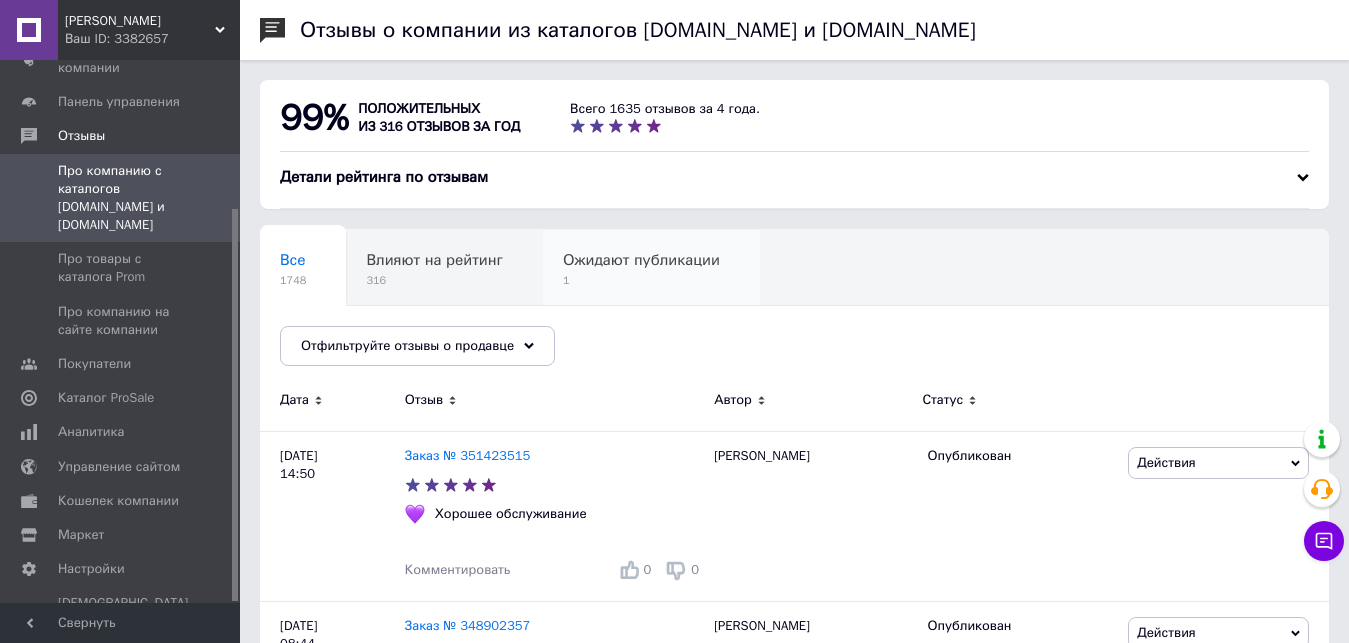 click on "1" at bounding box center [641, 280] 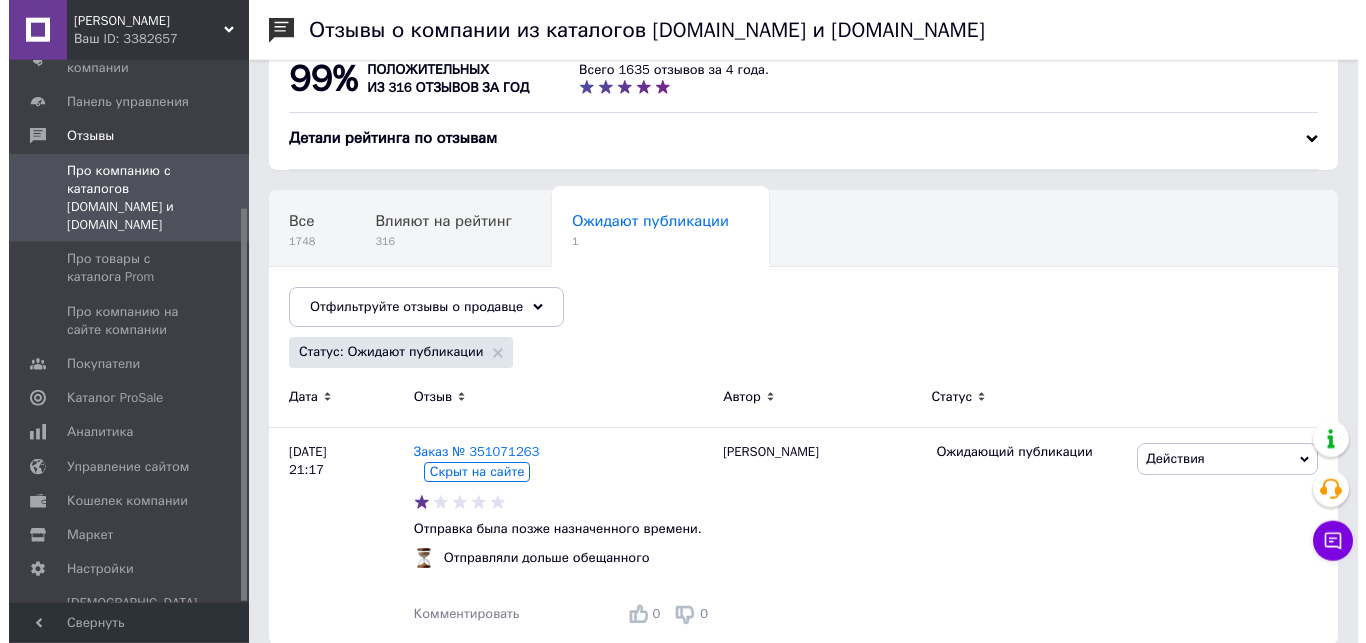 scroll, scrollTop: 64, scrollLeft: 0, axis: vertical 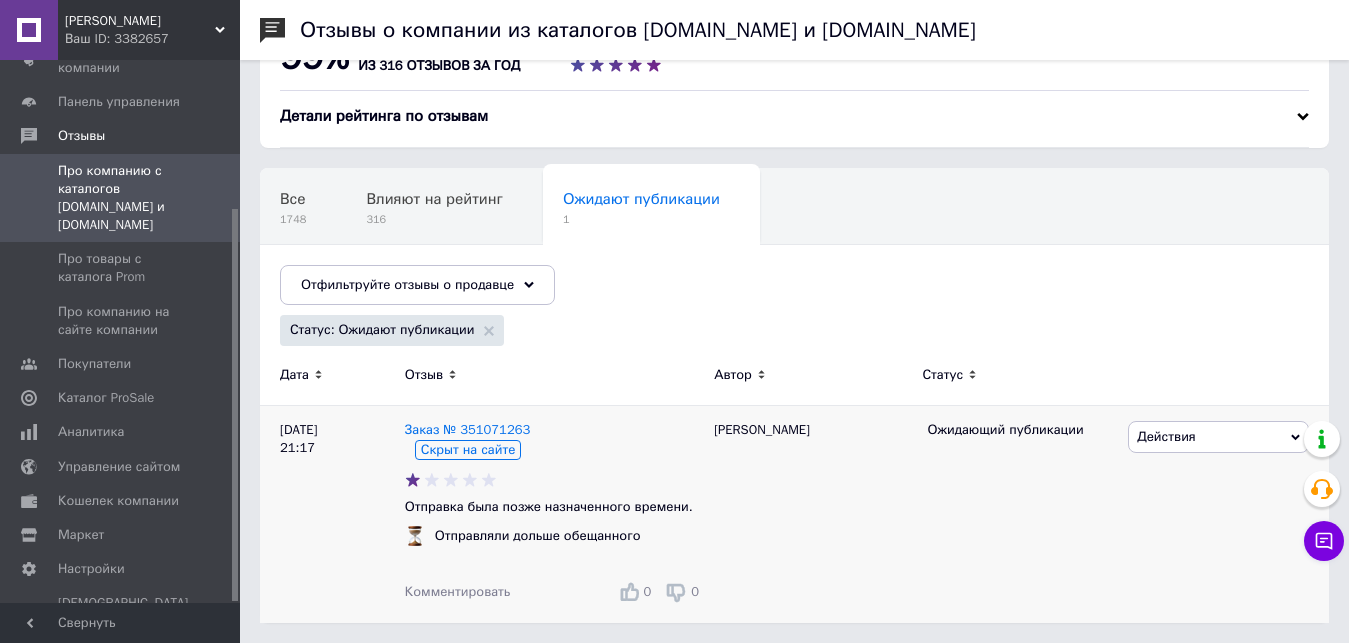 click on "Действия" at bounding box center [1166, 436] 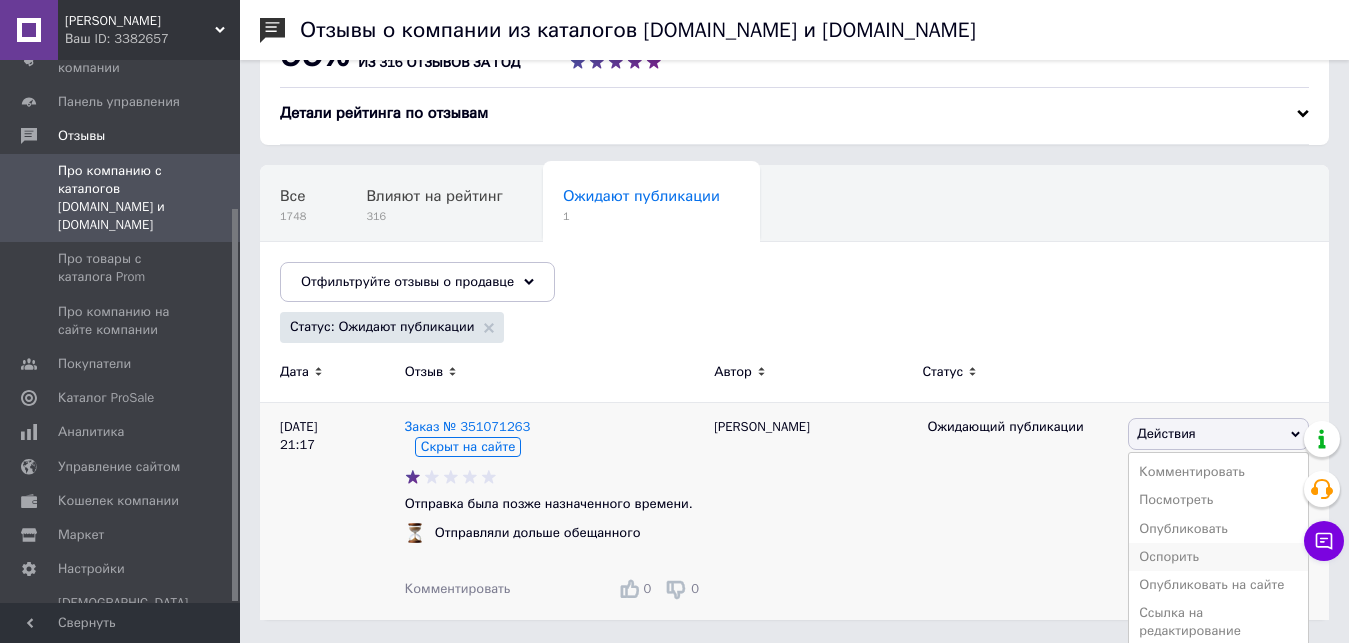 click on "Оспорить" at bounding box center [1218, 557] 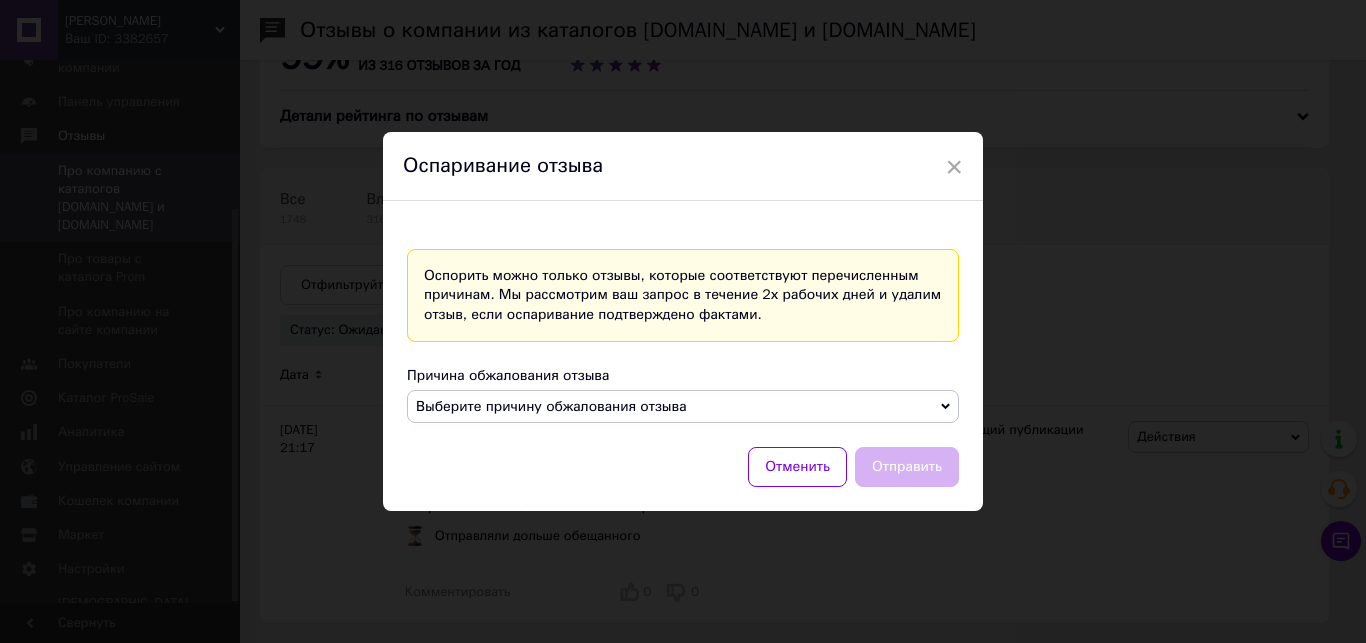 click on "Выберите причину обжалования отзыва" at bounding box center [551, 406] 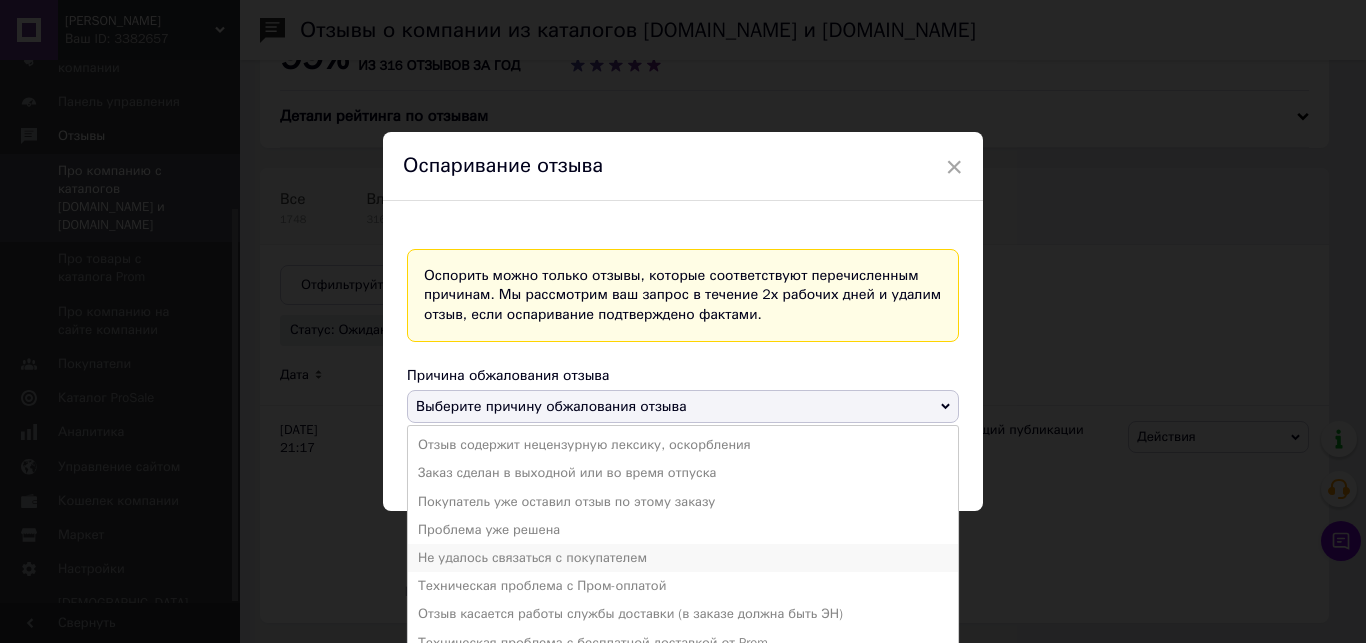 scroll, scrollTop: 20, scrollLeft: 0, axis: vertical 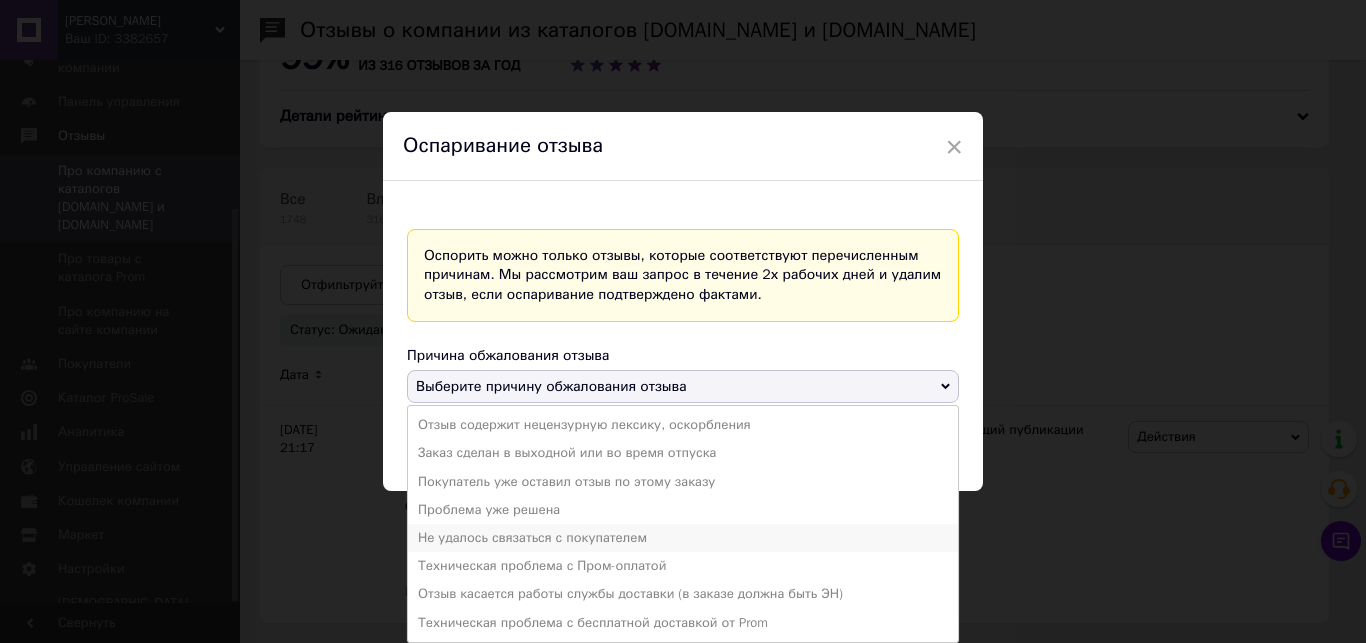 click on "Не удалось связаться с покупателем" at bounding box center [683, 538] 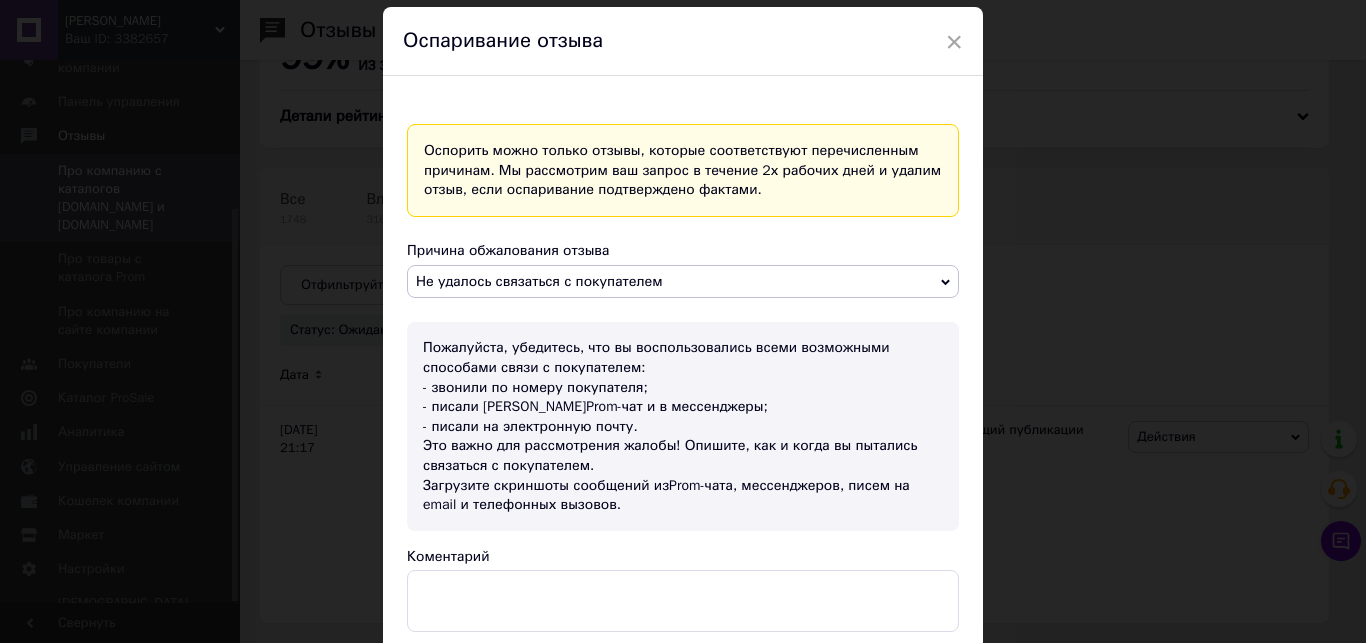 scroll, scrollTop: 54, scrollLeft: 0, axis: vertical 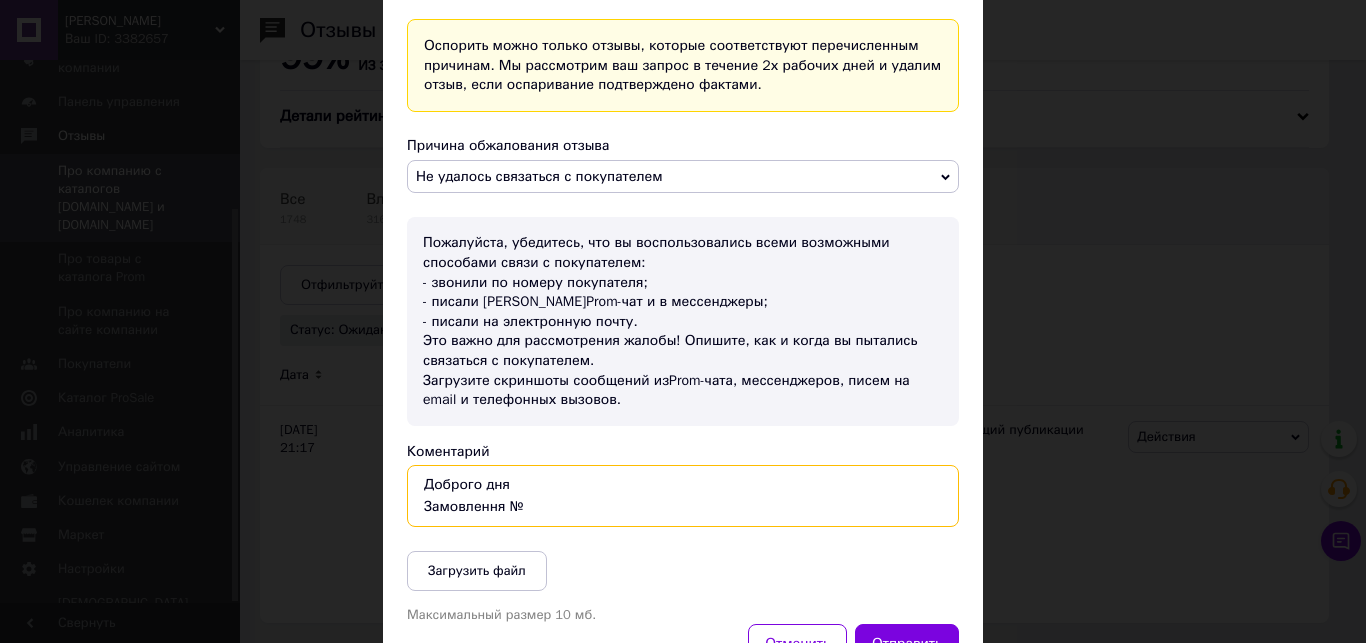 paste on "351071263" 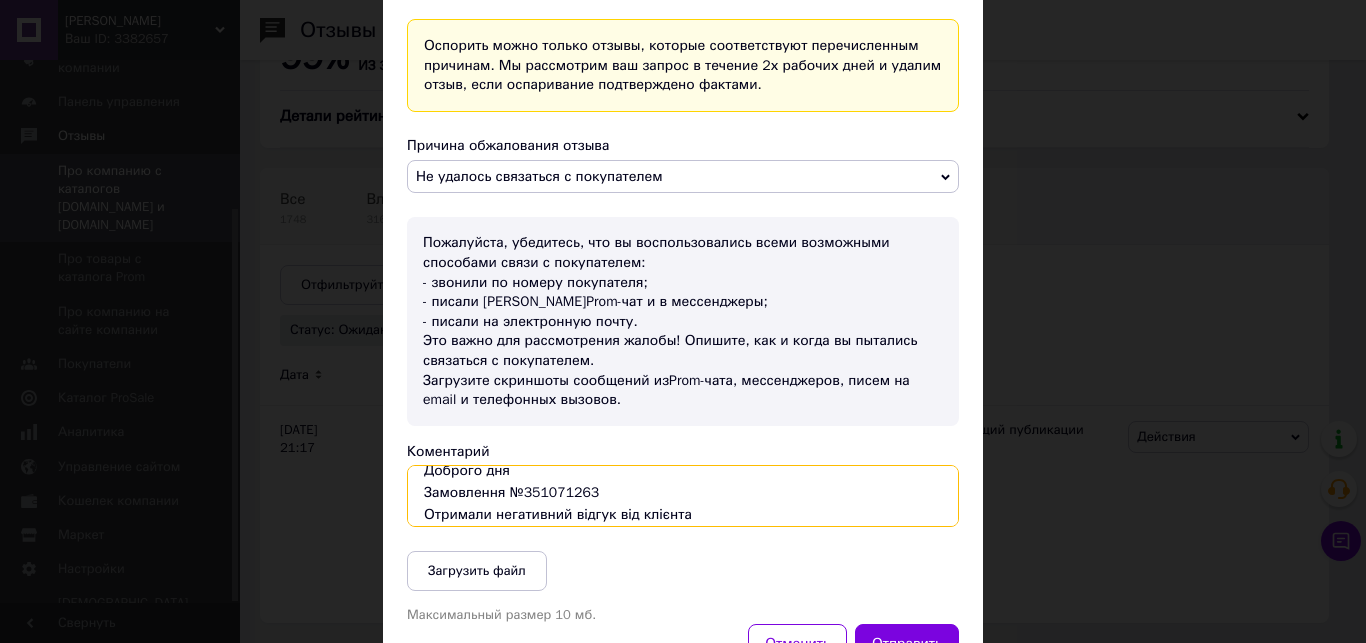 scroll, scrollTop: 36, scrollLeft: 0, axis: vertical 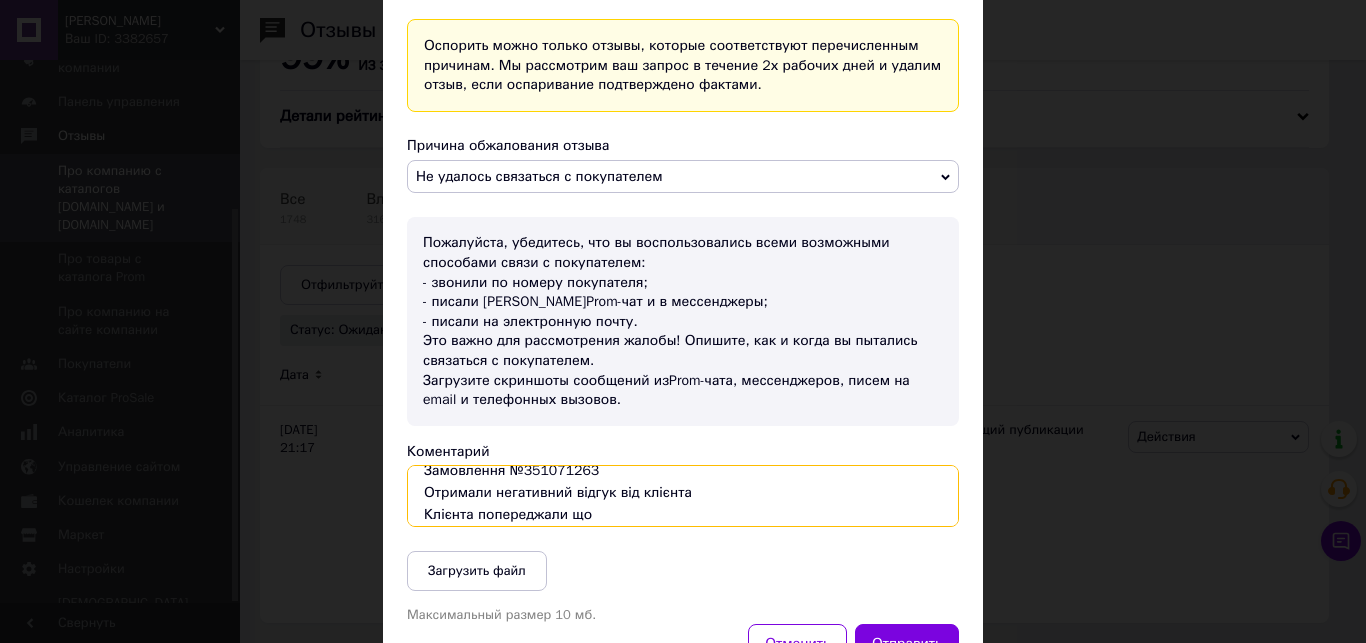 drag, startPoint x: 603, startPoint y: 518, endPoint x: 403, endPoint y: 495, distance: 201.31816 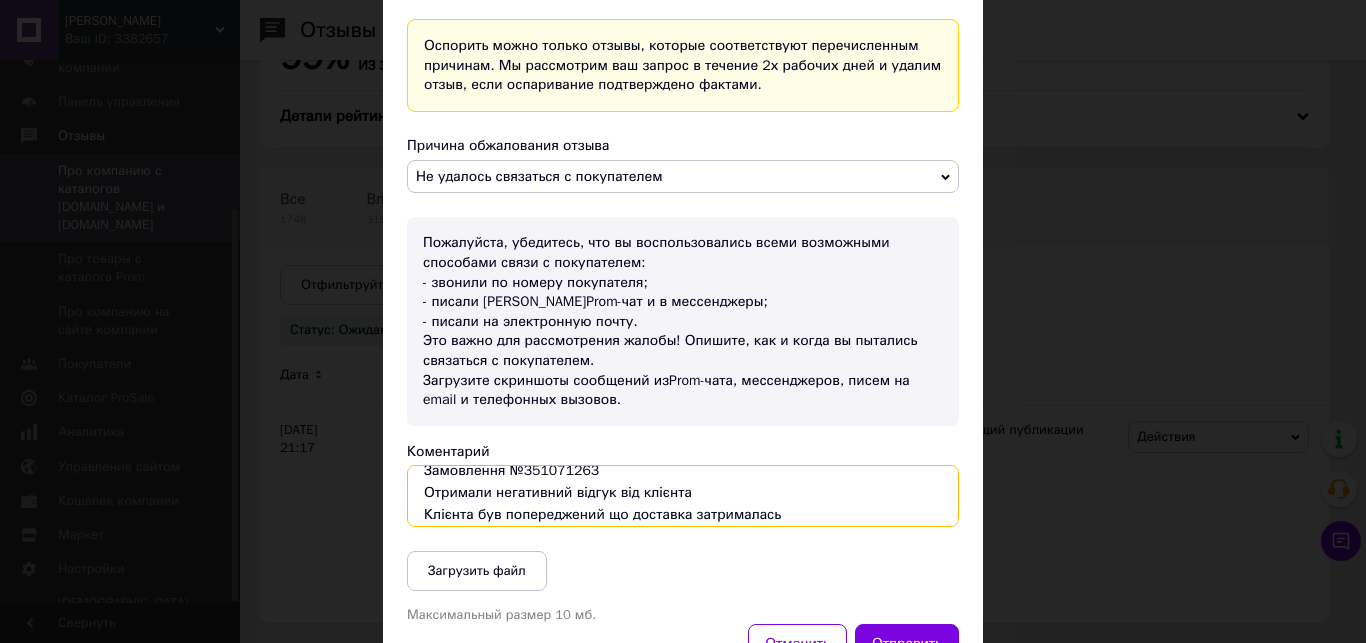 click on "Доброго дня
Замовлення №351071263
Отримали негативний відгук від клієнта
Клієнта був попереджений що доставка затрималась" at bounding box center [683, 496] 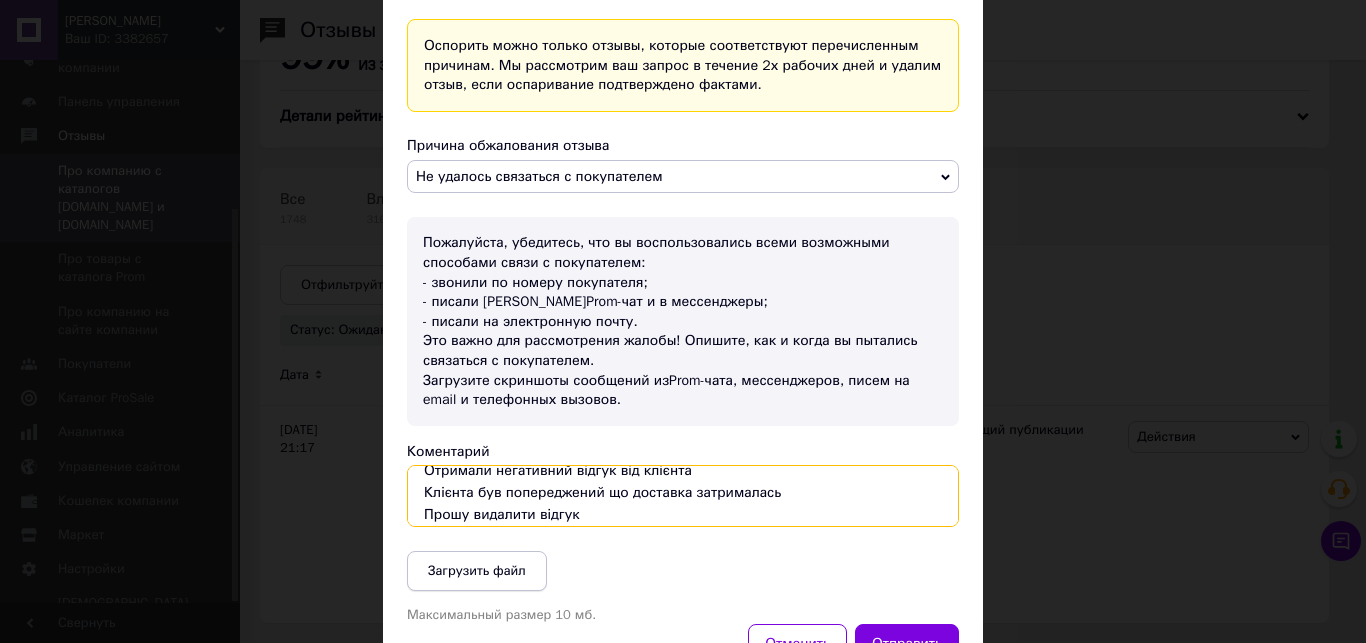 type on "Доброго дня
Замовлення №351071263
Отримали негативний відгук від клієнта
Клієнта був попереджений що доставка затрималась
Прошу видалити відгук" 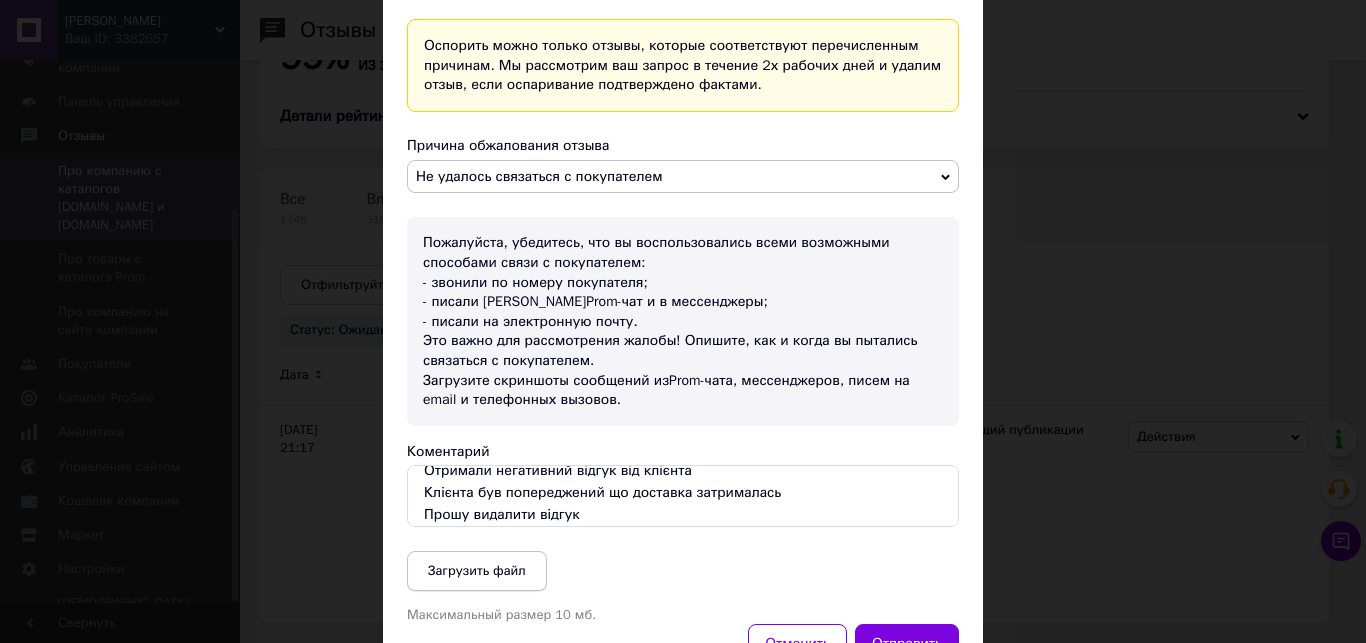 click on "Загрузить файл" at bounding box center (477, 571) 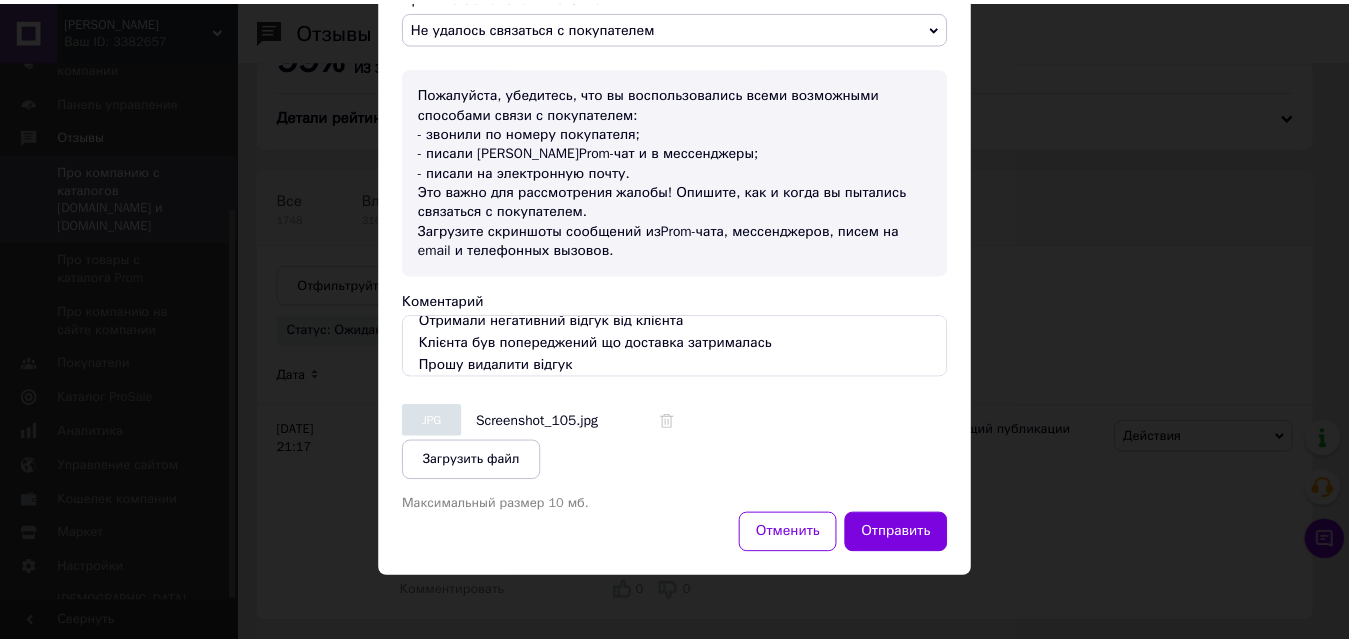 scroll, scrollTop: 322, scrollLeft: 0, axis: vertical 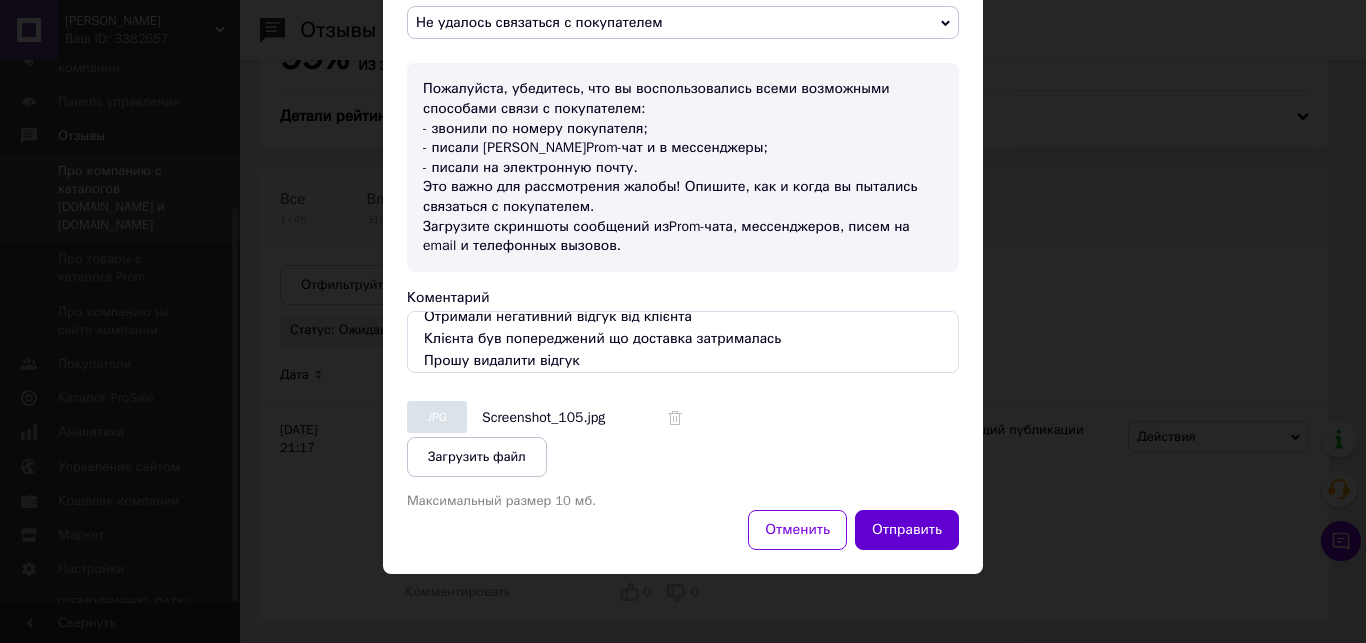 click on "Отправить" at bounding box center (907, 530) 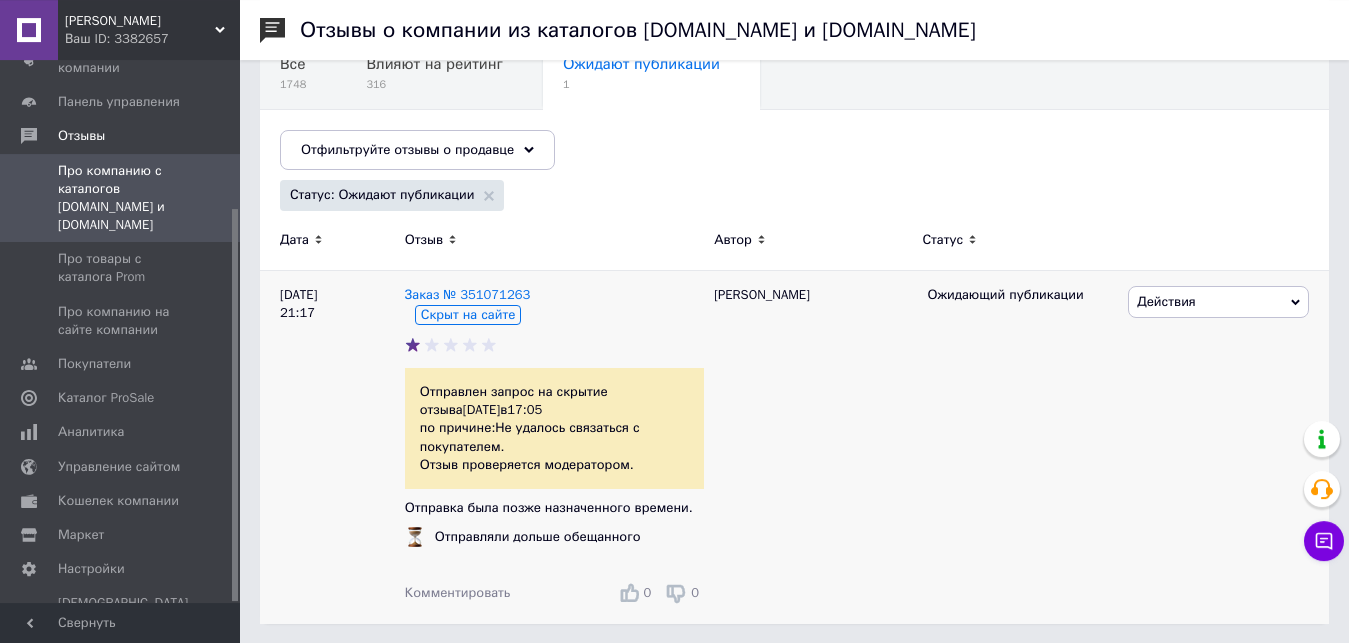 scroll, scrollTop: 200, scrollLeft: 0, axis: vertical 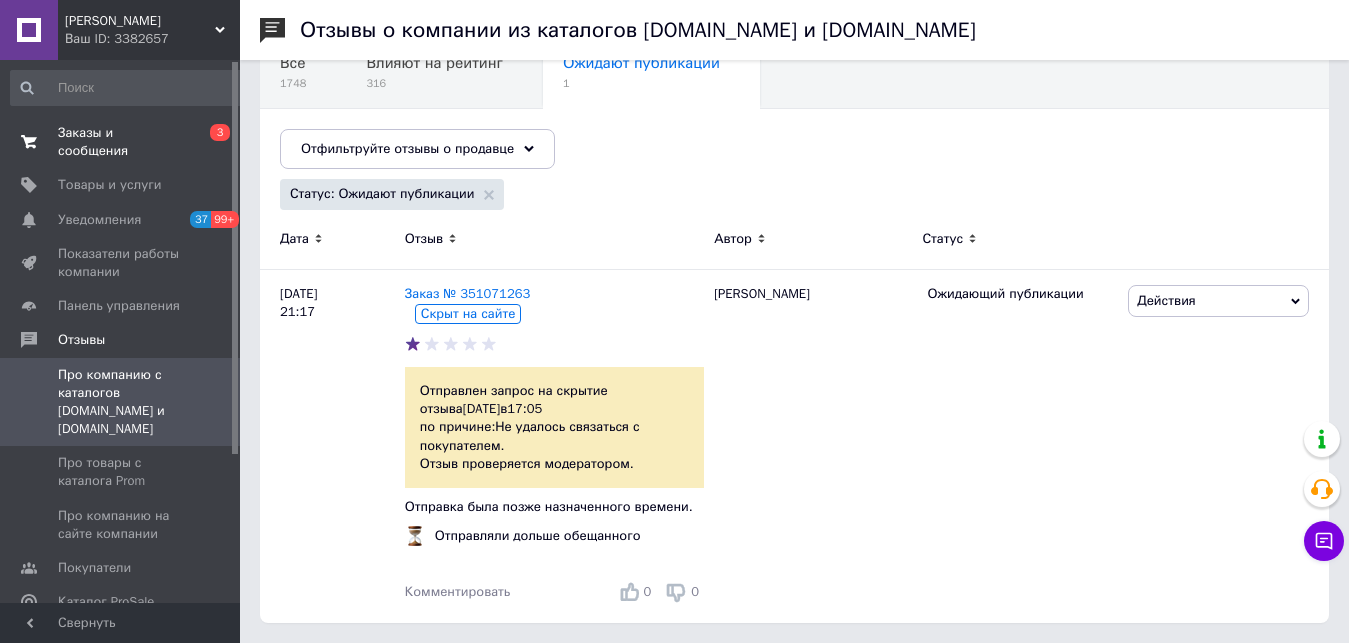 click on "Заказы и сообщения" at bounding box center [121, 142] 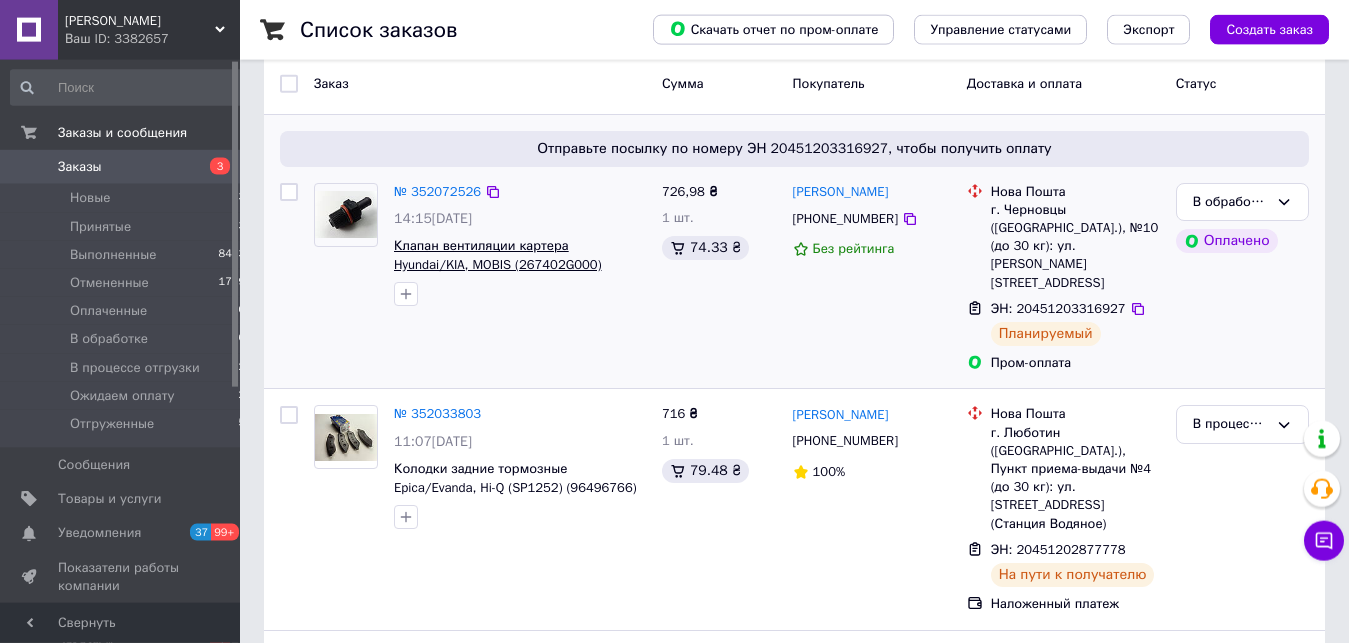 scroll, scrollTop: 102, scrollLeft: 0, axis: vertical 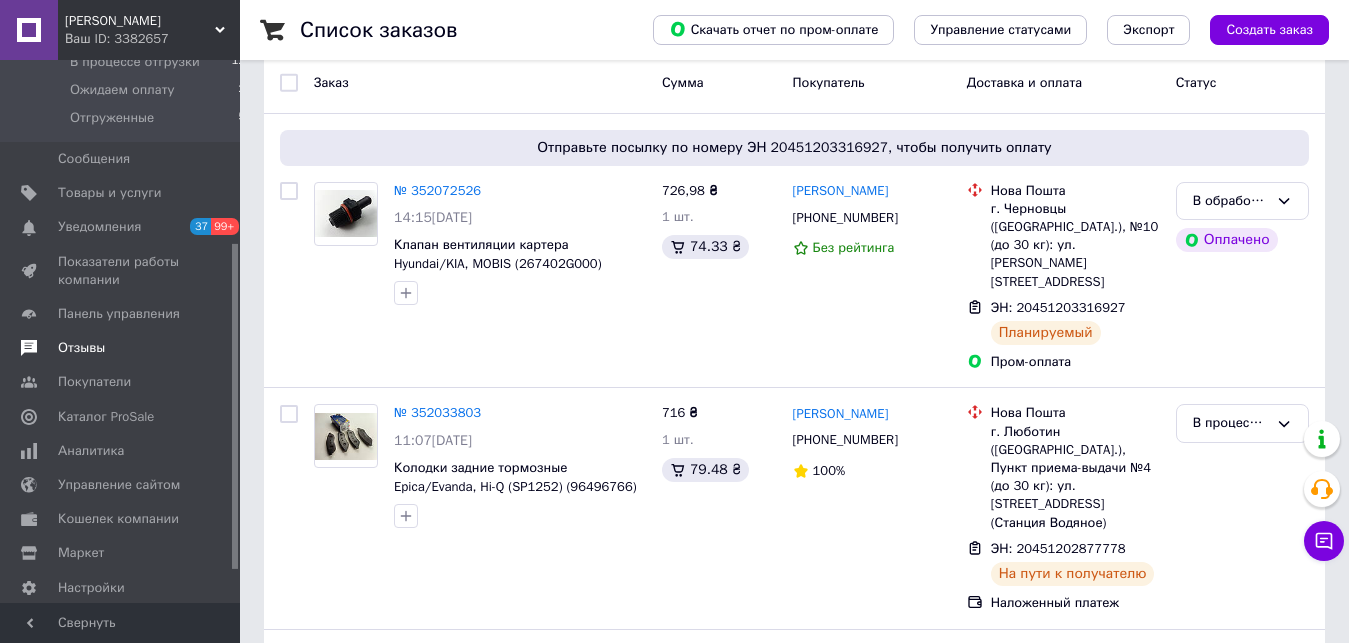click on "Отзывы" at bounding box center (81, 348) 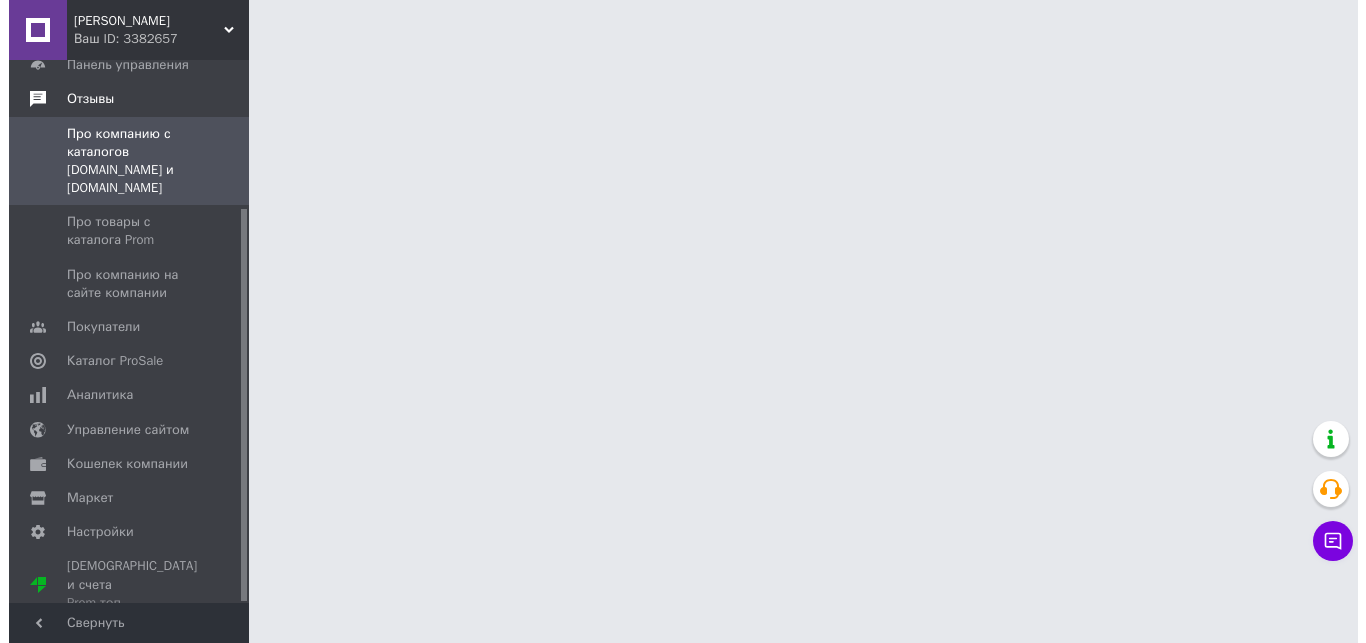 scroll, scrollTop: 0, scrollLeft: 0, axis: both 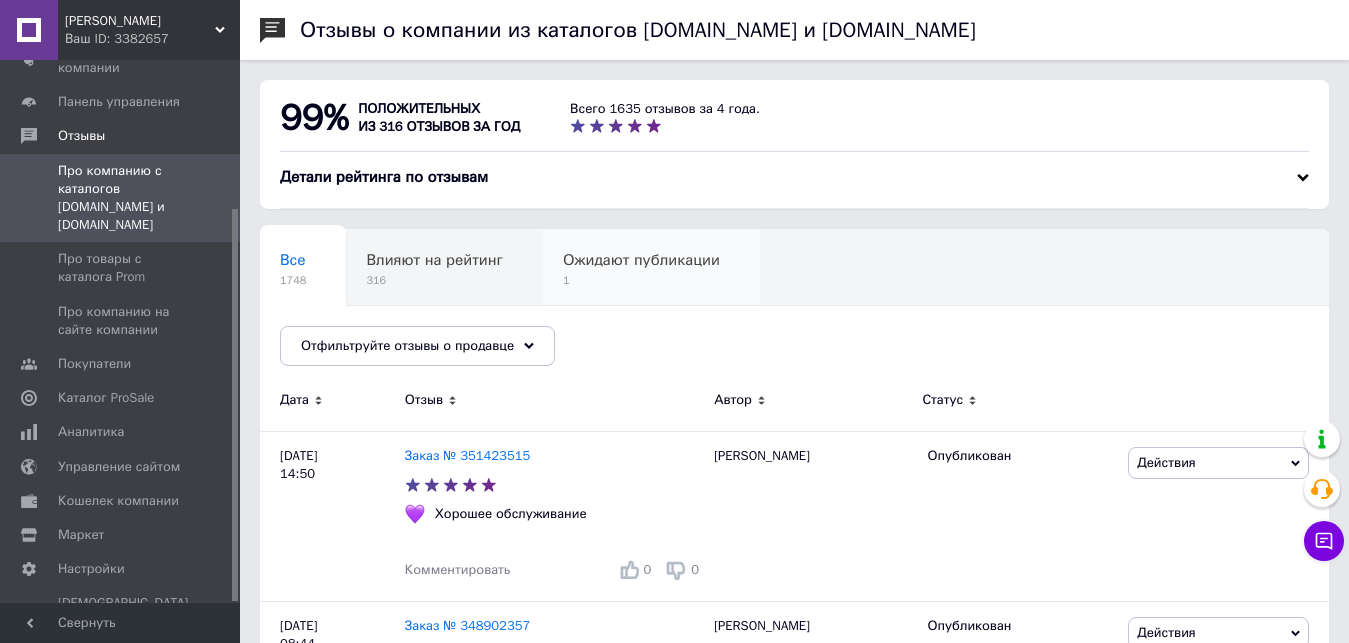 click on "Ожидают публикации" at bounding box center (641, 260) 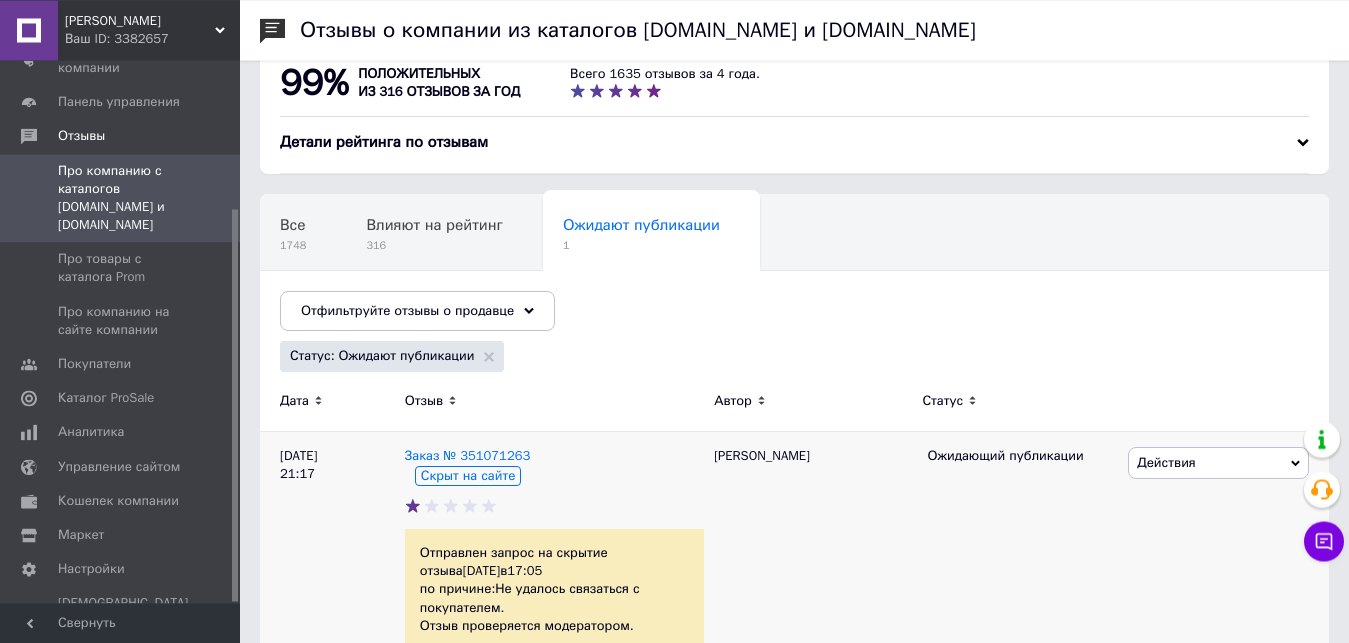 scroll, scrollTop: 0, scrollLeft: 0, axis: both 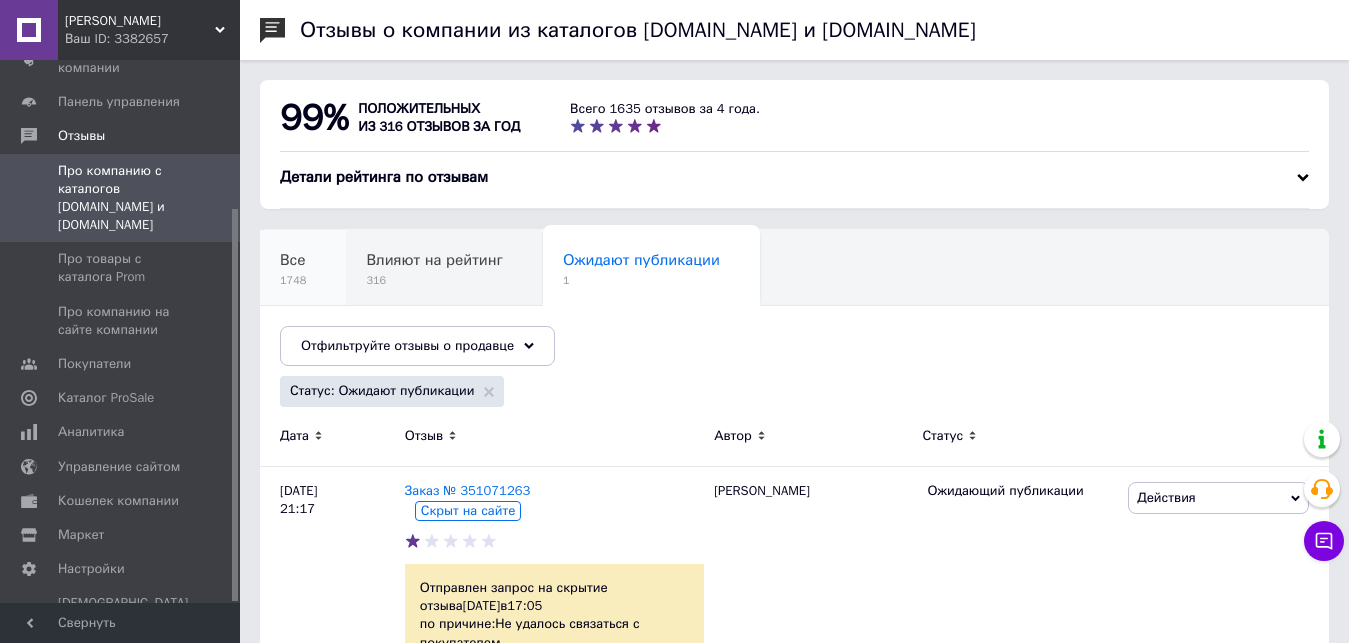 click on "Все" at bounding box center (293, 260) 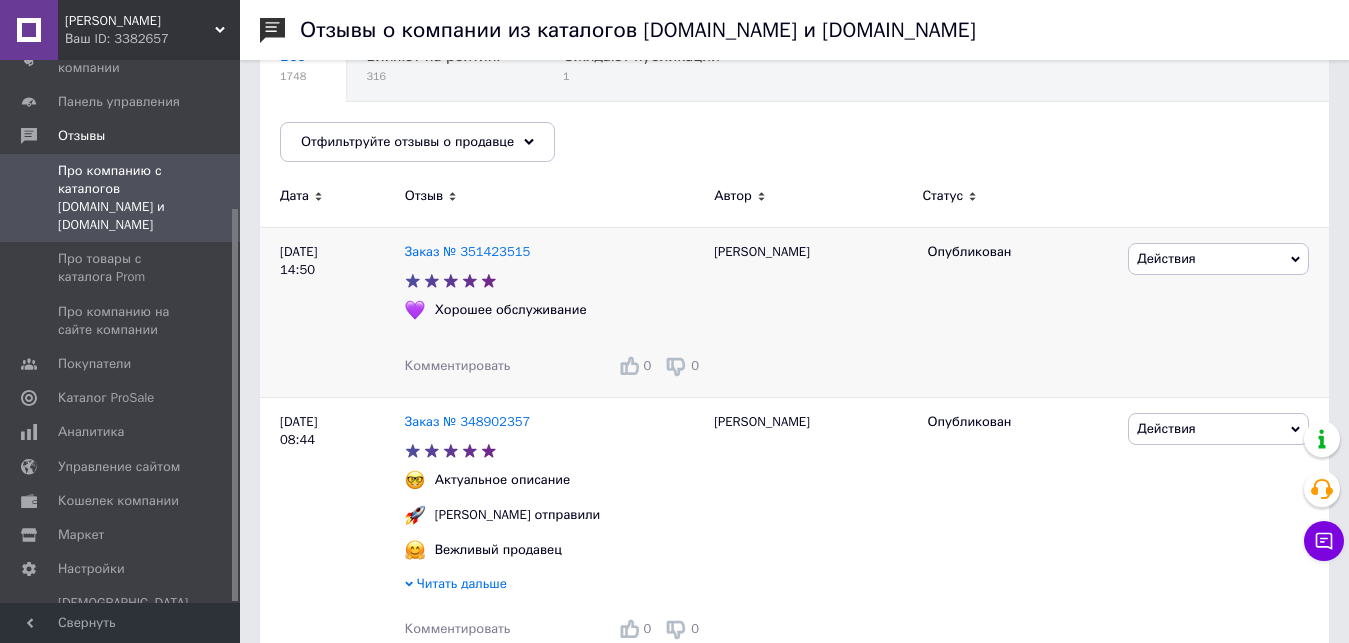 scroll, scrollTop: 0, scrollLeft: 0, axis: both 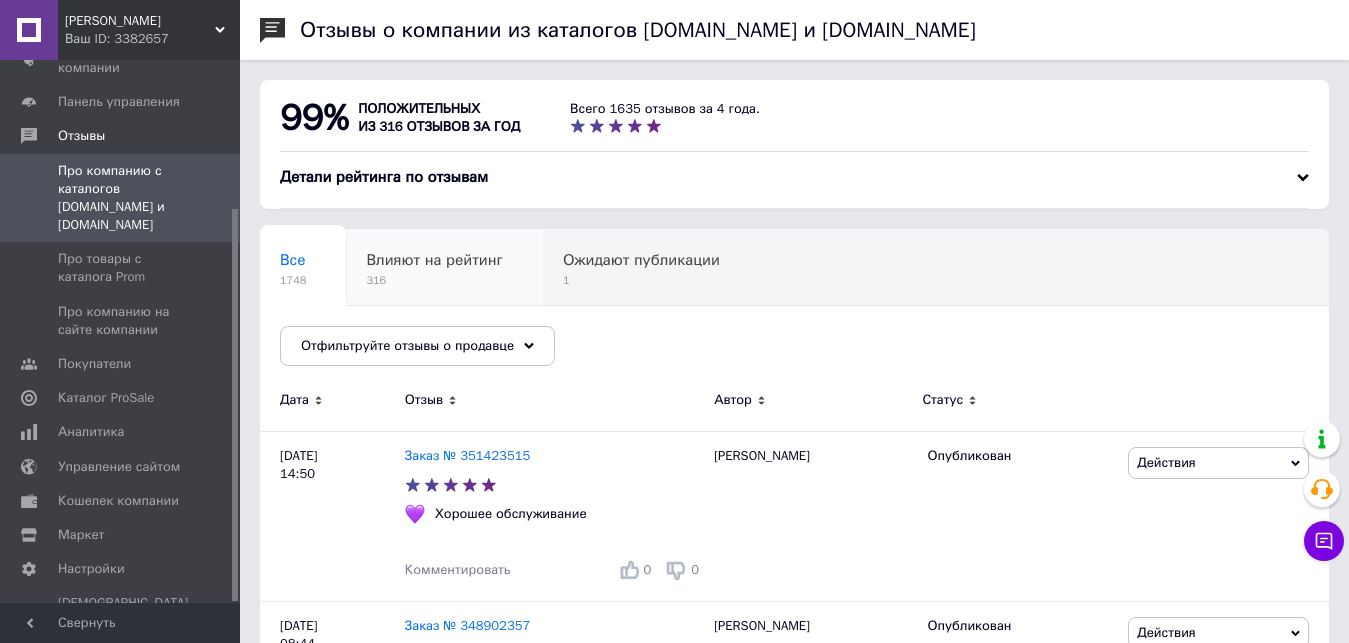 click on "Влияют на рейтинг" at bounding box center (434, 260) 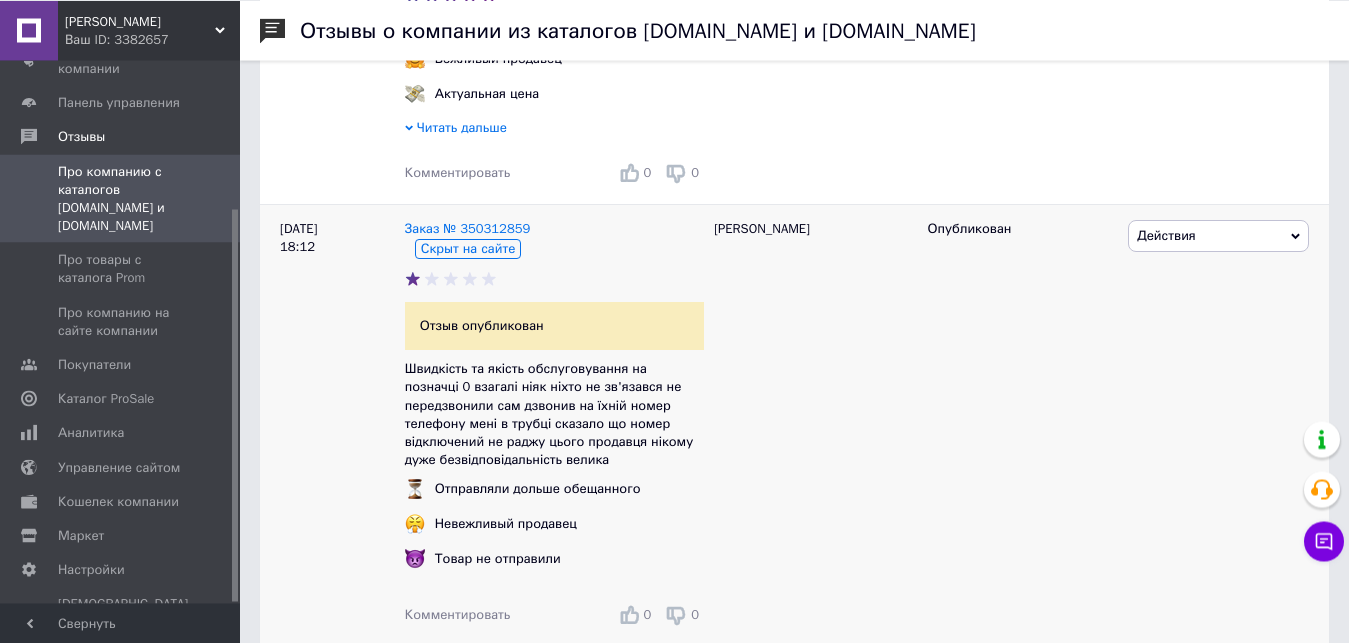 scroll, scrollTop: 2142, scrollLeft: 0, axis: vertical 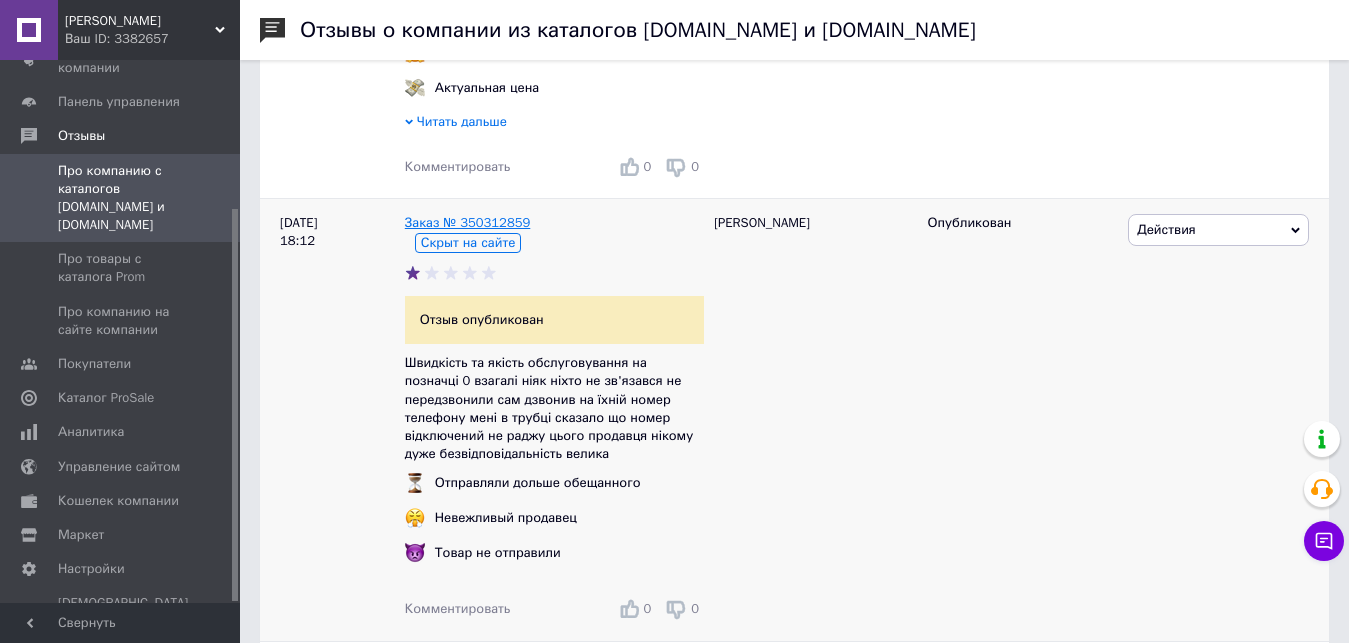 click on "Заказ № 350312859" at bounding box center [468, 222] 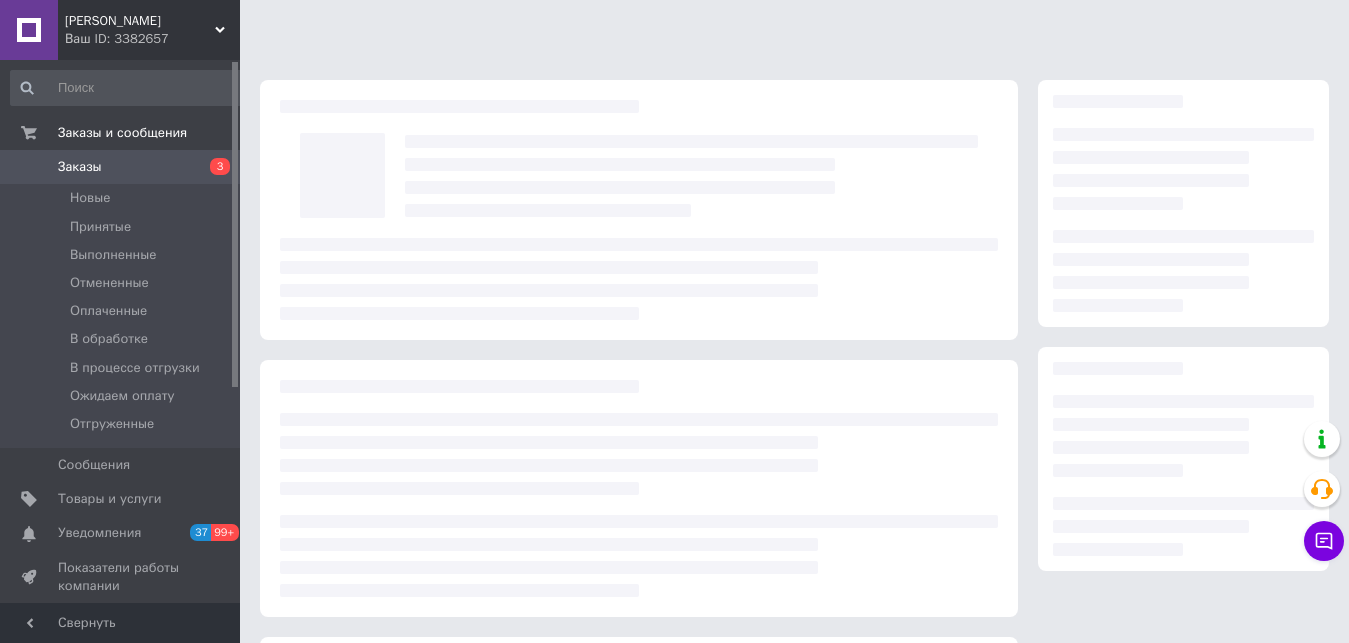scroll, scrollTop: 0, scrollLeft: 0, axis: both 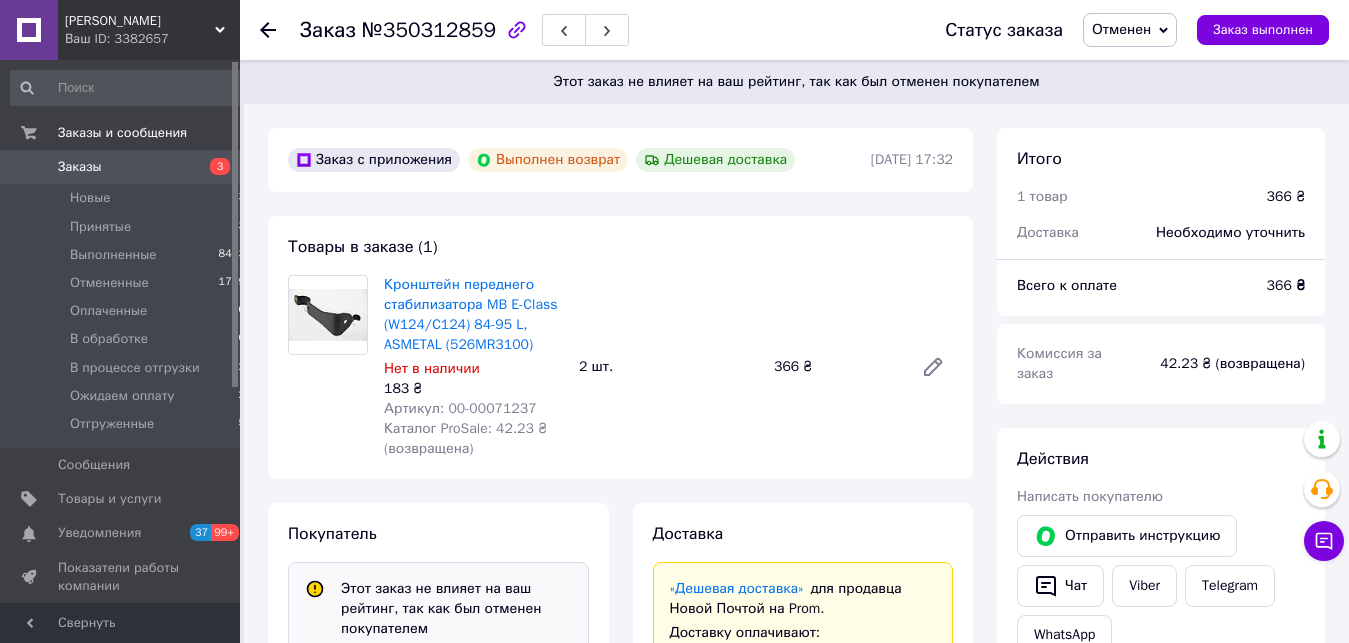 click on "№350312859" at bounding box center (429, 30) 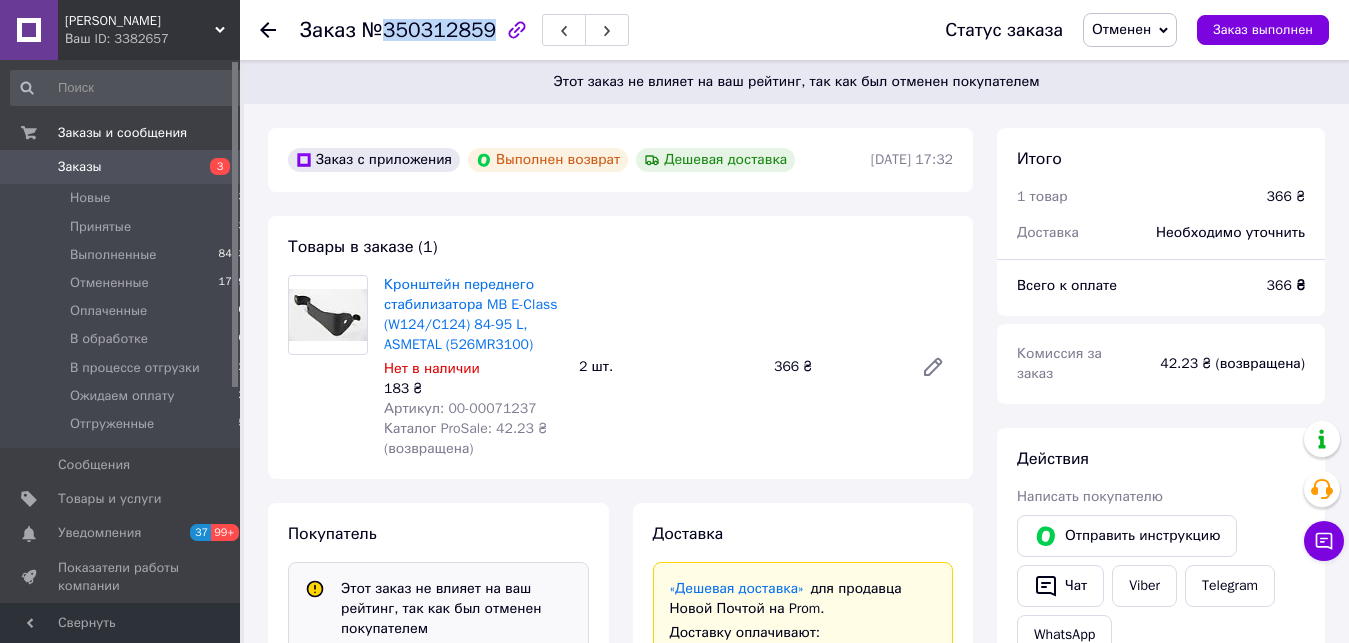 click on "№350312859" at bounding box center (429, 30) 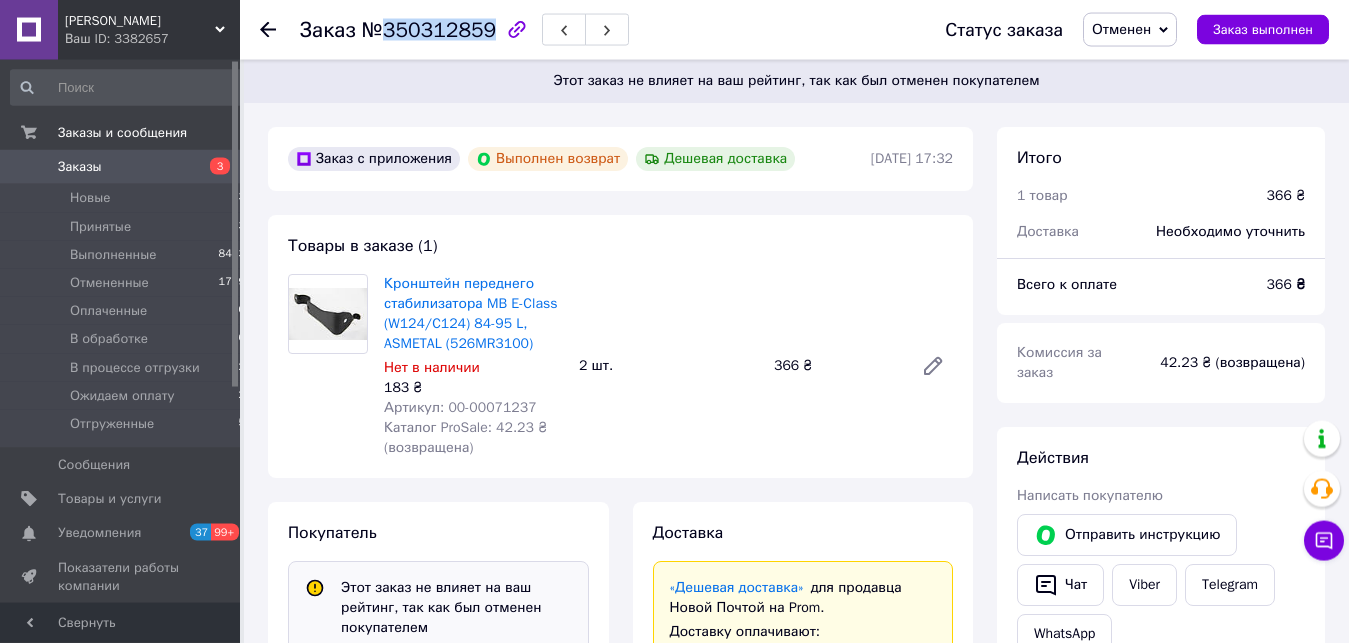 scroll, scrollTop: 204, scrollLeft: 0, axis: vertical 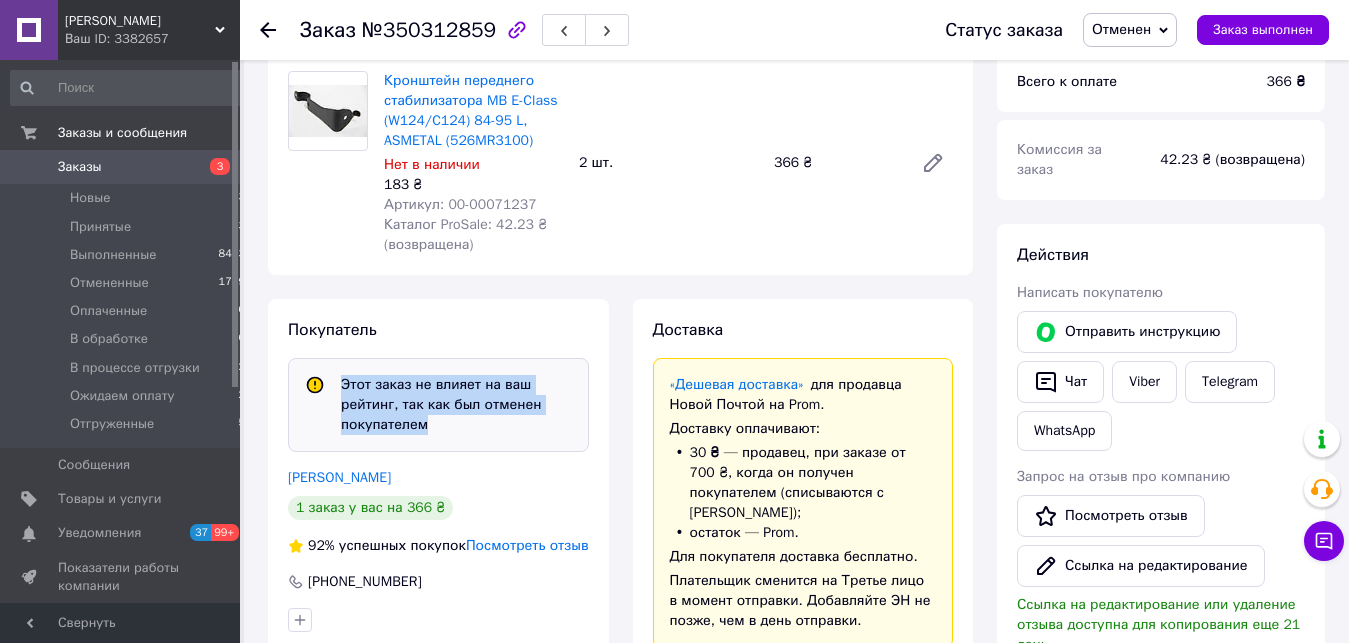 drag, startPoint x: 421, startPoint y: 425, endPoint x: 341, endPoint y: 383, distance: 90.35486 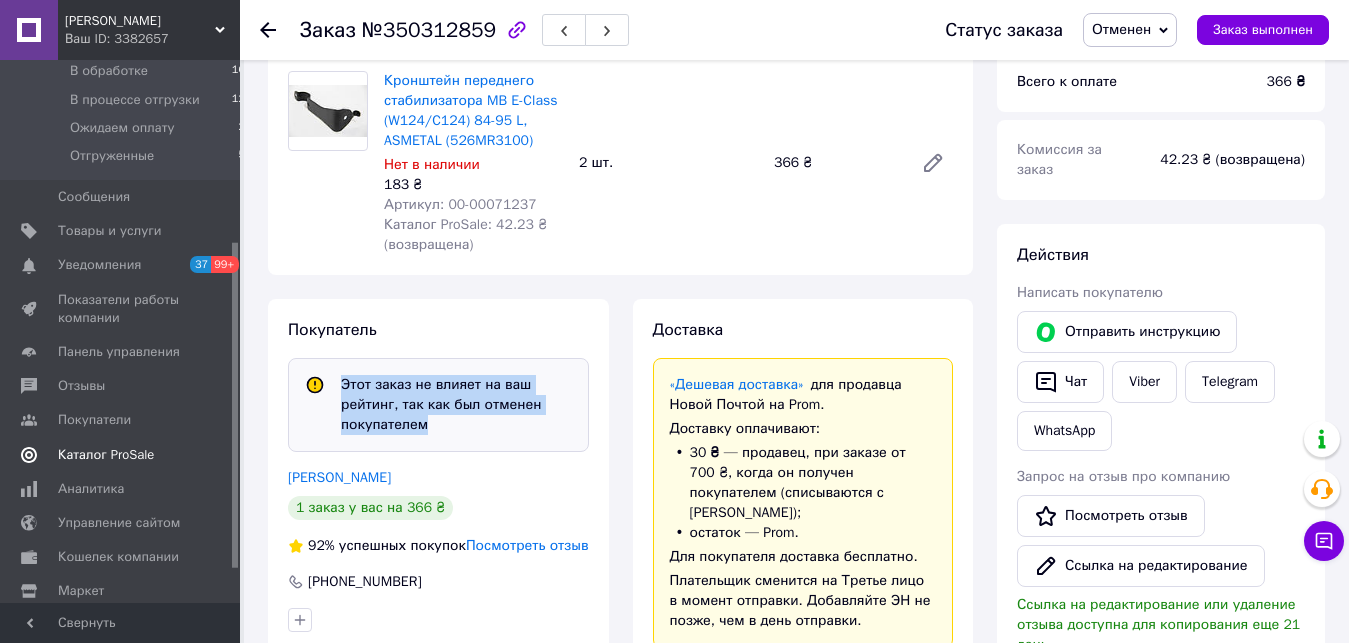 scroll, scrollTop: 306, scrollLeft: 0, axis: vertical 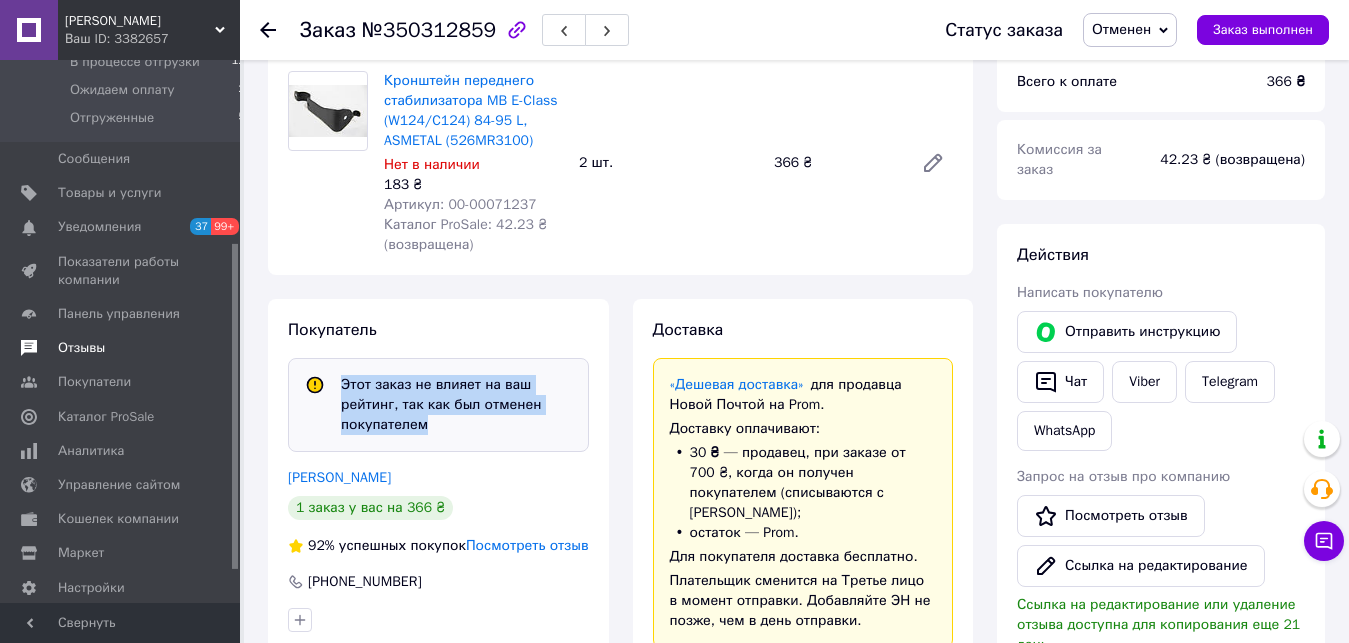 click on "Отзывы" at bounding box center [81, 348] 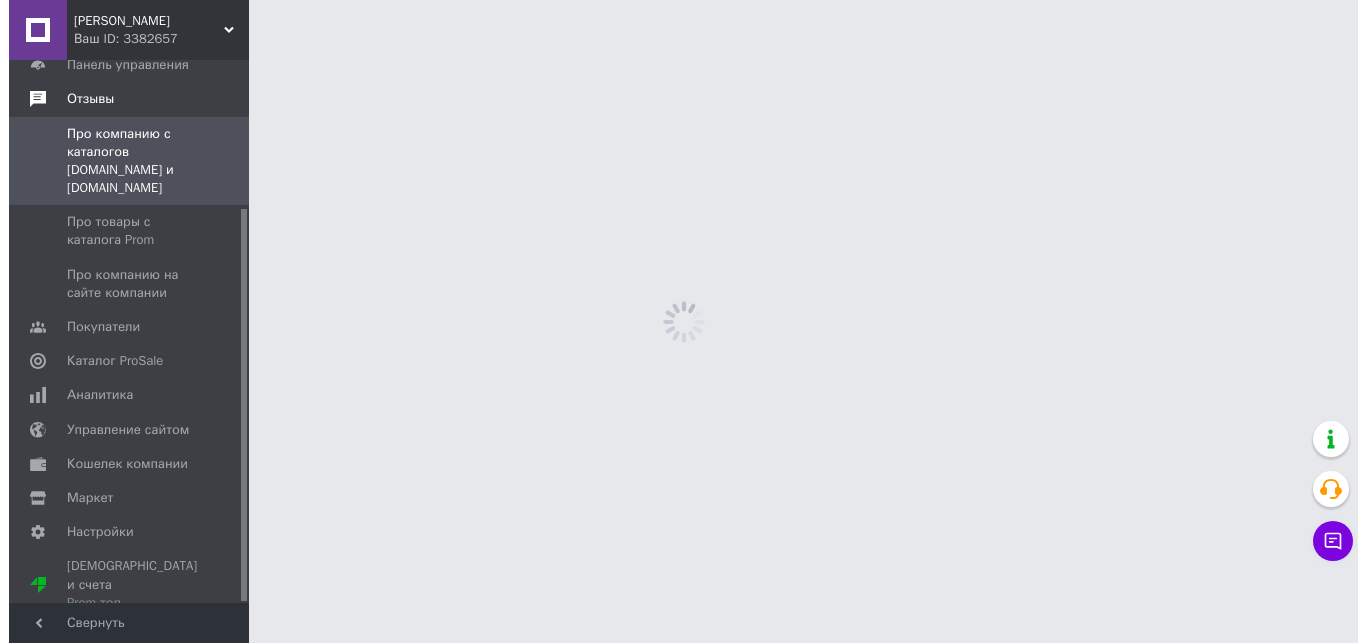 scroll, scrollTop: 0, scrollLeft: 0, axis: both 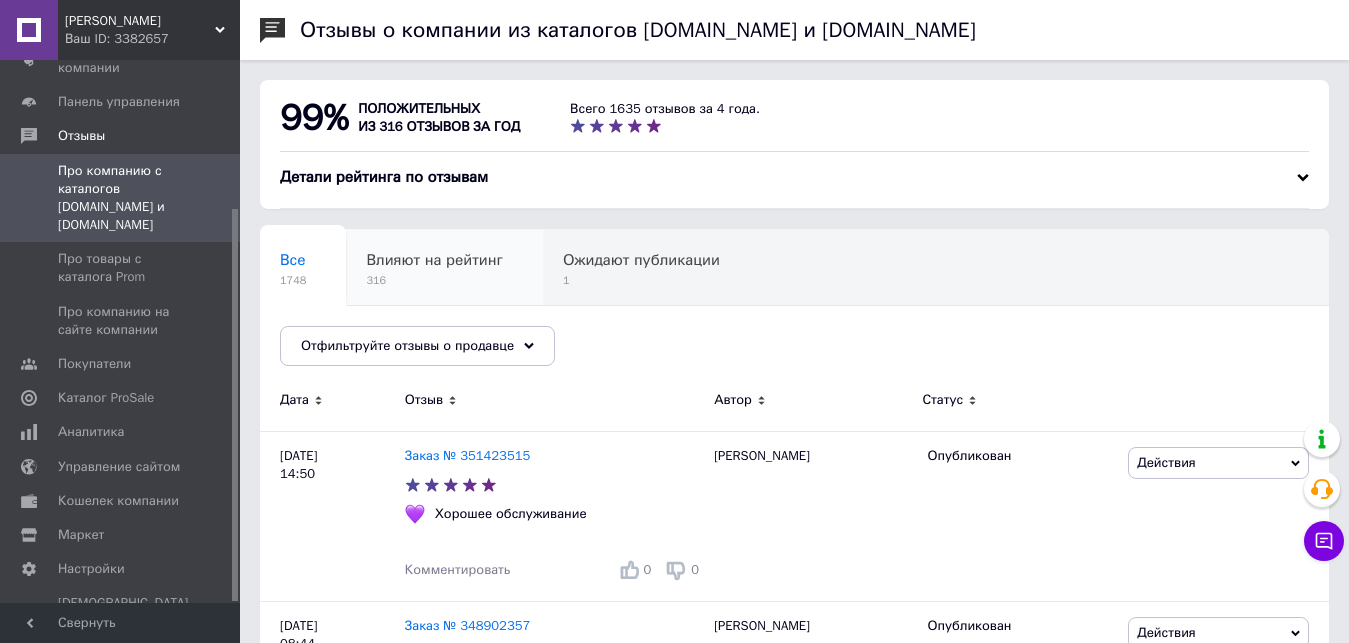 click on "316" at bounding box center (434, 280) 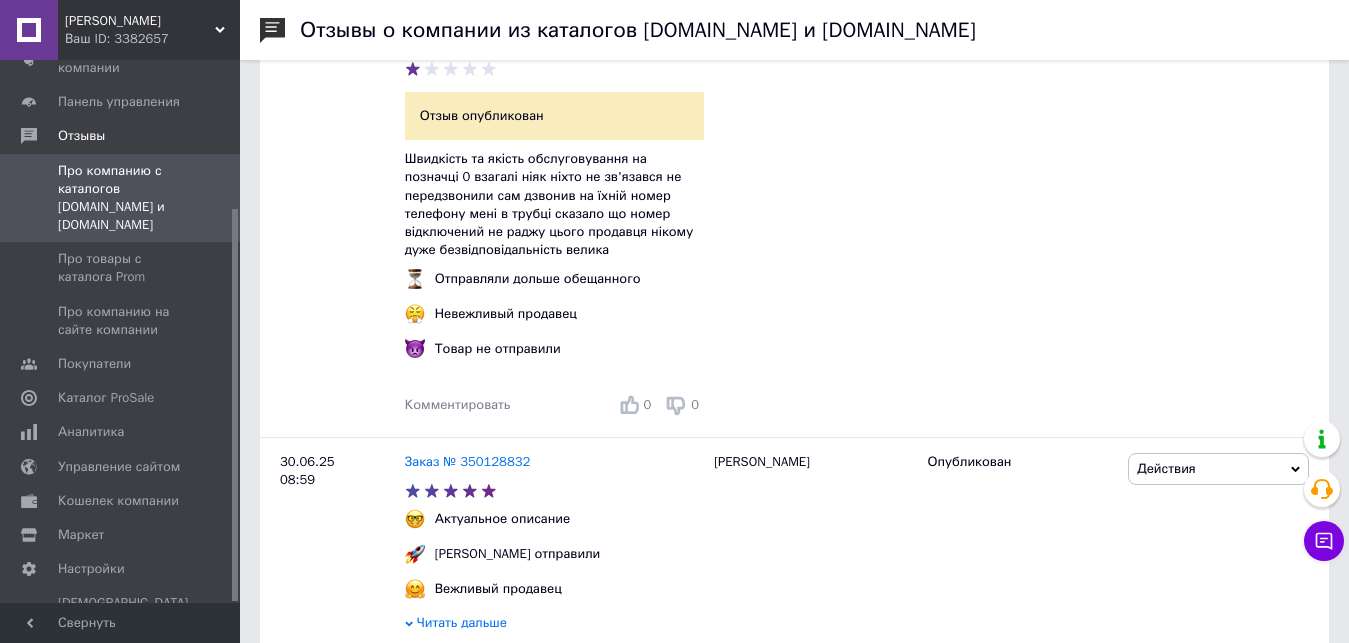 scroll, scrollTop: 1734, scrollLeft: 0, axis: vertical 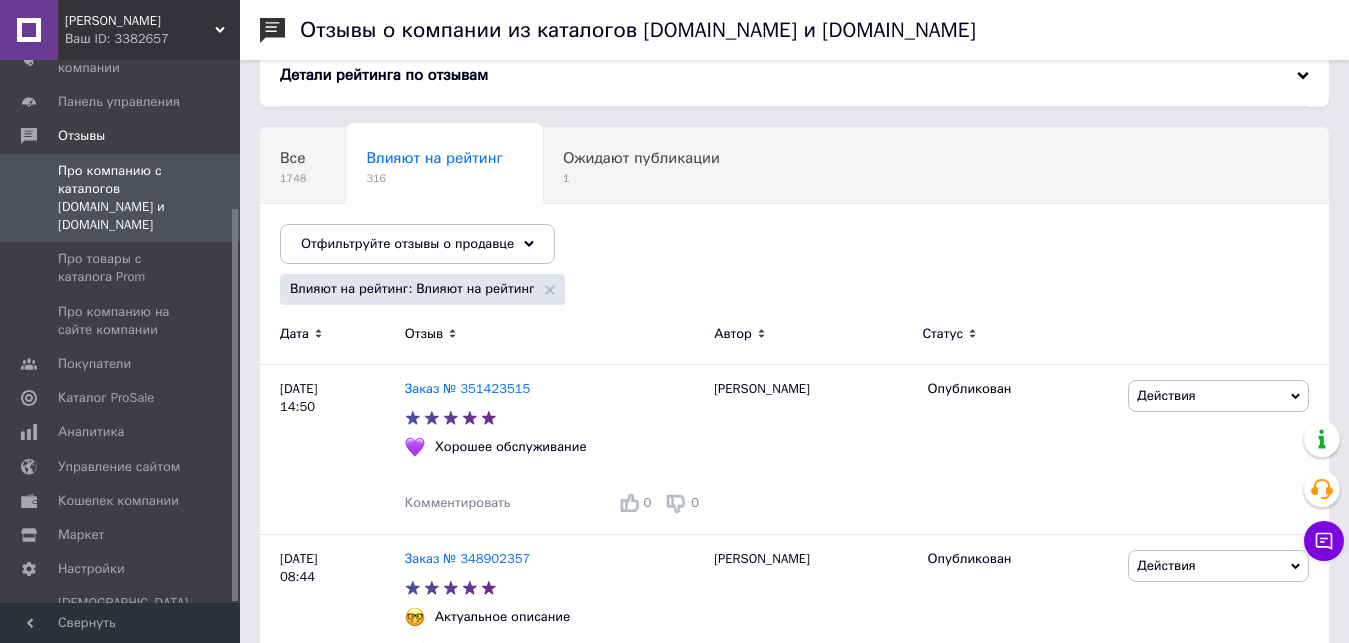 click on "Ваш ID: 3382657" at bounding box center [152, 39] 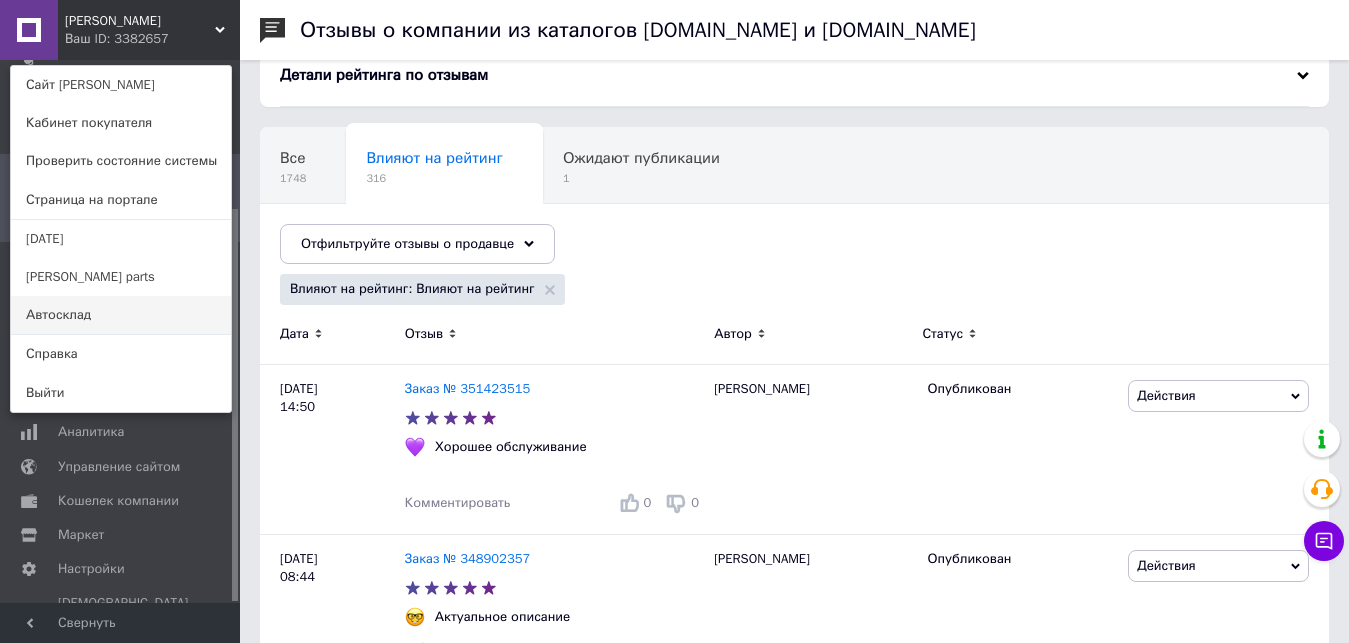 click on "Автосклад" at bounding box center (121, 315) 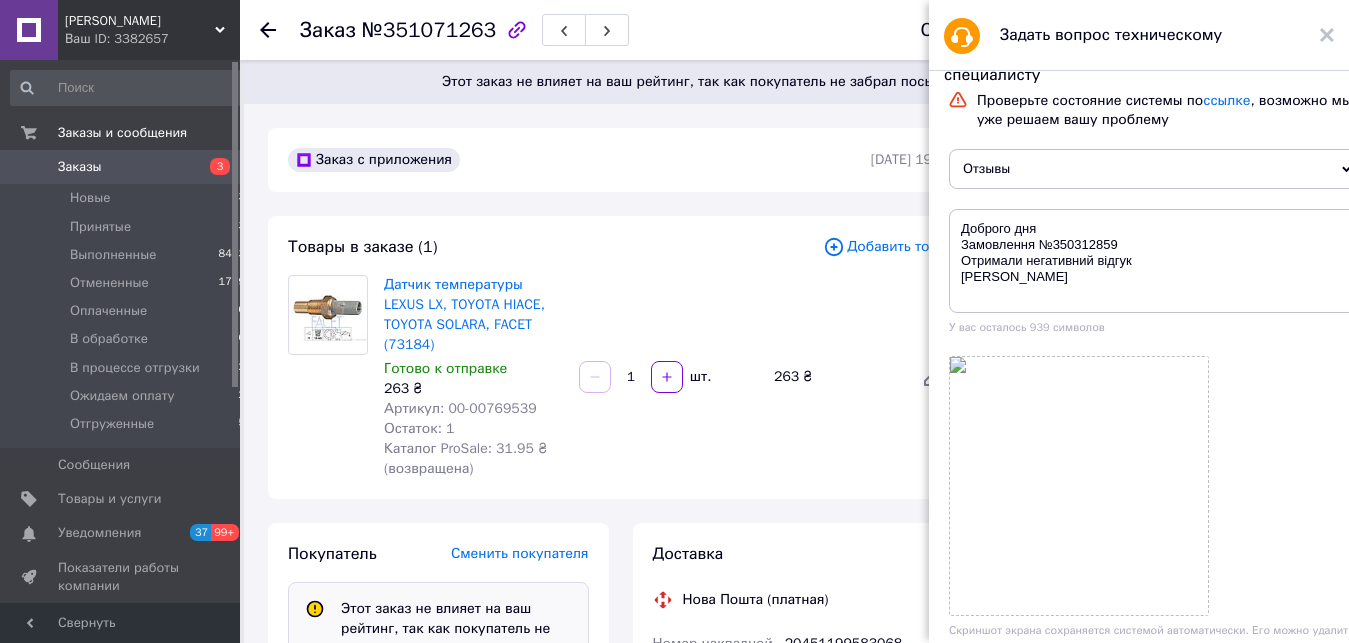 scroll, scrollTop: 0, scrollLeft: 0, axis: both 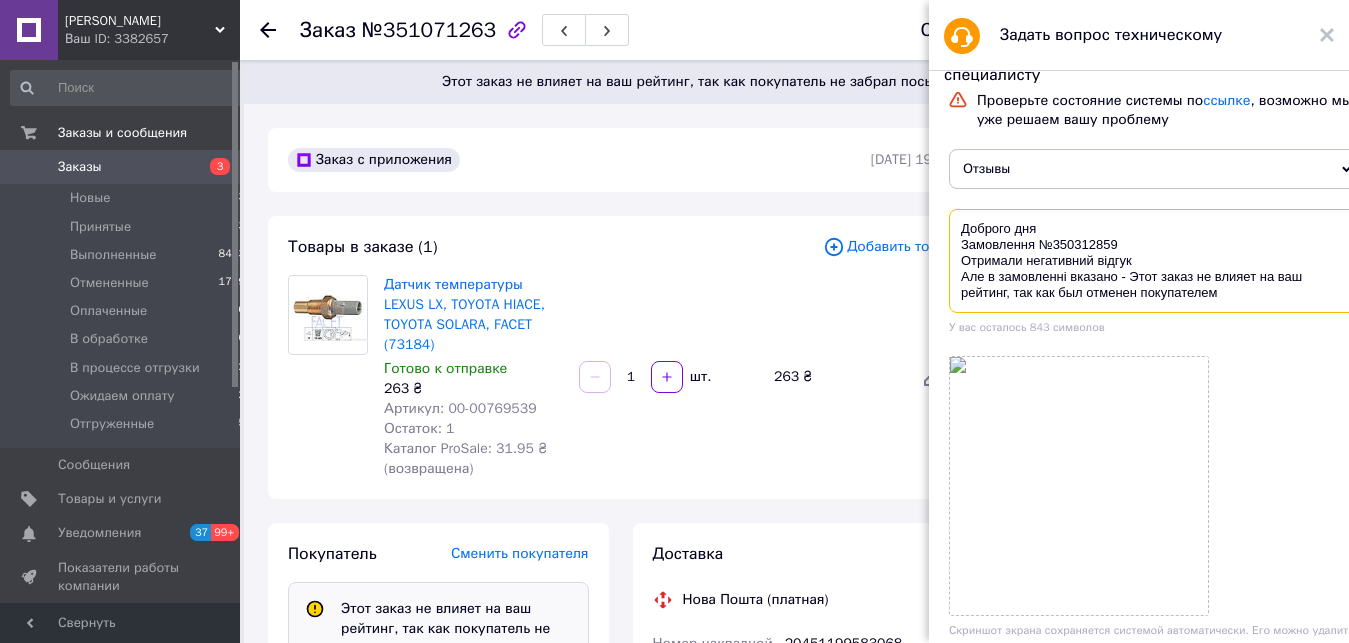click on "Доброго дня
Замовлення №350312859
Отримали негативний відгук
Але в замовленні вказано - Этот заказ не влияет на ваш рейтинг, так как был отменен покупателем" at bounding box center (1155, 261) 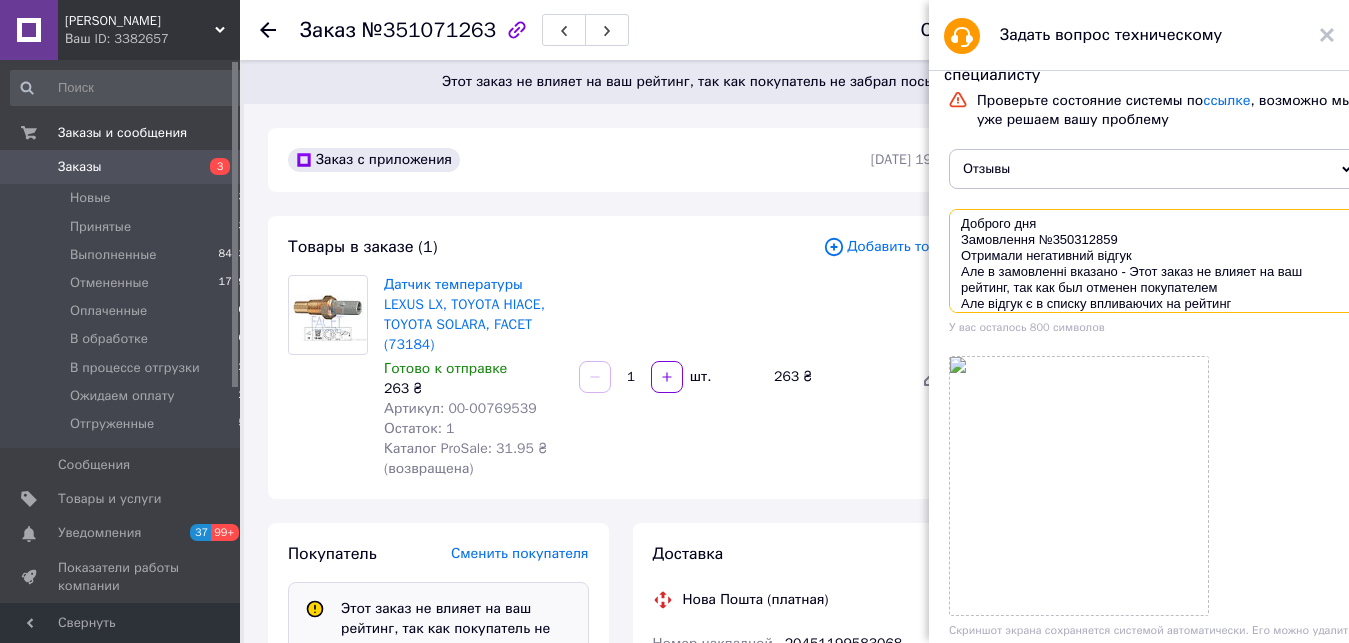 scroll, scrollTop: 21, scrollLeft: 0, axis: vertical 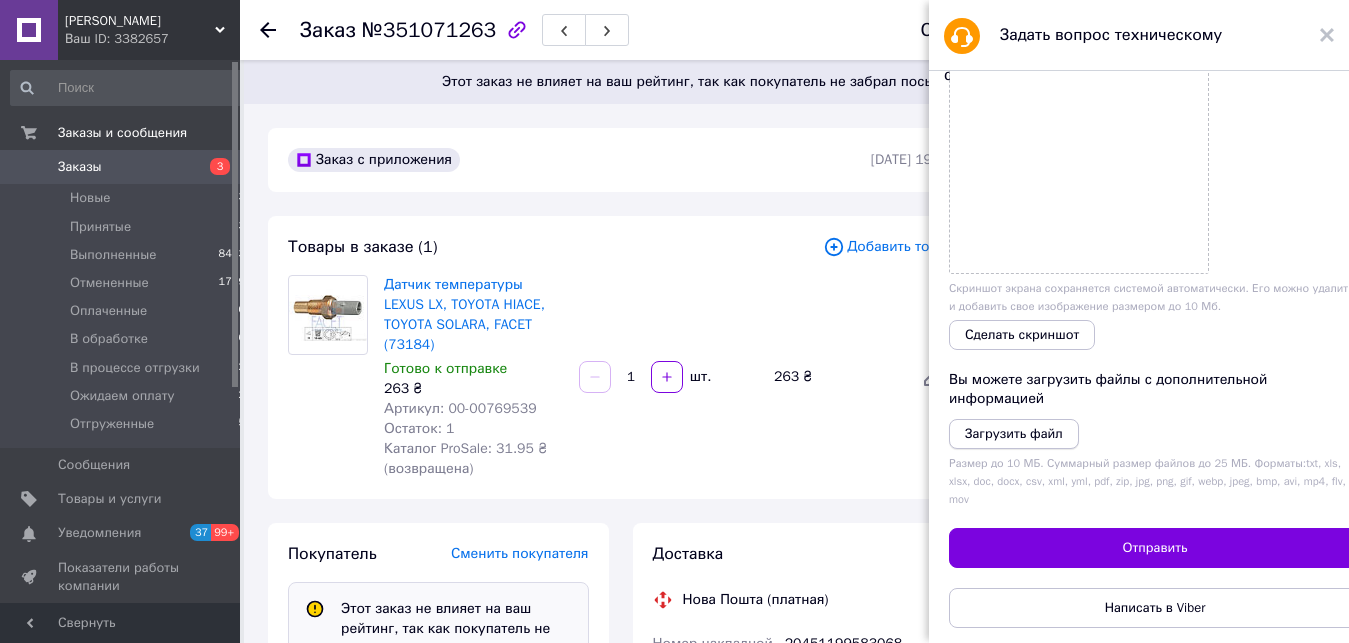 type on "Доброго дня
Замовлення №350312859
Отримали негативний відгук
Але в замовленні вказано - Этот заказ не влияет на ваш рейтинг, так как был отменен покупателем
Але відгук є в списку впливаючих на рейтинг
Допоможіть будь ласка" 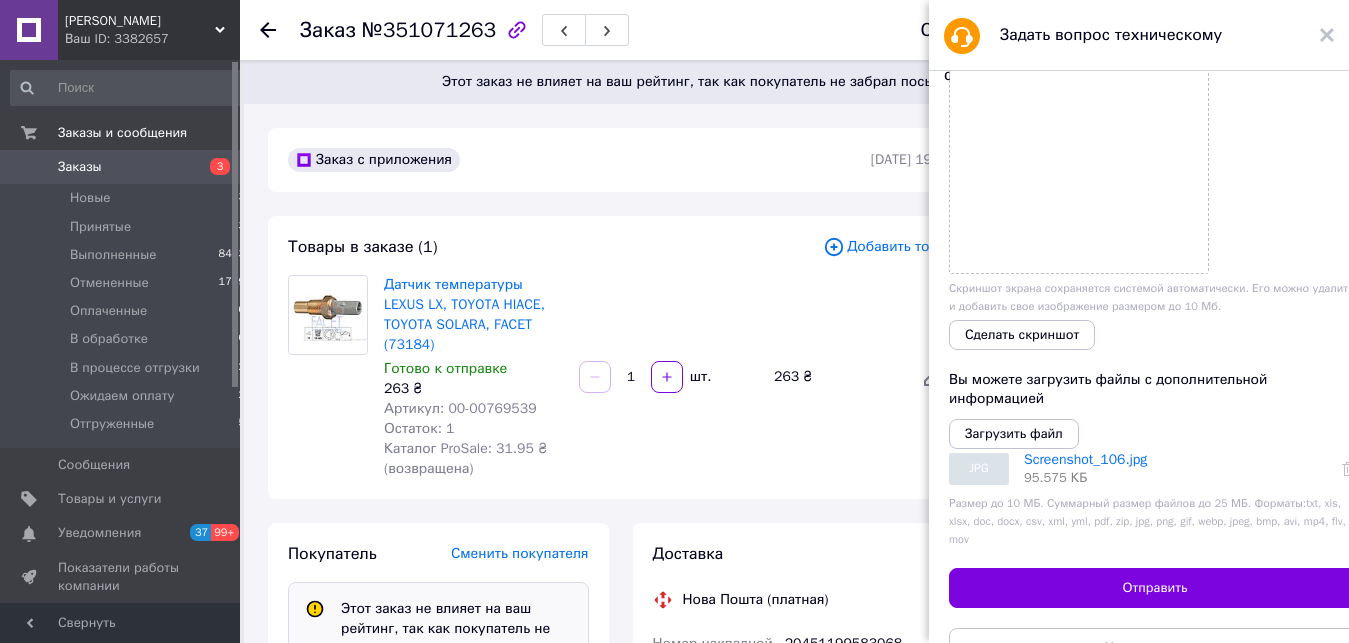scroll, scrollTop: 448, scrollLeft: 0, axis: vertical 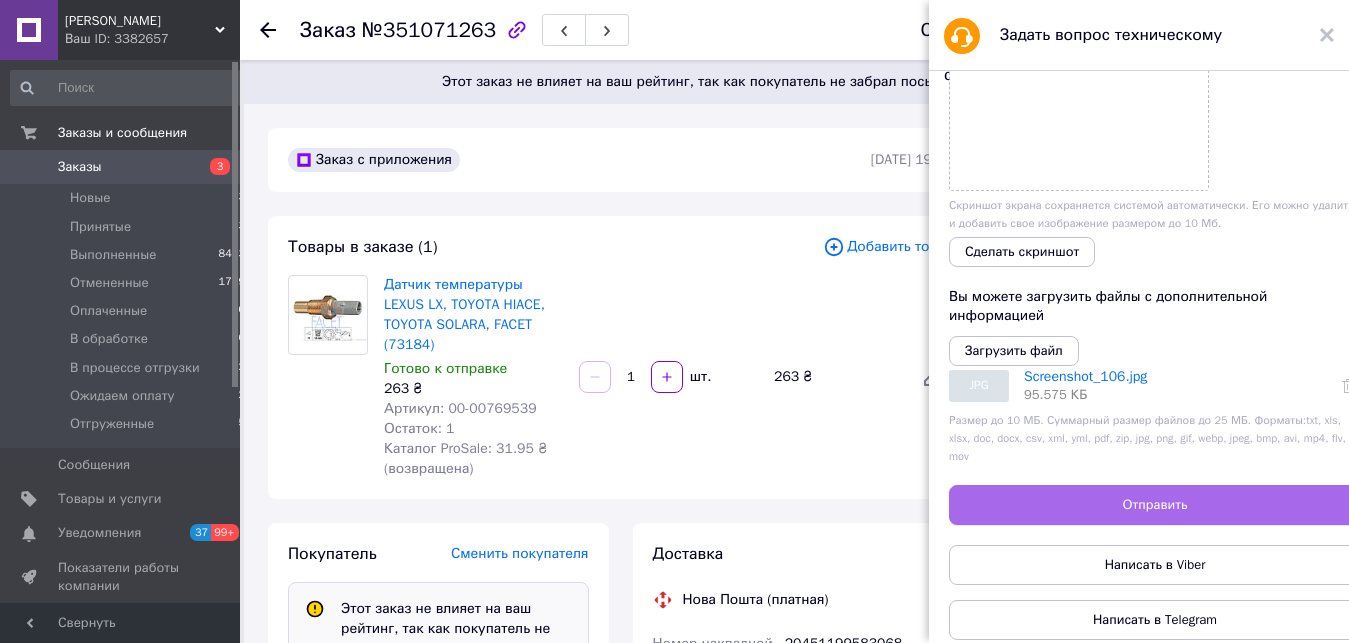 click on "Отправить" at bounding box center [1155, 505] 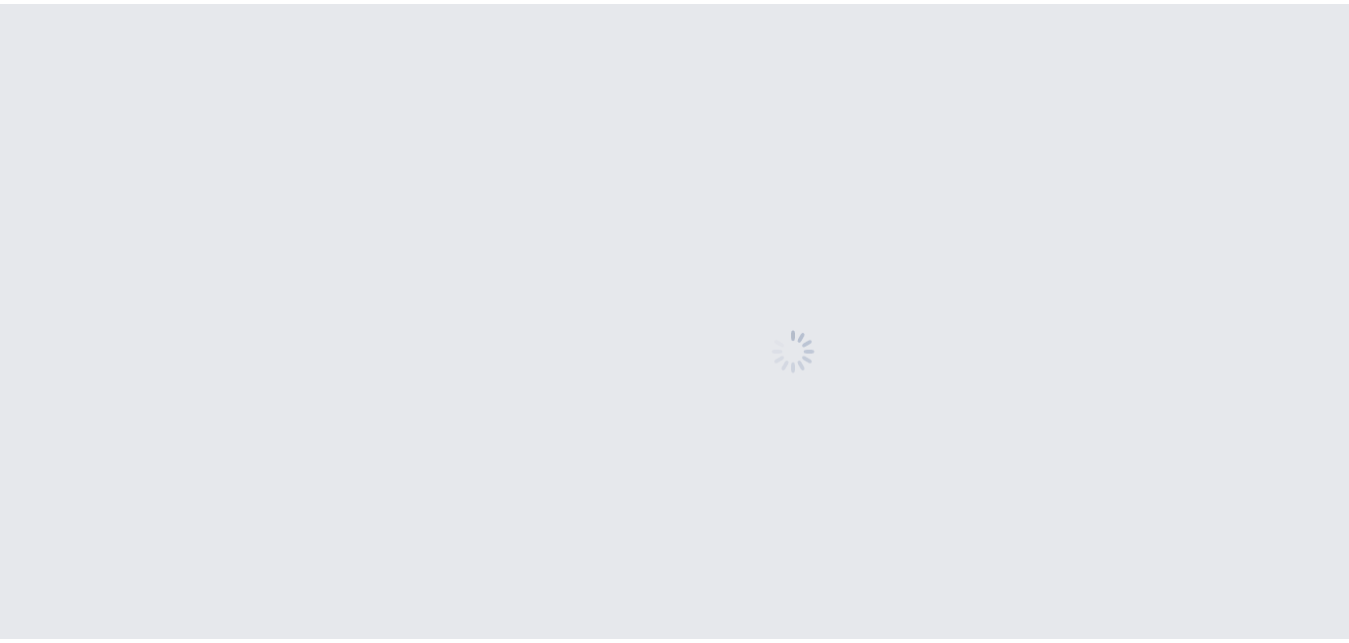 scroll, scrollTop: 0, scrollLeft: 0, axis: both 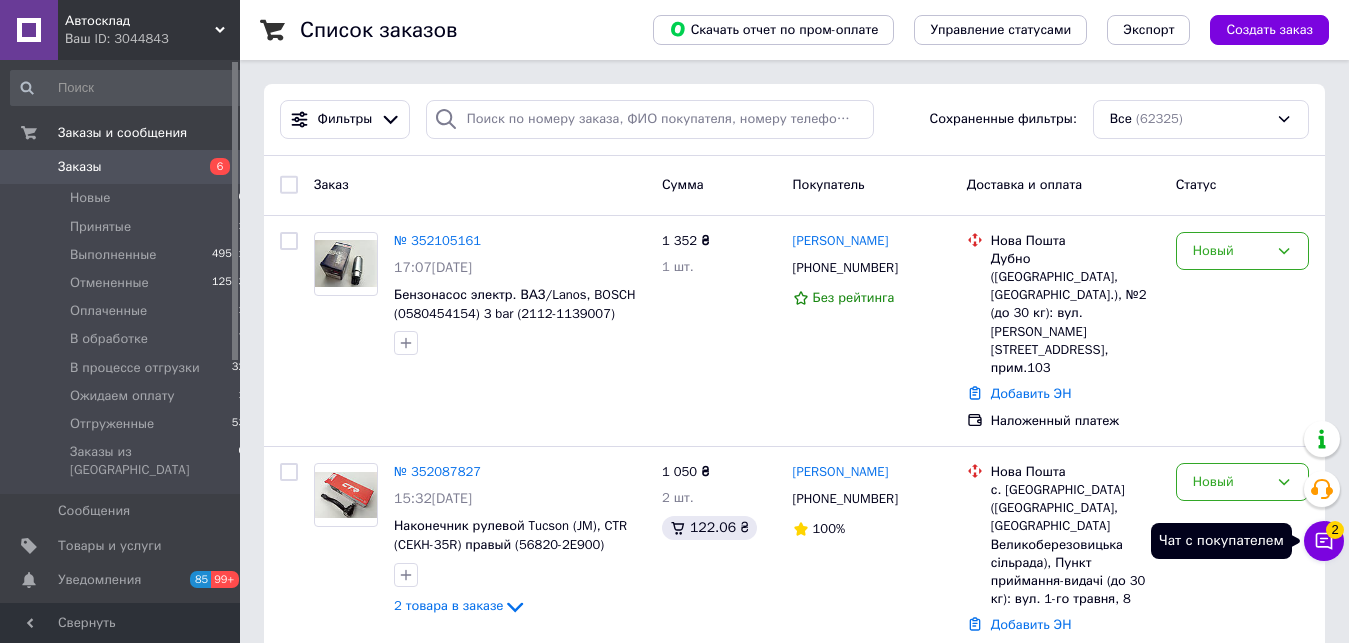 click on "Чат с покупателем 2" at bounding box center [1324, 541] 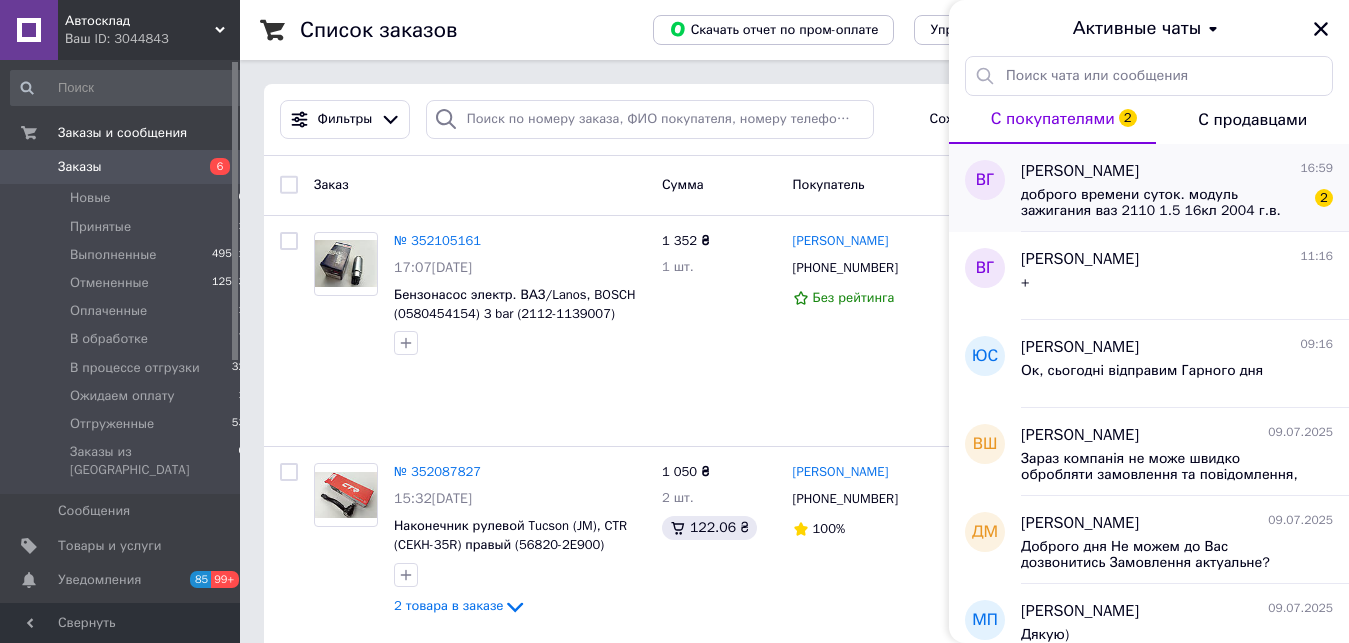 click on "доброго времени суток. модуль зажигания ваз 2110  1.5 16кл 2004 г.в. Разъём не видно.Четырёхконтактный .Надо.С уважением ,Владимир 095303 3465" at bounding box center [1163, 203] 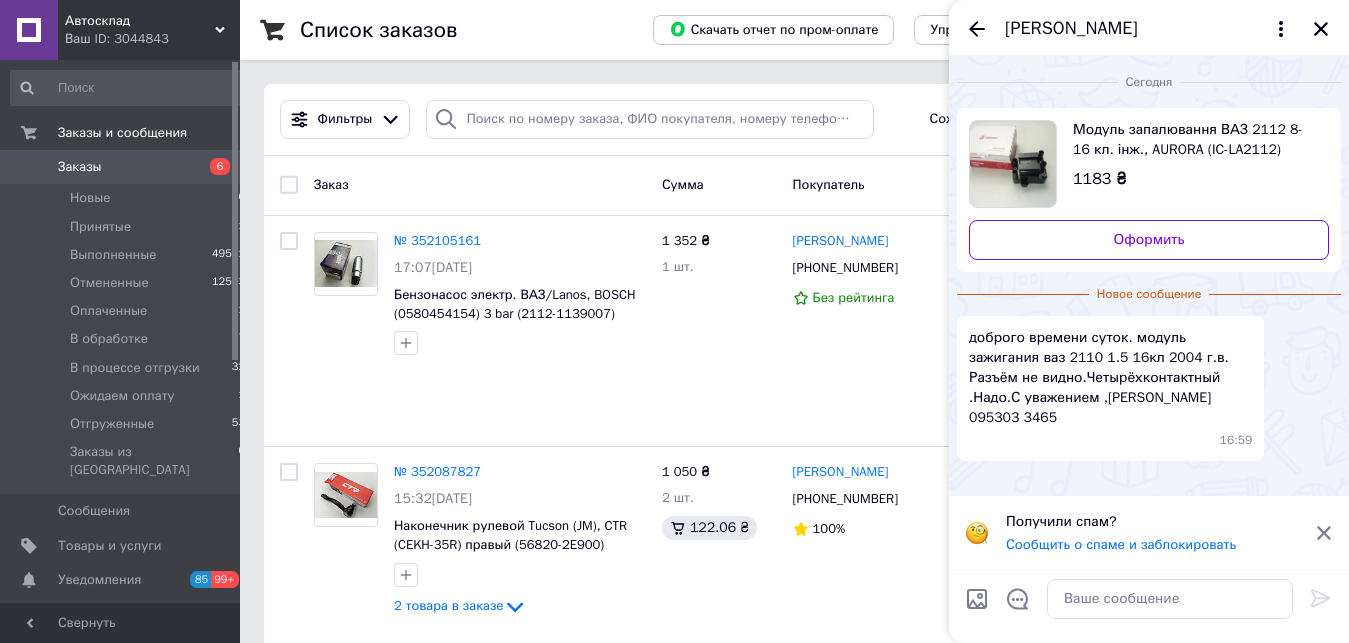 click on "Модуль запалювання ВАЗ 2112 8-16 кл. інж., AURORA (IC-LA2112) (2112-3705010-02)" at bounding box center (1193, 140) 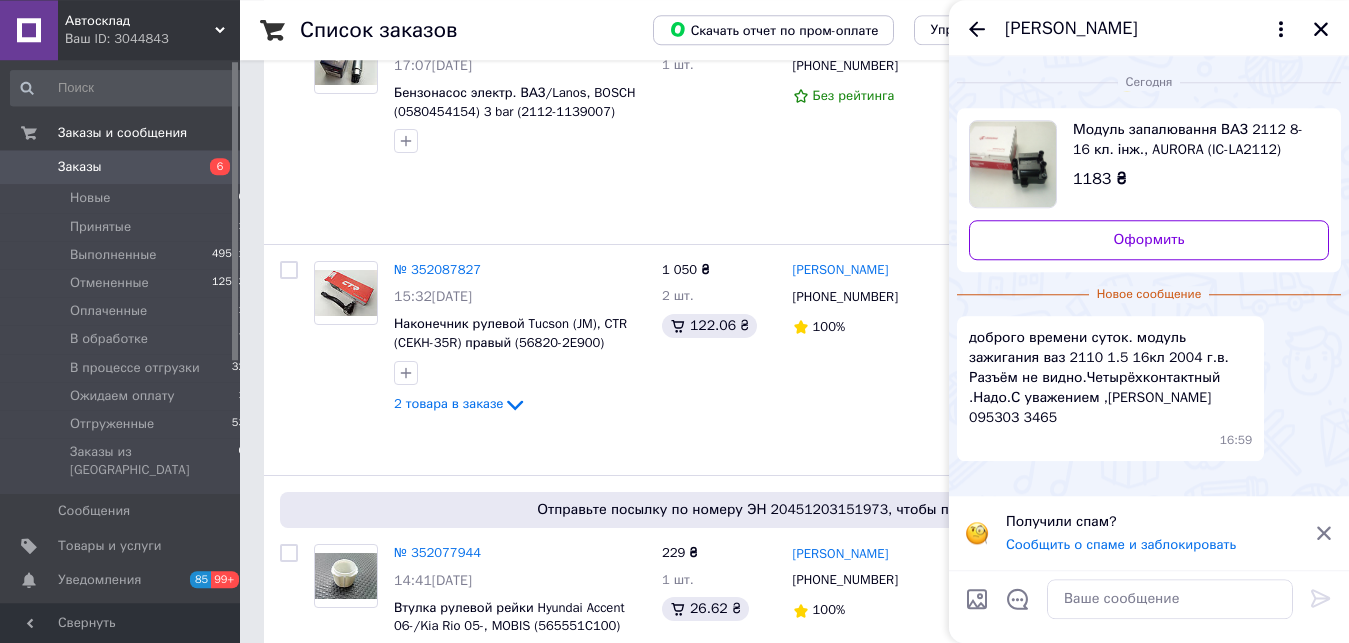 scroll, scrollTop: 204, scrollLeft: 0, axis: vertical 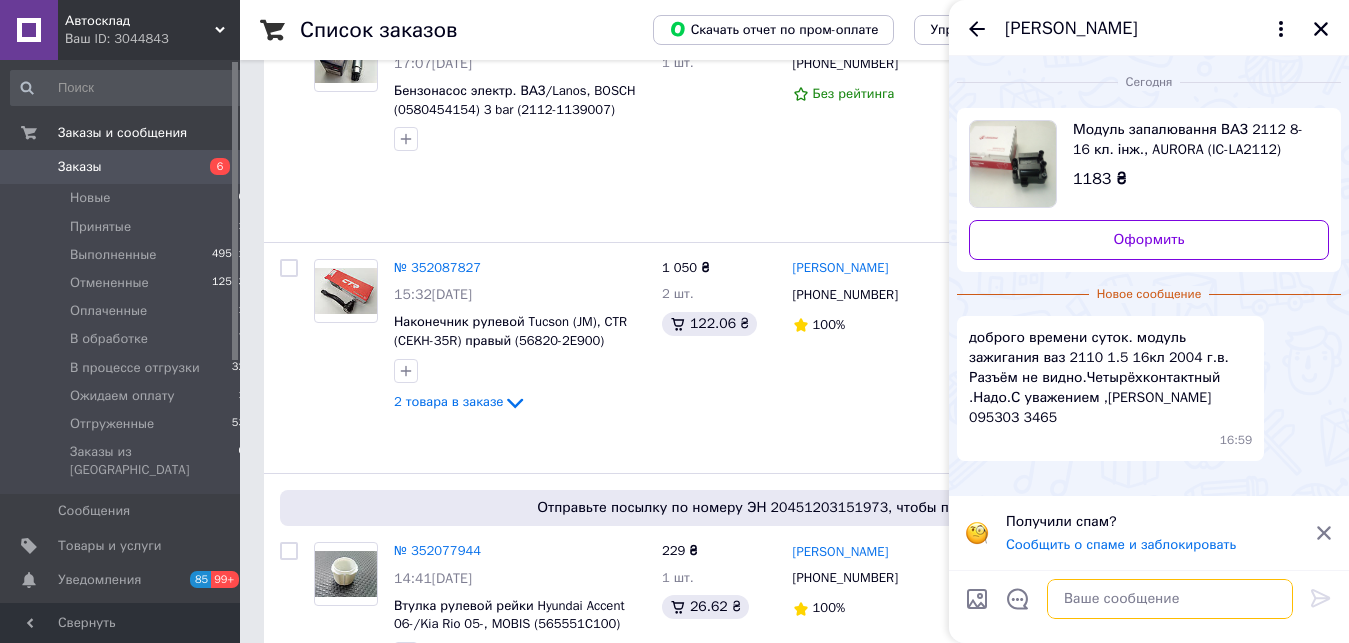click at bounding box center (1170, 599) 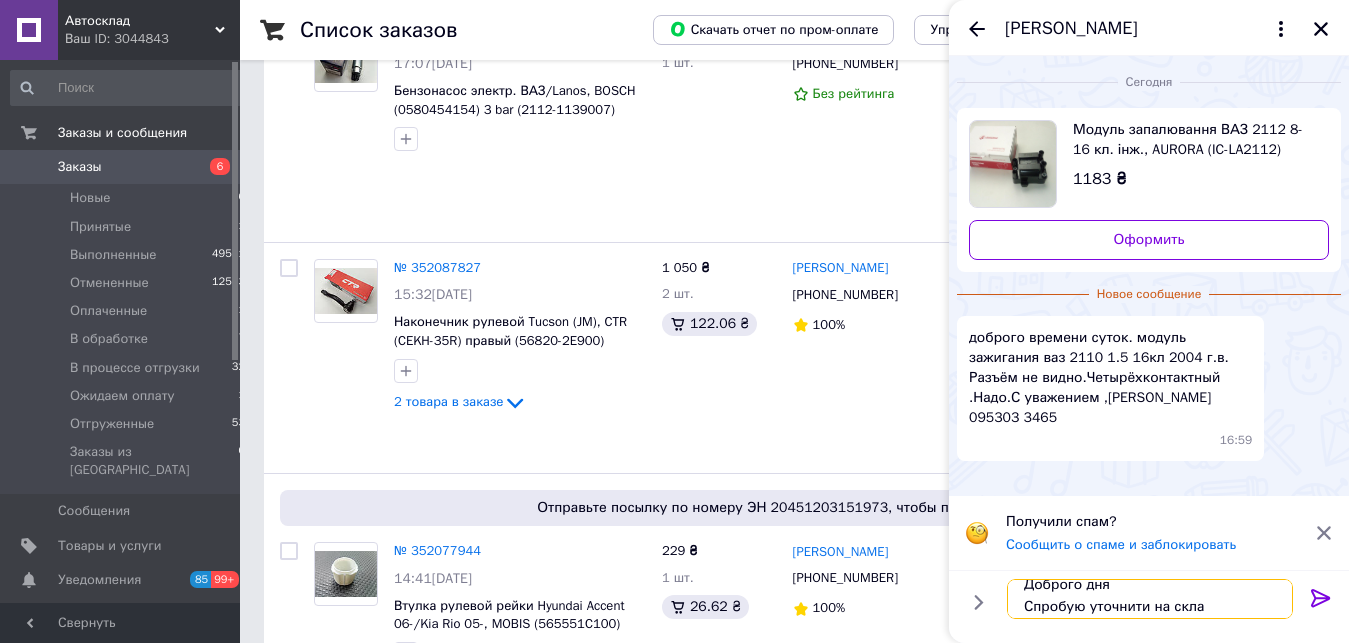 scroll, scrollTop: 2, scrollLeft: 0, axis: vertical 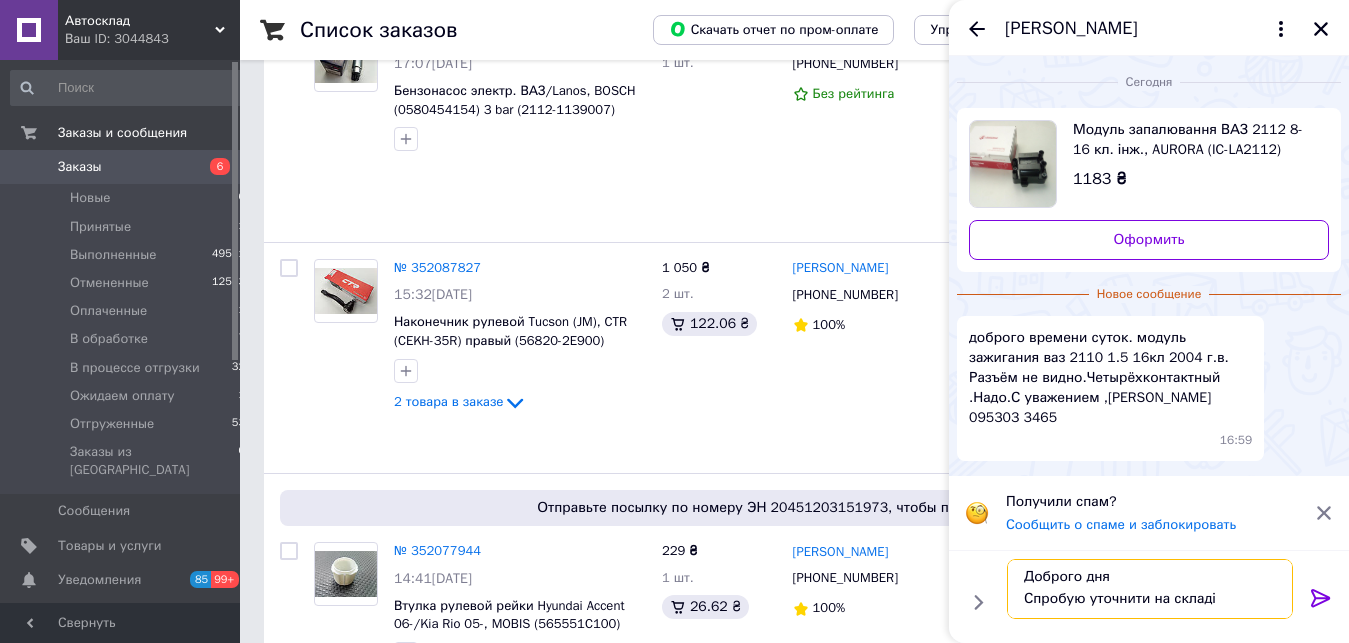 type on "Доброго дня
Спробую уточнити на складі" 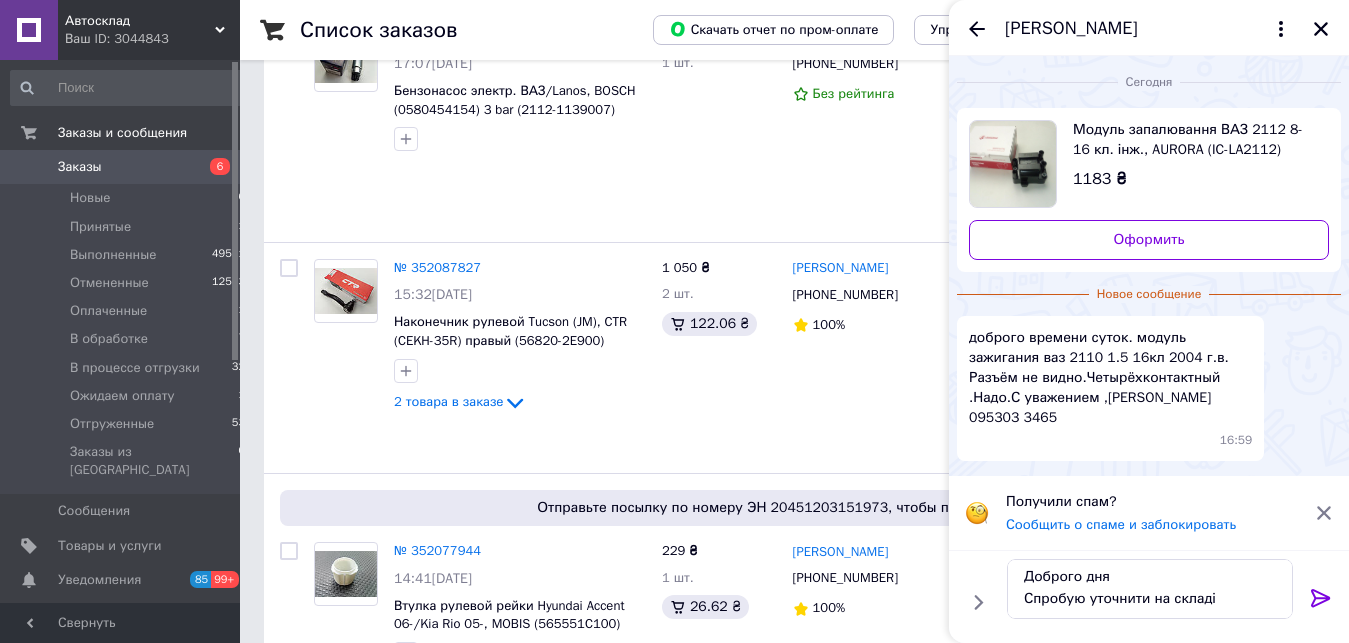 click 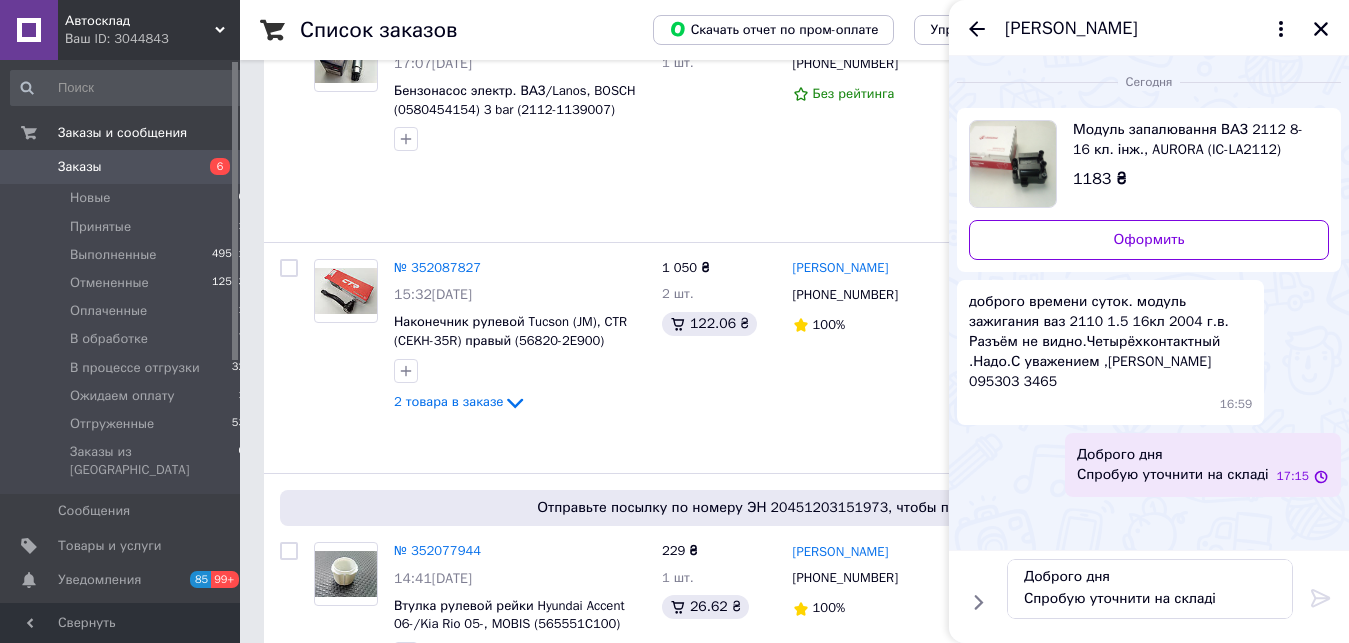 type 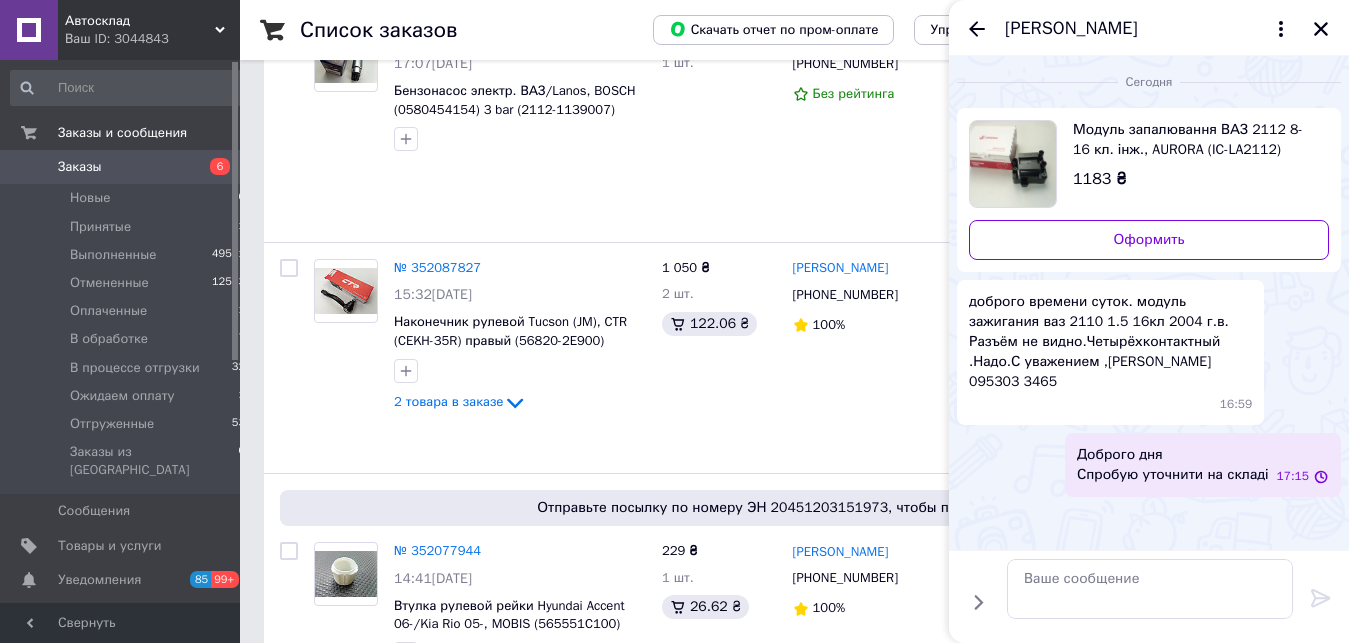 scroll, scrollTop: 0, scrollLeft: 0, axis: both 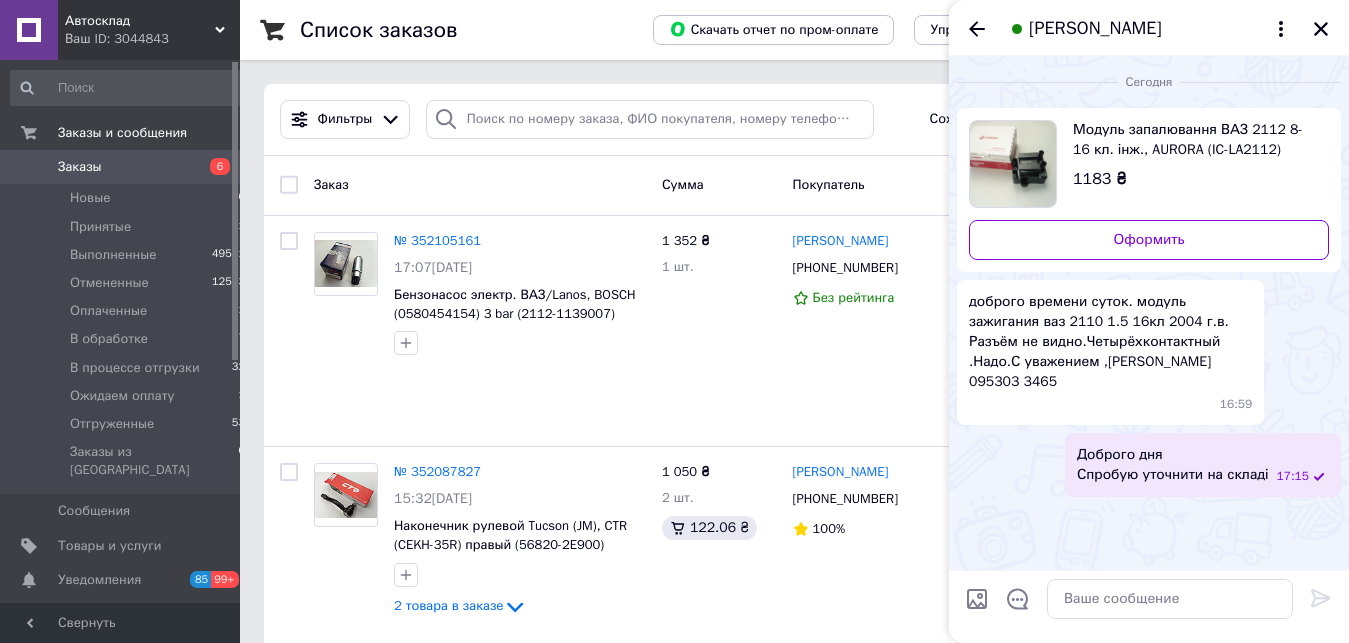 click at bounding box center (977, 599) 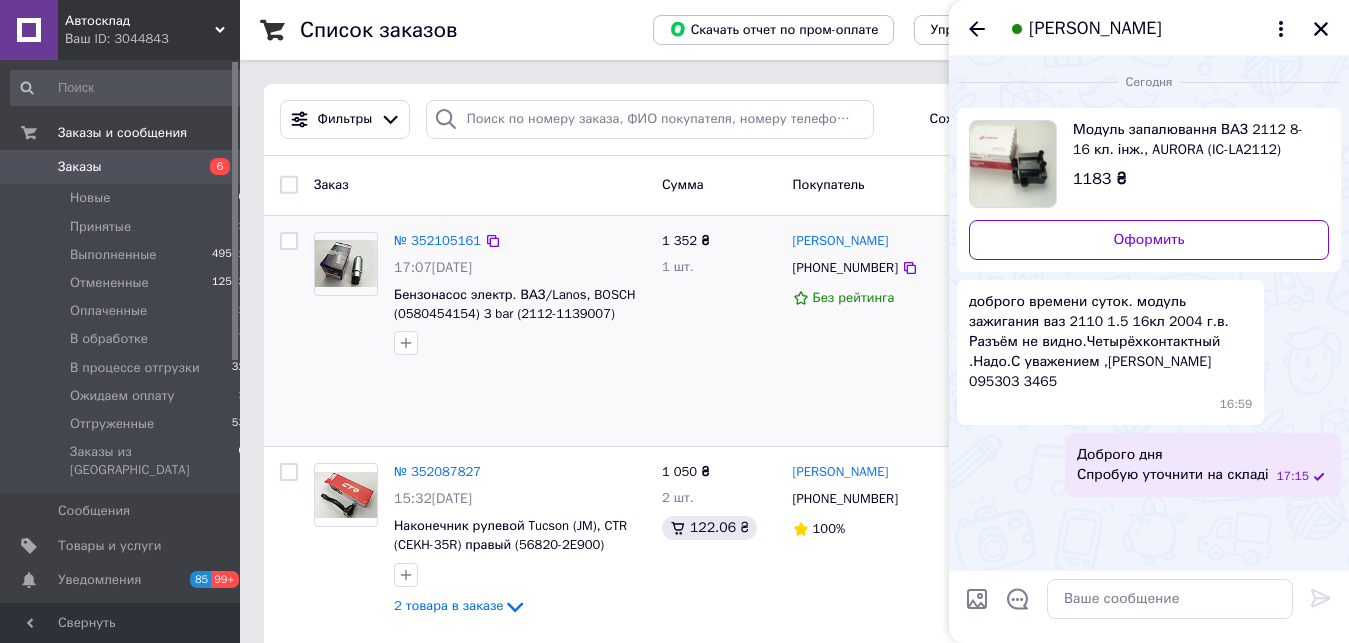 type on "C:\fakepath\Screenshot_107.jpg" 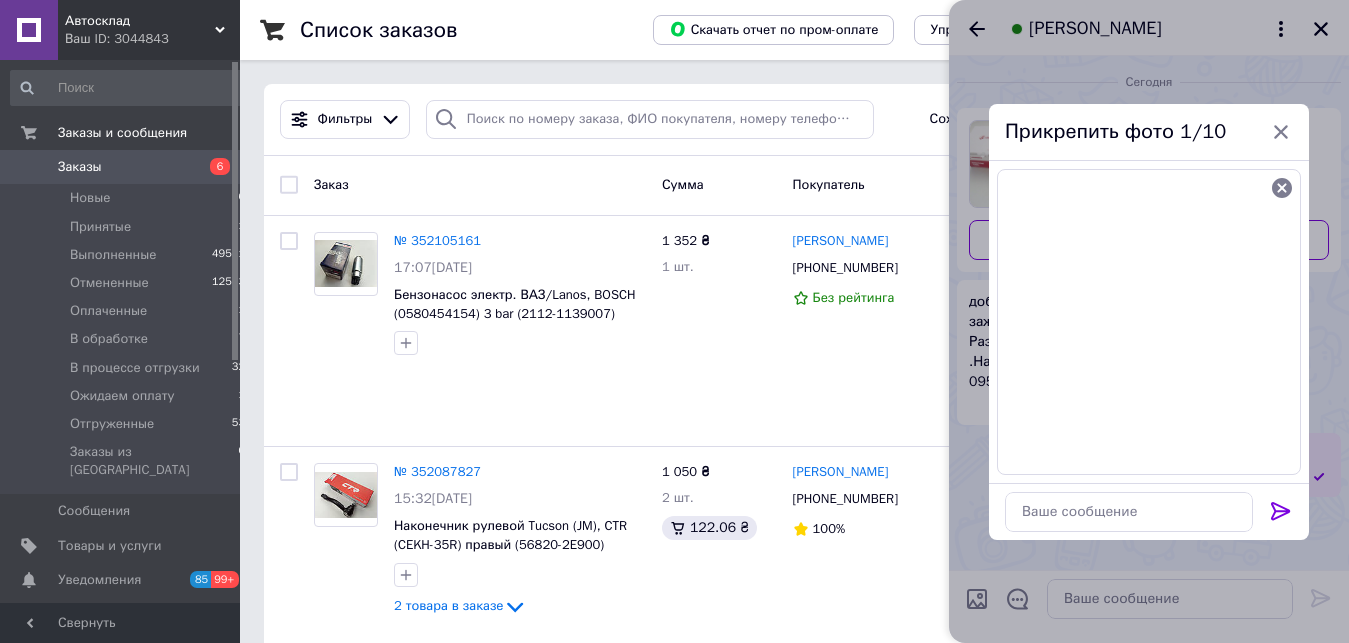 click 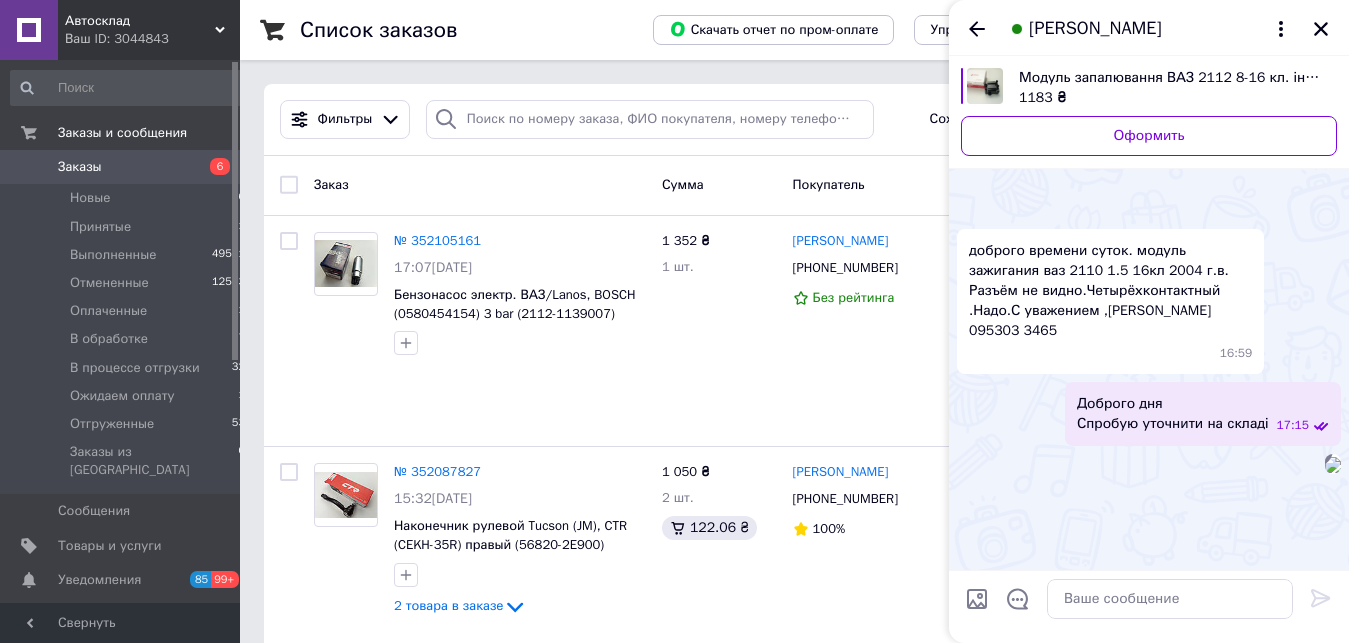 scroll, scrollTop: 78, scrollLeft: 0, axis: vertical 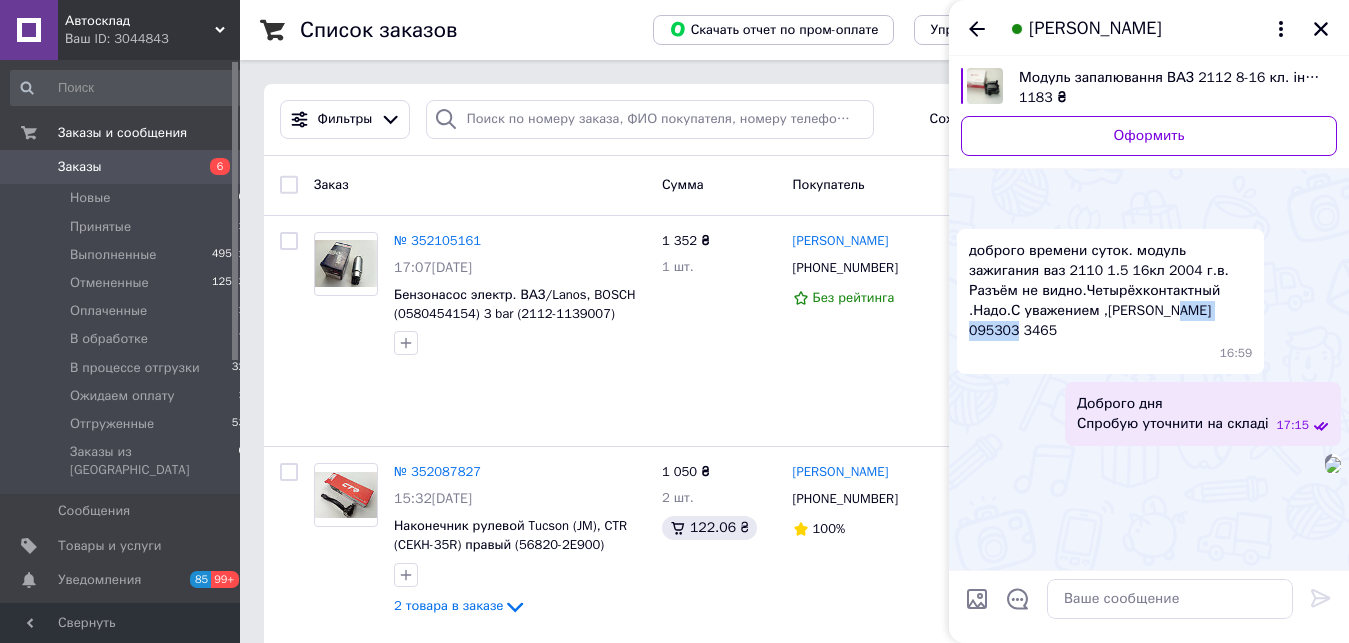drag, startPoint x: 1184, startPoint y: 234, endPoint x: 1209, endPoint y: 249, distance: 29.15476 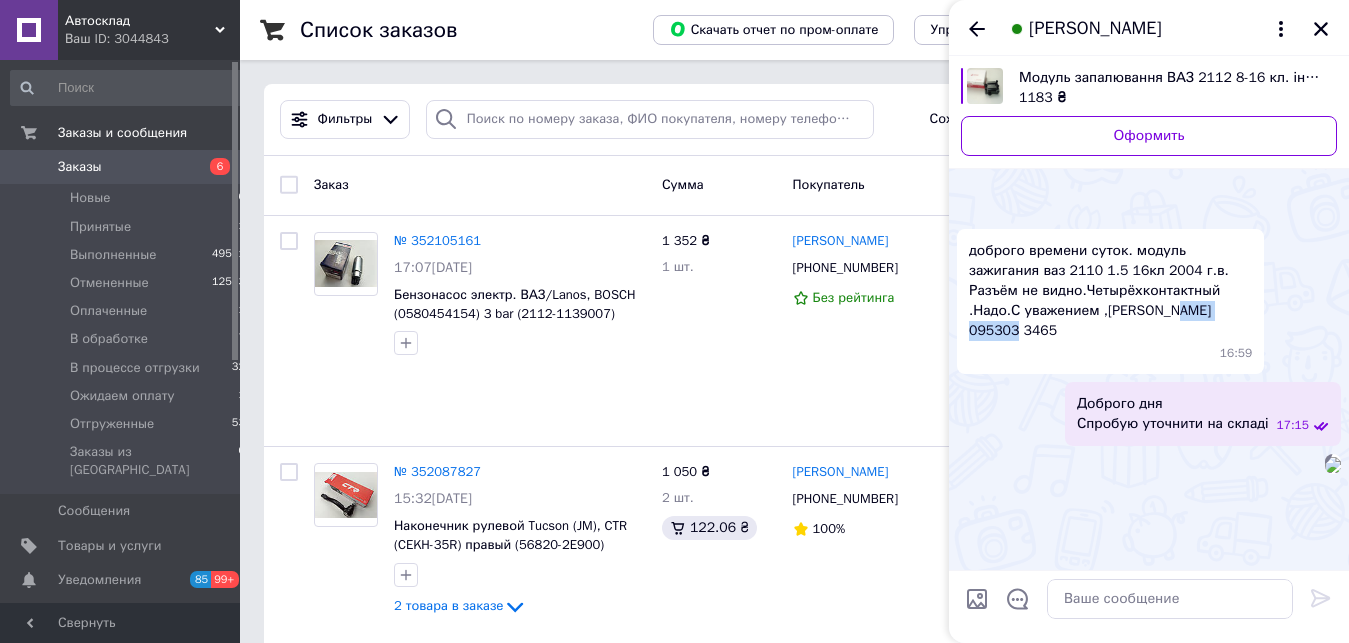 copy on "095303 3465" 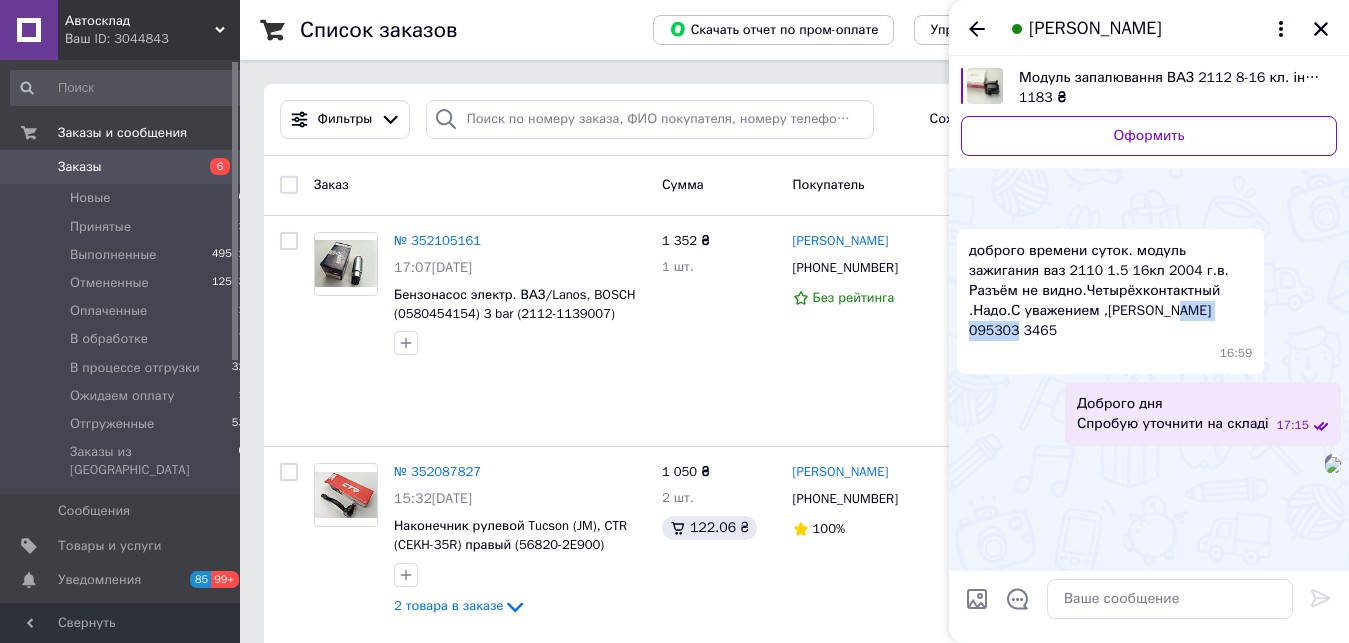 scroll, scrollTop: 192, scrollLeft: 0, axis: vertical 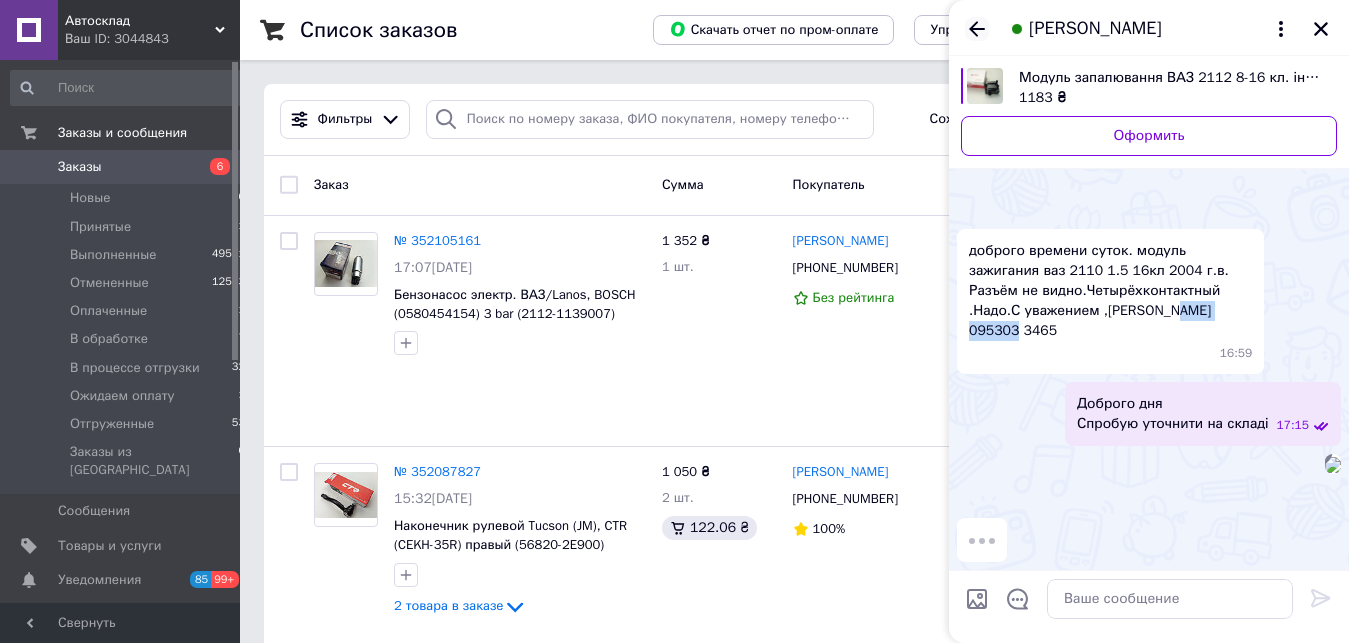 click 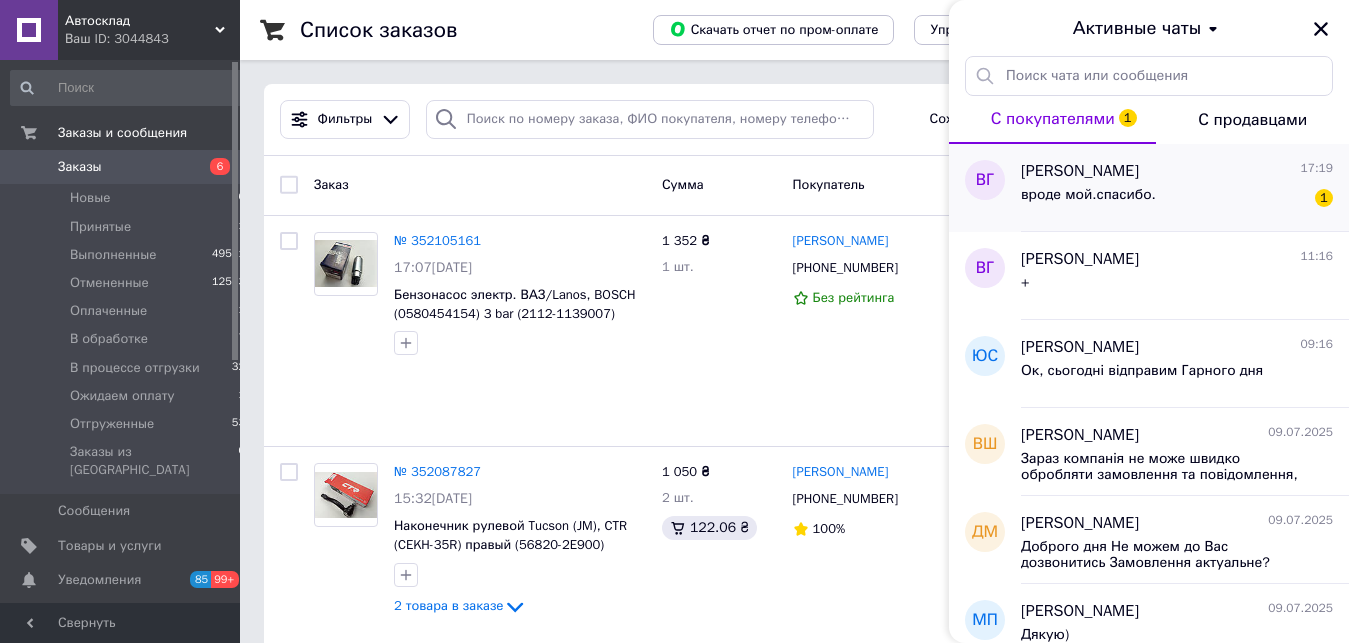 click on "вроде мой.спасибо. 1" at bounding box center [1177, 199] 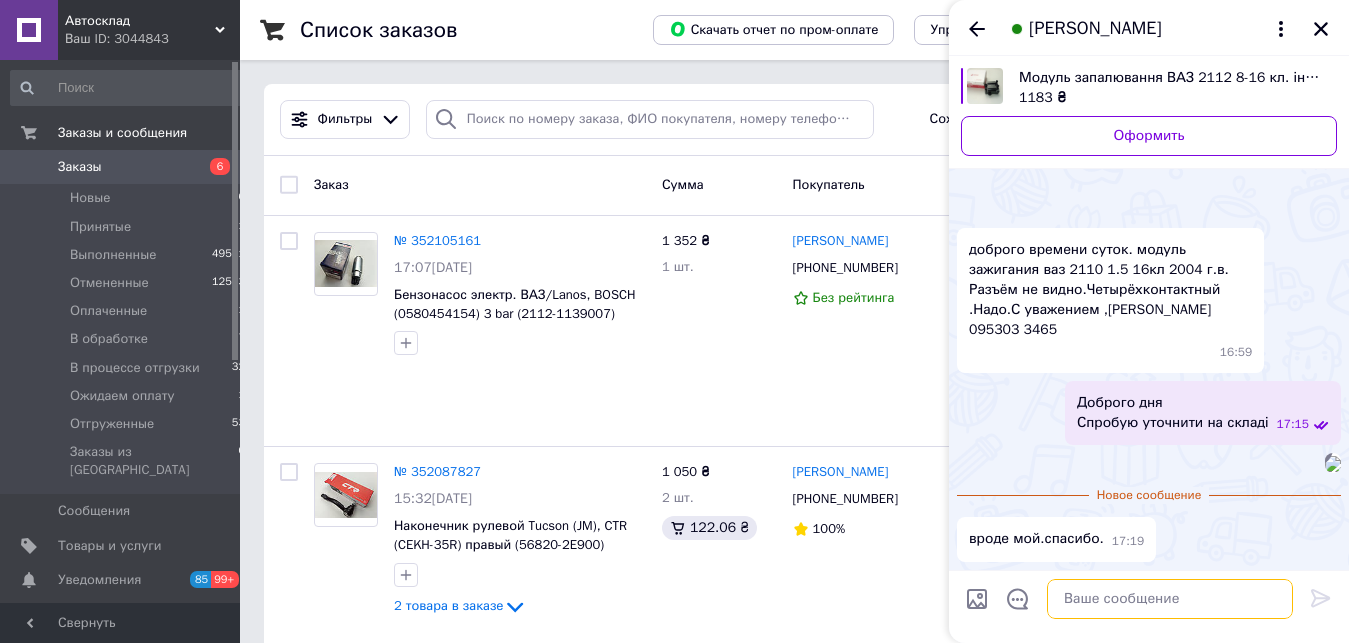 click at bounding box center [1170, 599] 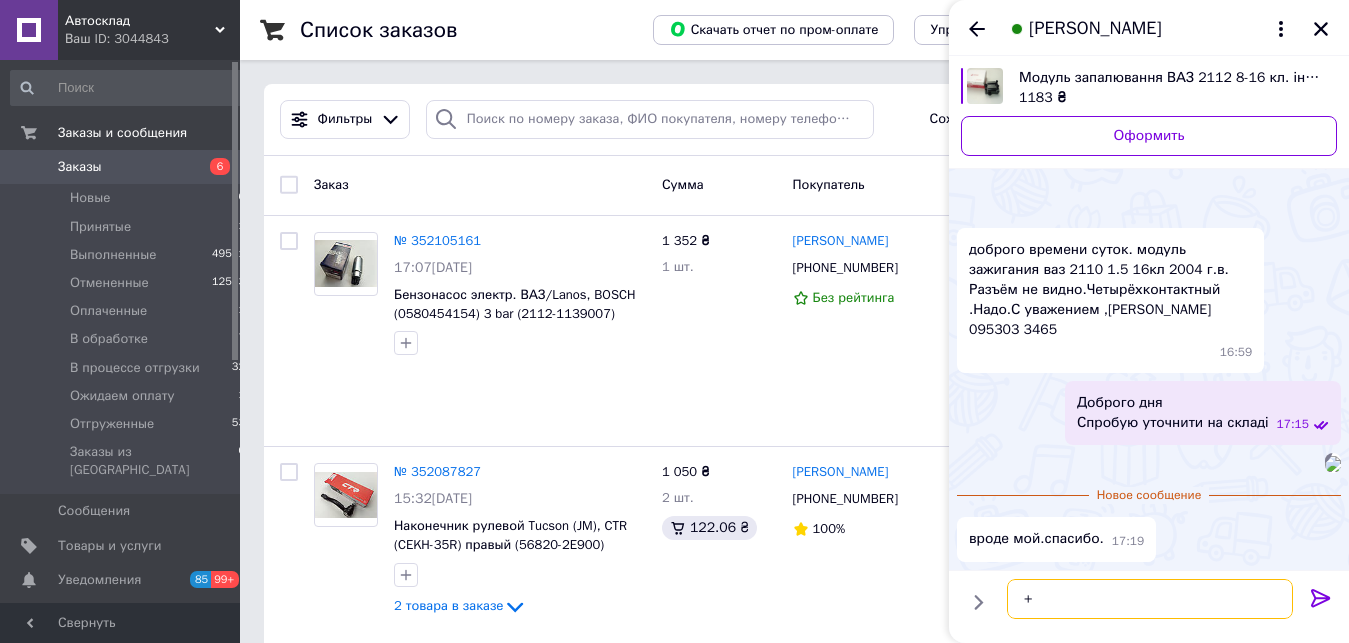 scroll, scrollTop: 14, scrollLeft: 0, axis: vertical 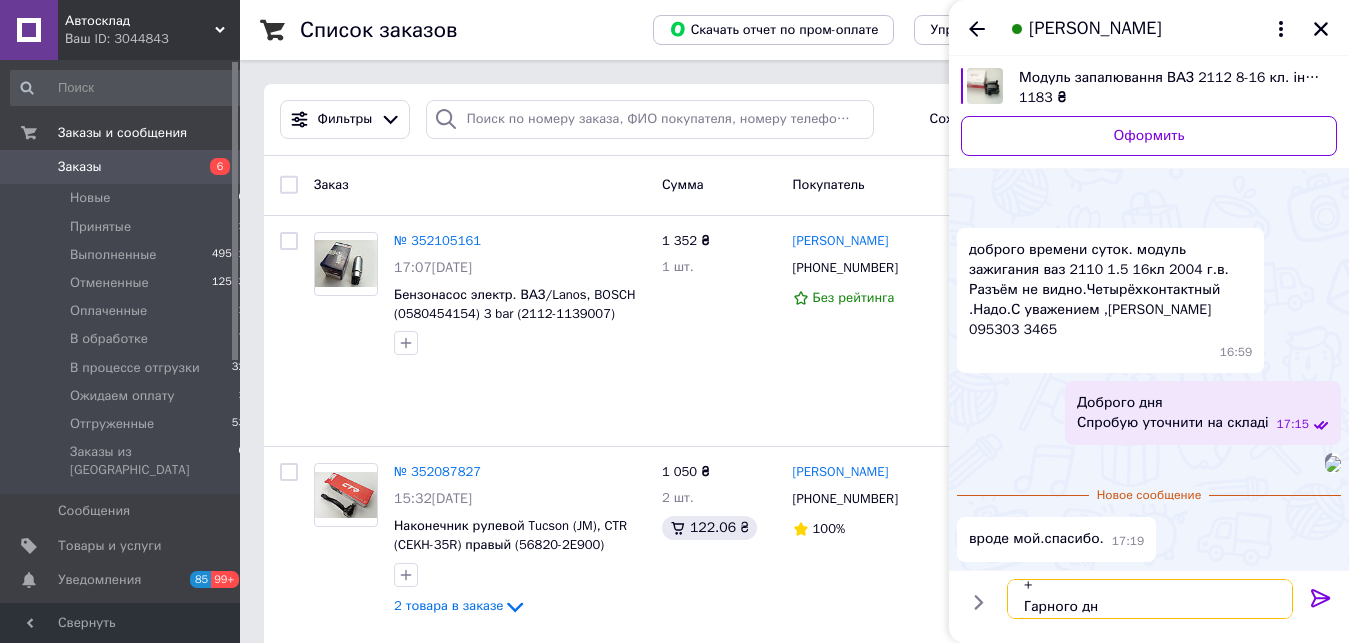 type on "+
Гарного дня" 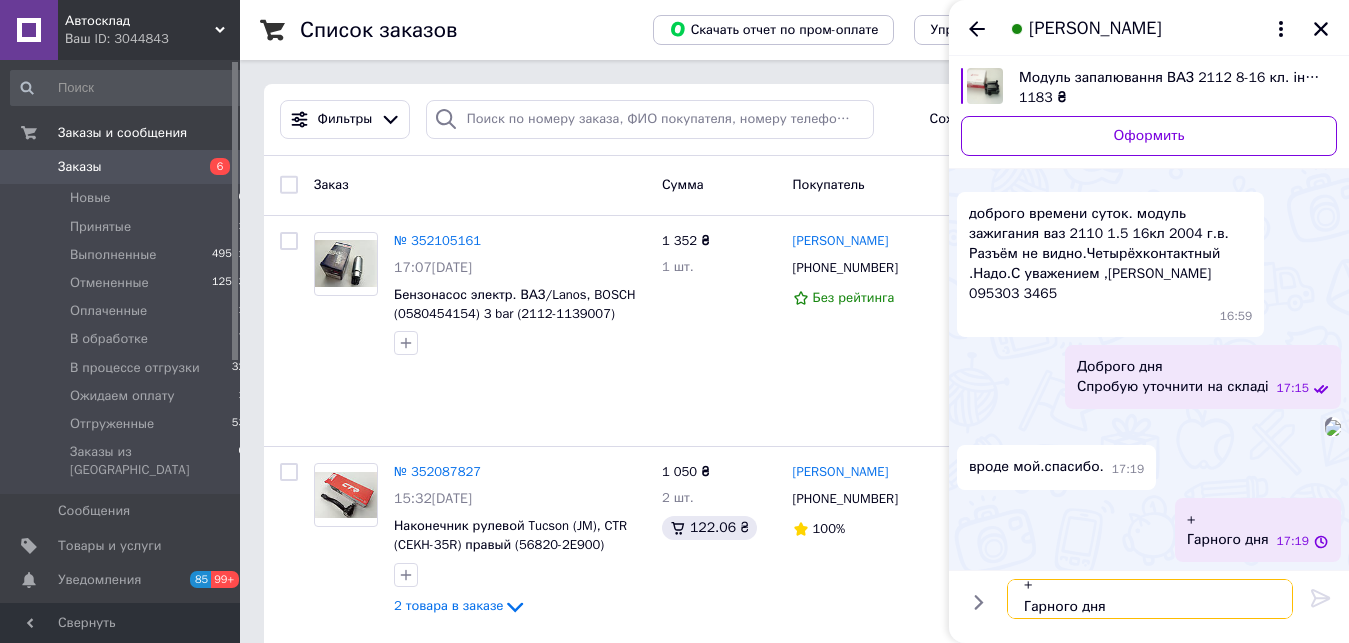 type 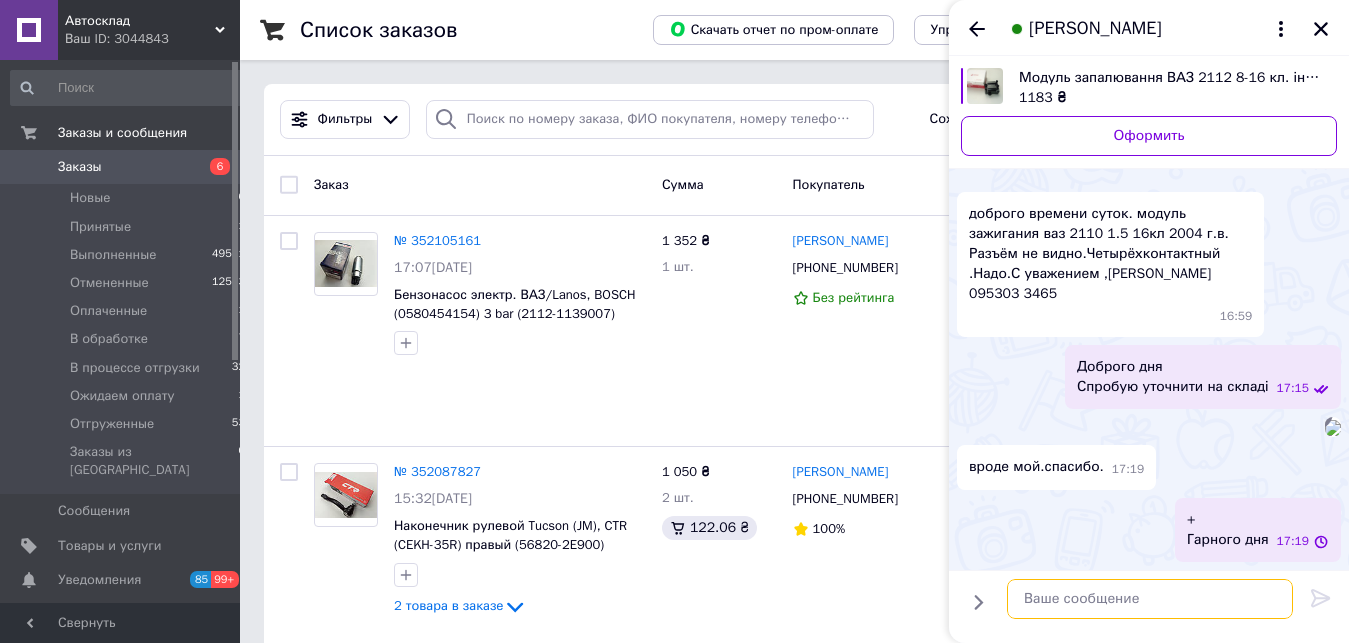 scroll, scrollTop: 0, scrollLeft: 0, axis: both 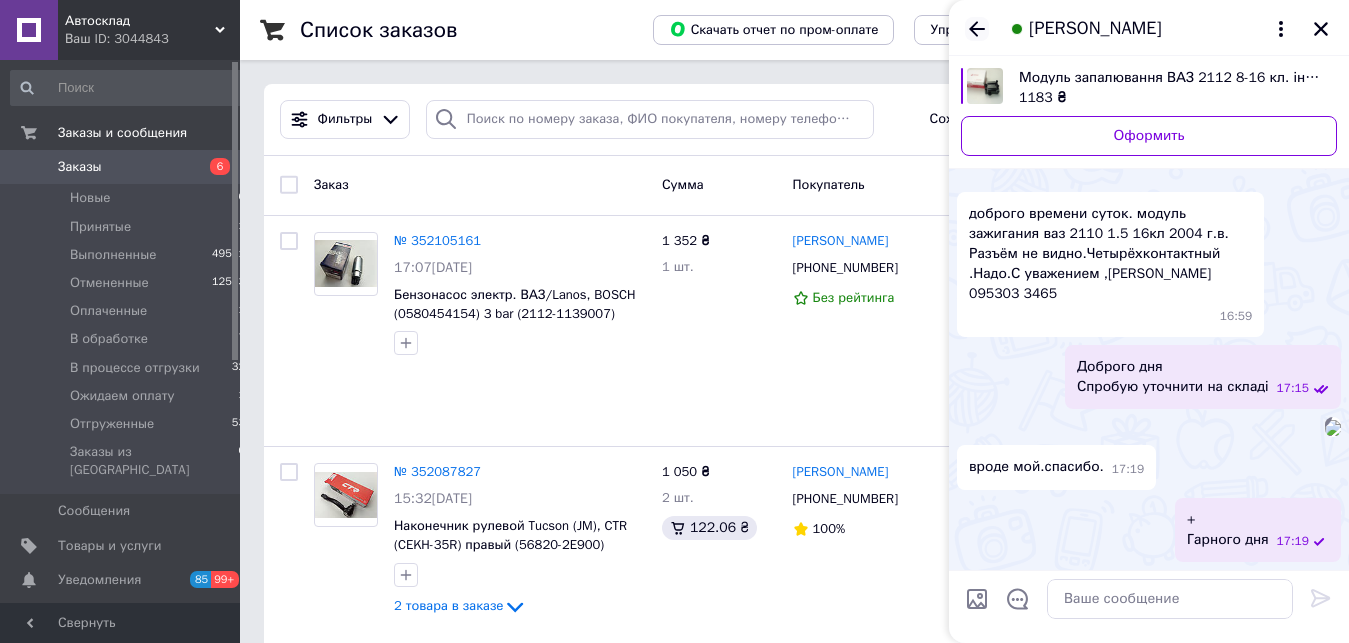 click 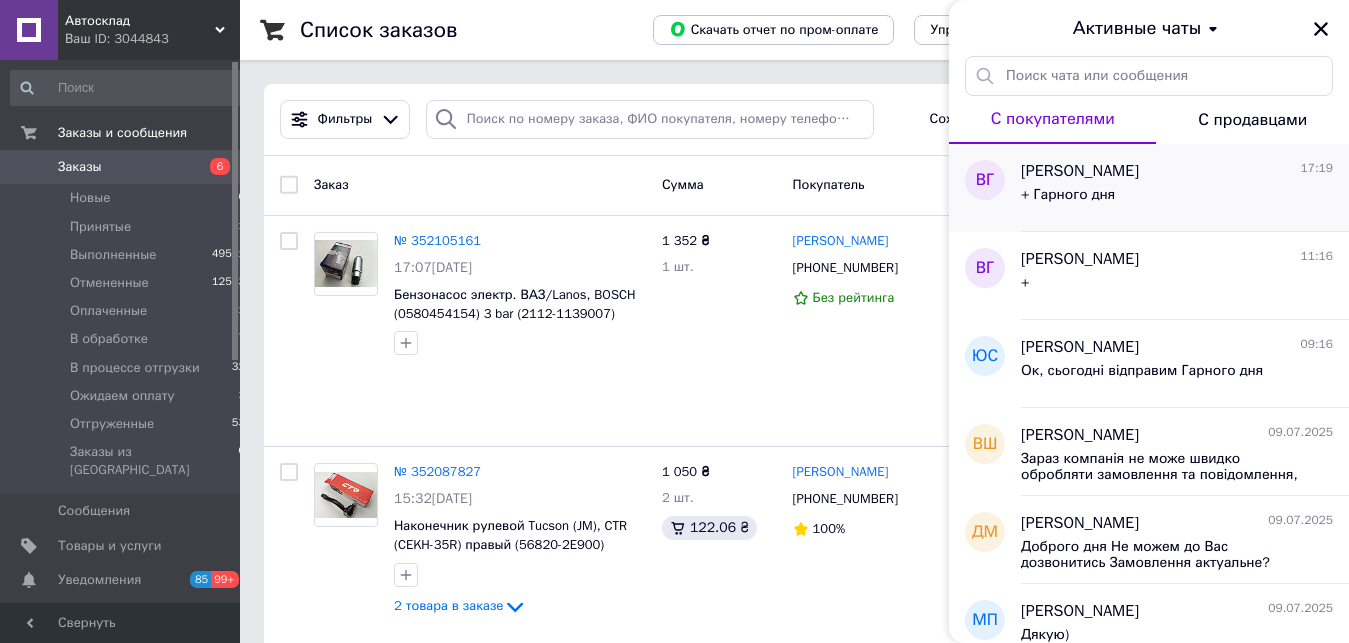 click on "+
Гарного дня" at bounding box center (1177, 199) 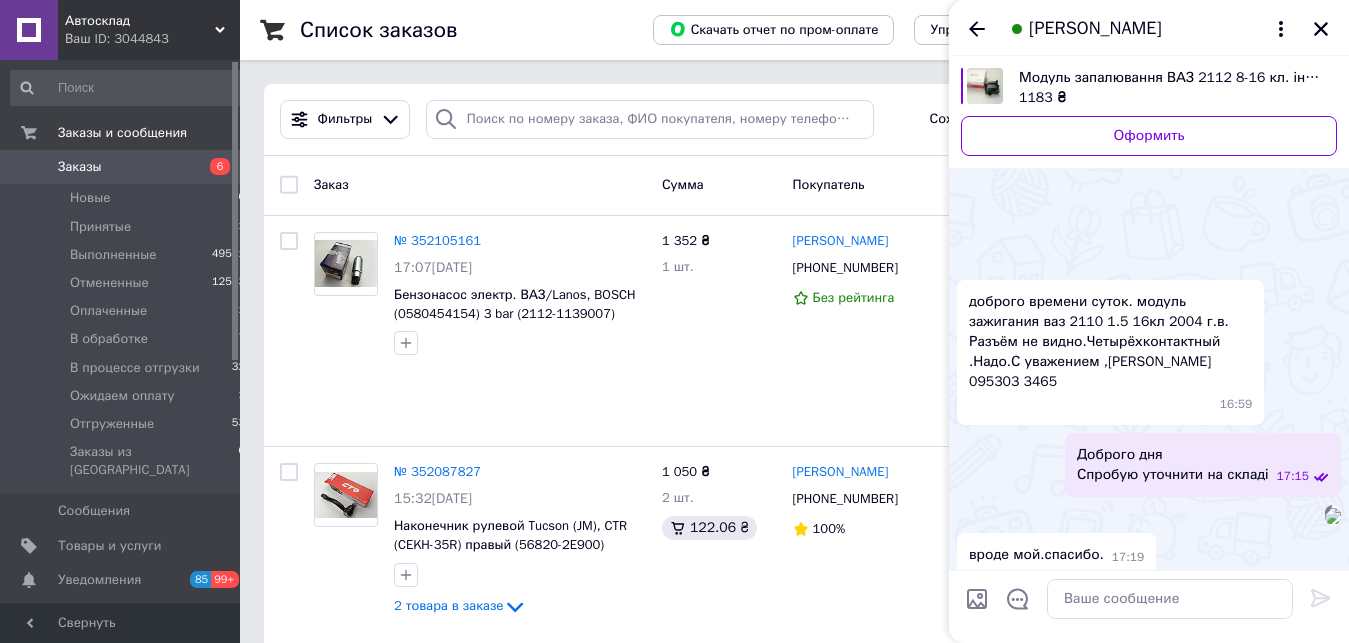 scroll, scrollTop: 244, scrollLeft: 0, axis: vertical 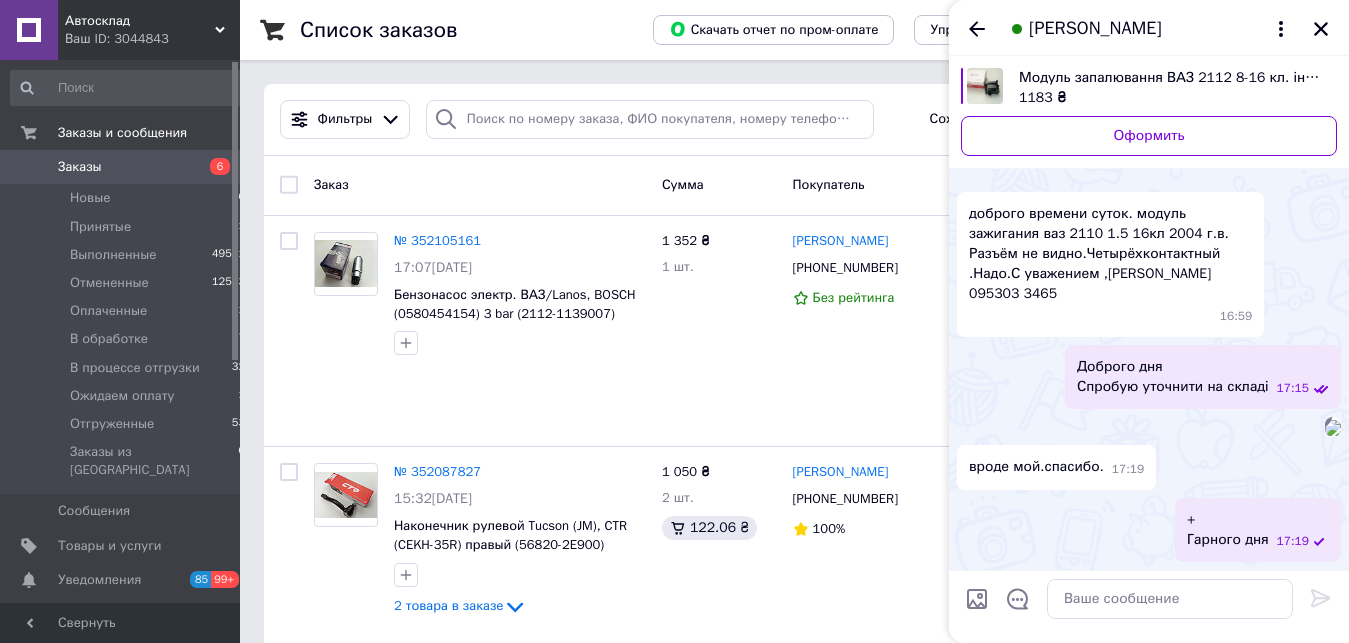 click on "Владимир Гончар" at bounding box center [1149, 28] 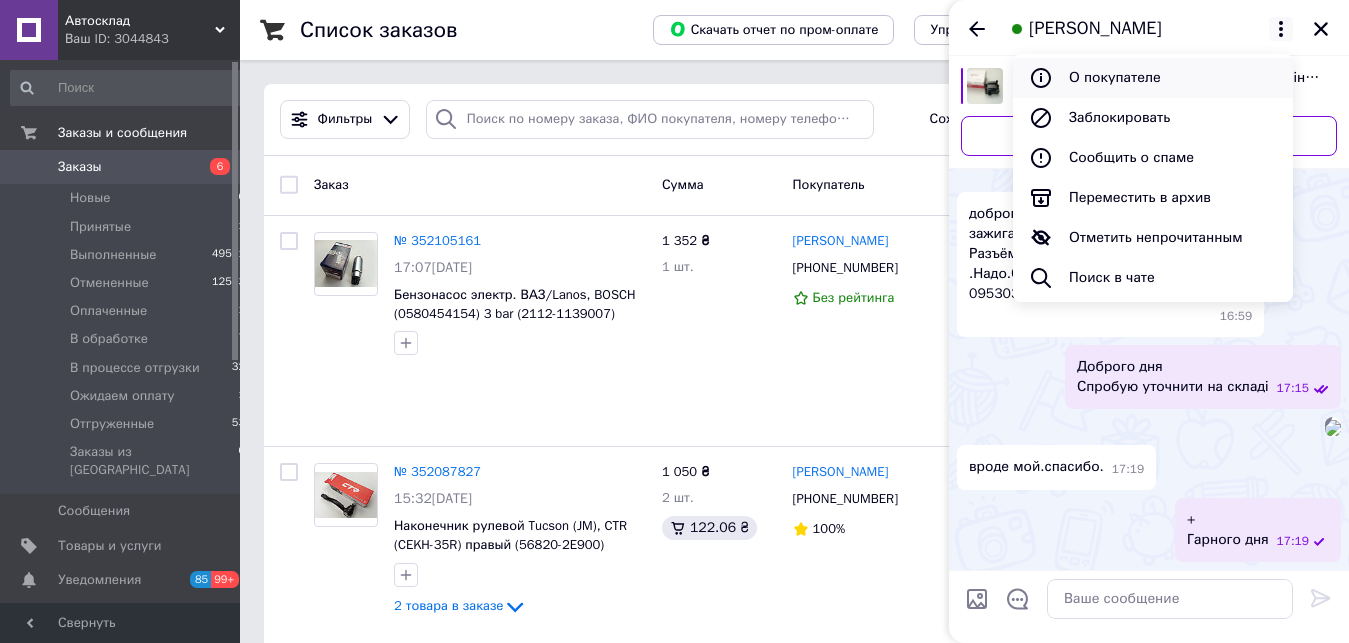 click on "О покупателе" at bounding box center [1153, 78] 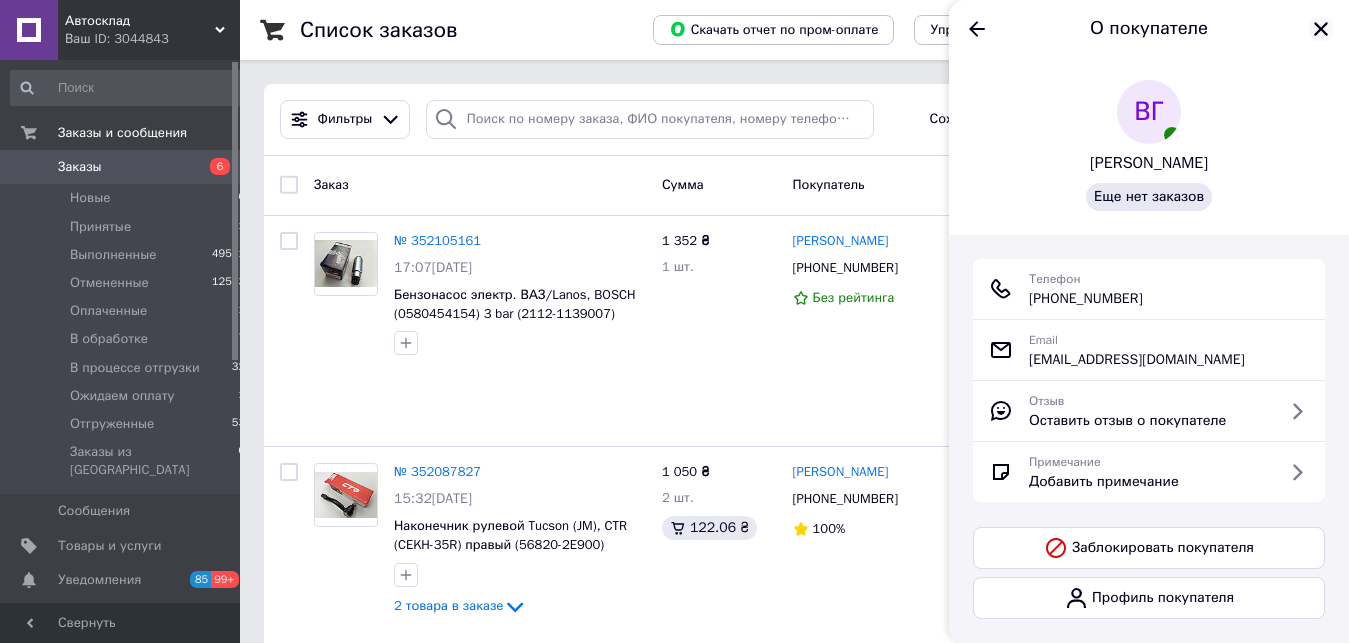 click 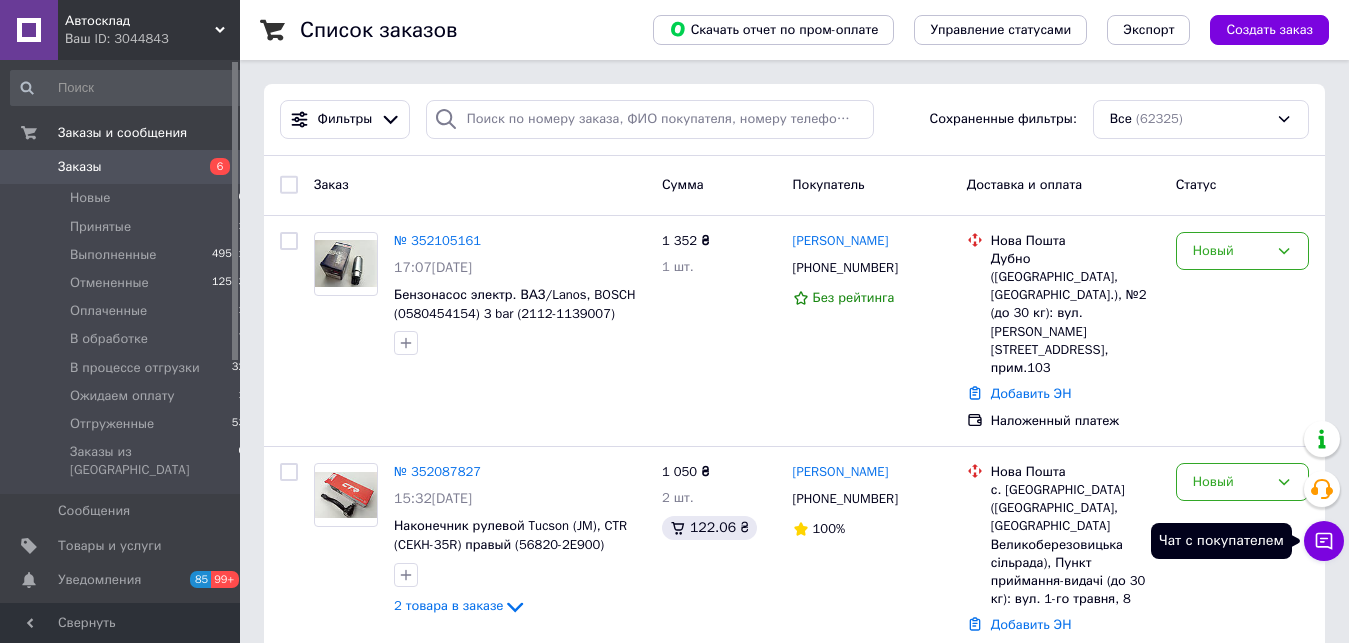 drag, startPoint x: 1308, startPoint y: 534, endPoint x: 1331, endPoint y: 538, distance: 23.345236 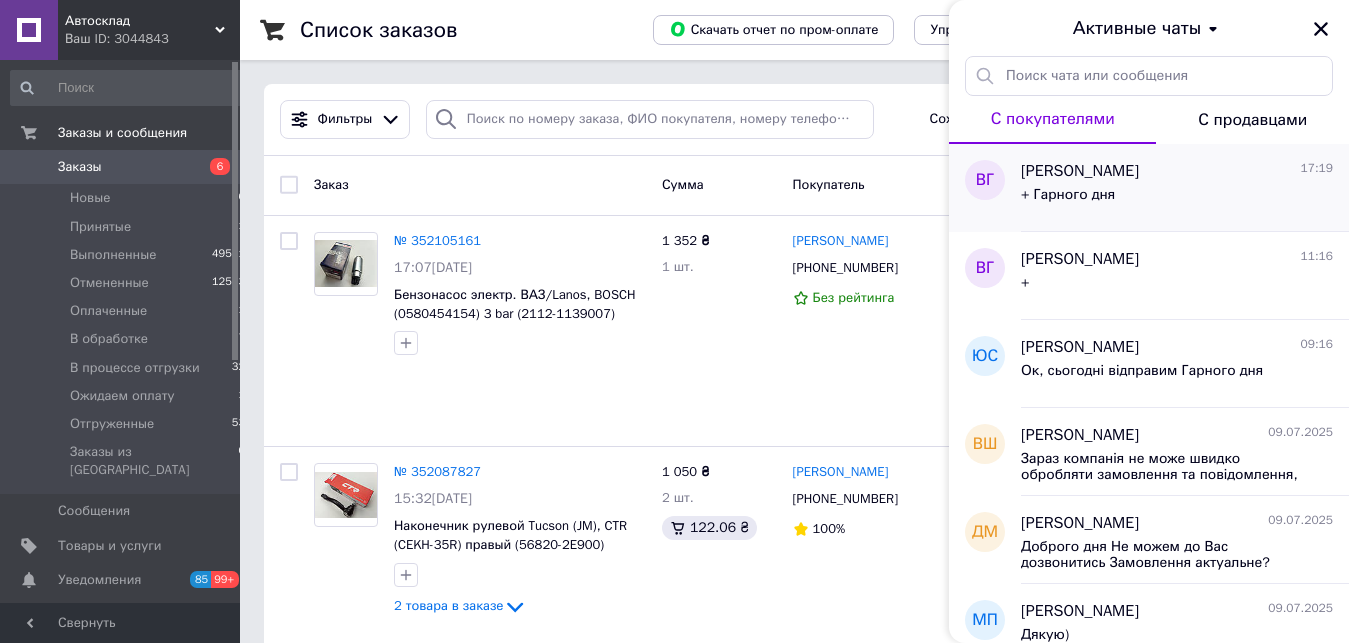 click on "+
Гарного дня" at bounding box center (1177, 199) 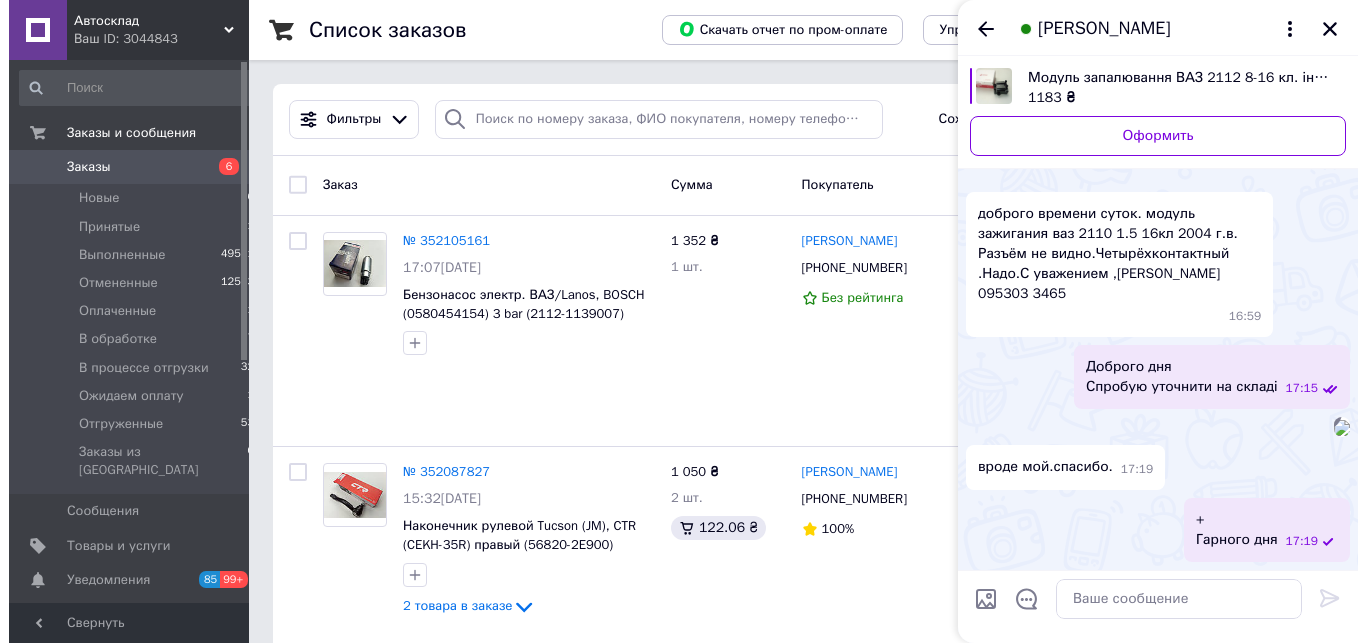 scroll, scrollTop: 317, scrollLeft: 0, axis: vertical 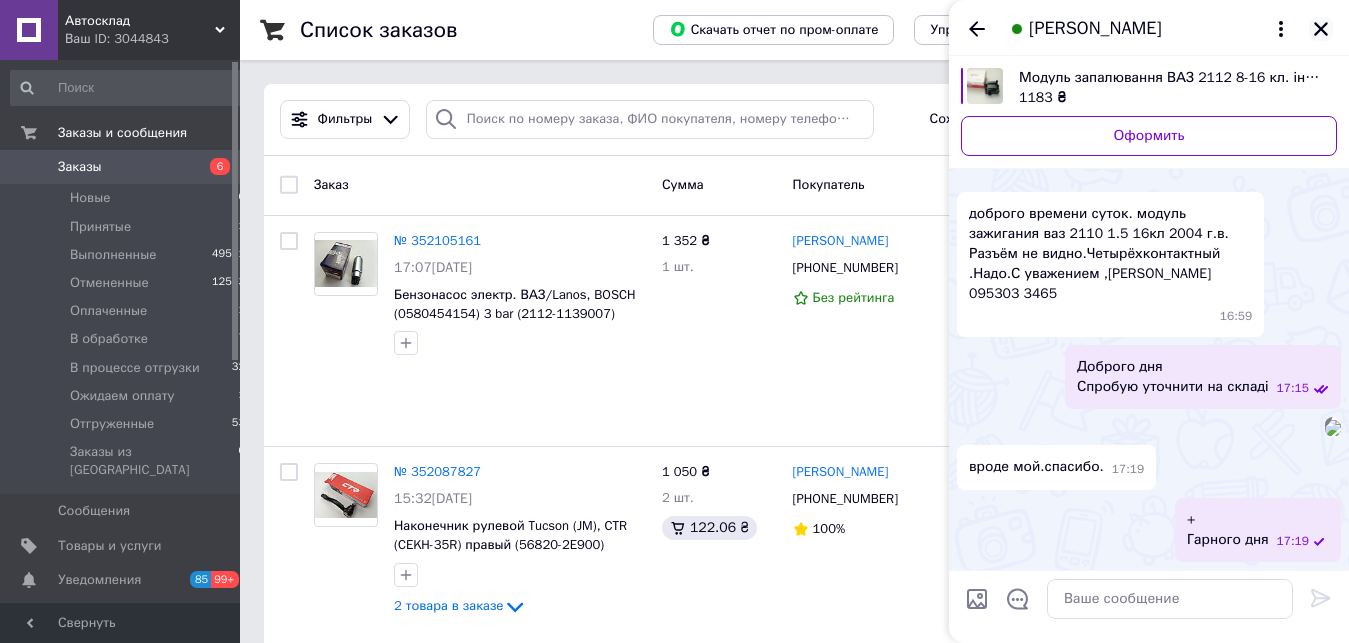 click 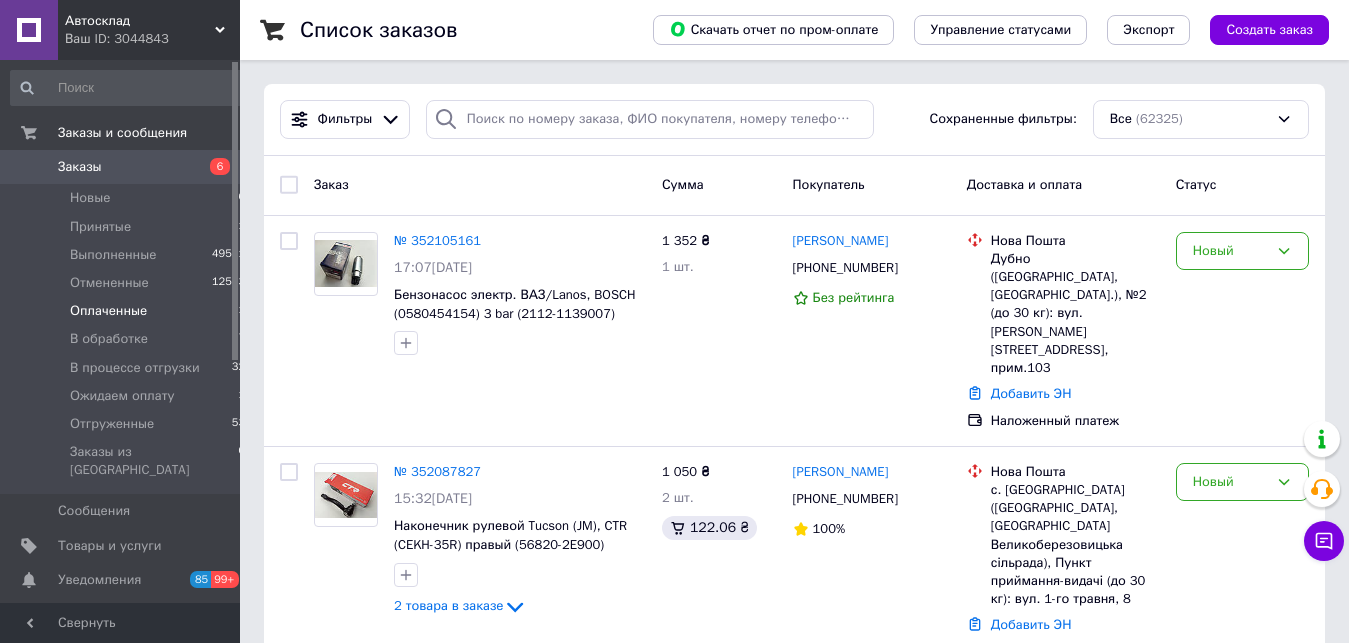 click on "Оплаченные" at bounding box center [108, 311] 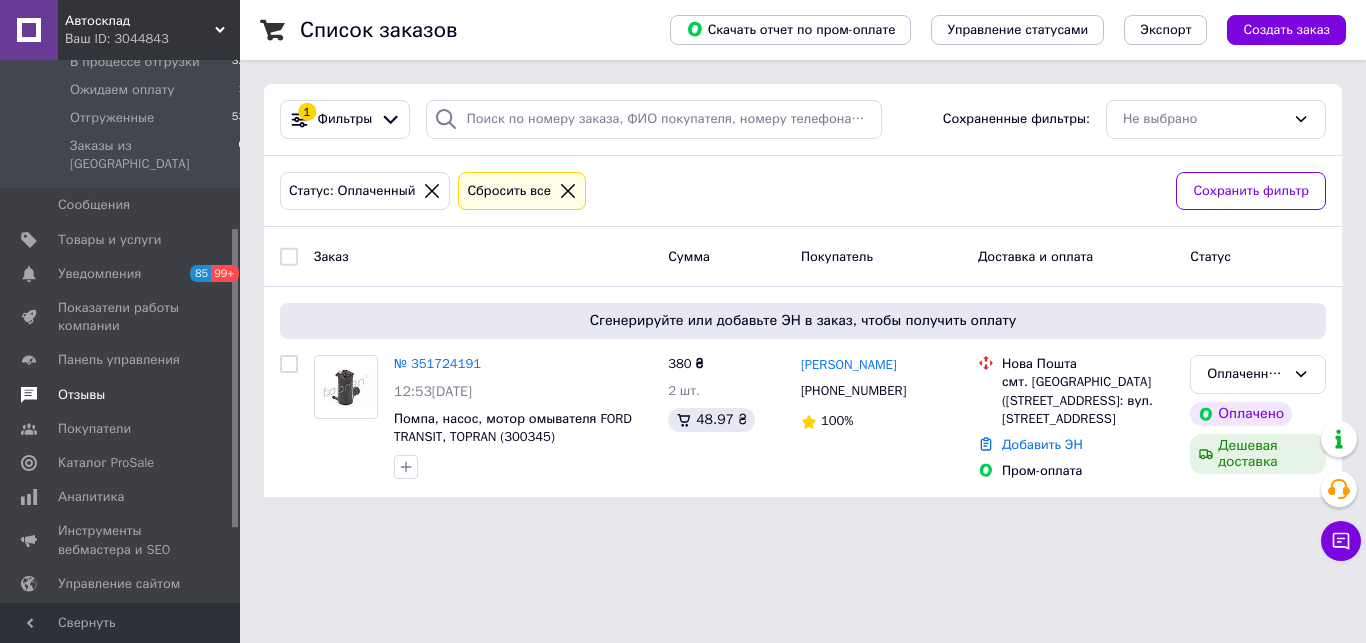 click on "Отзывы" at bounding box center (81, 395) 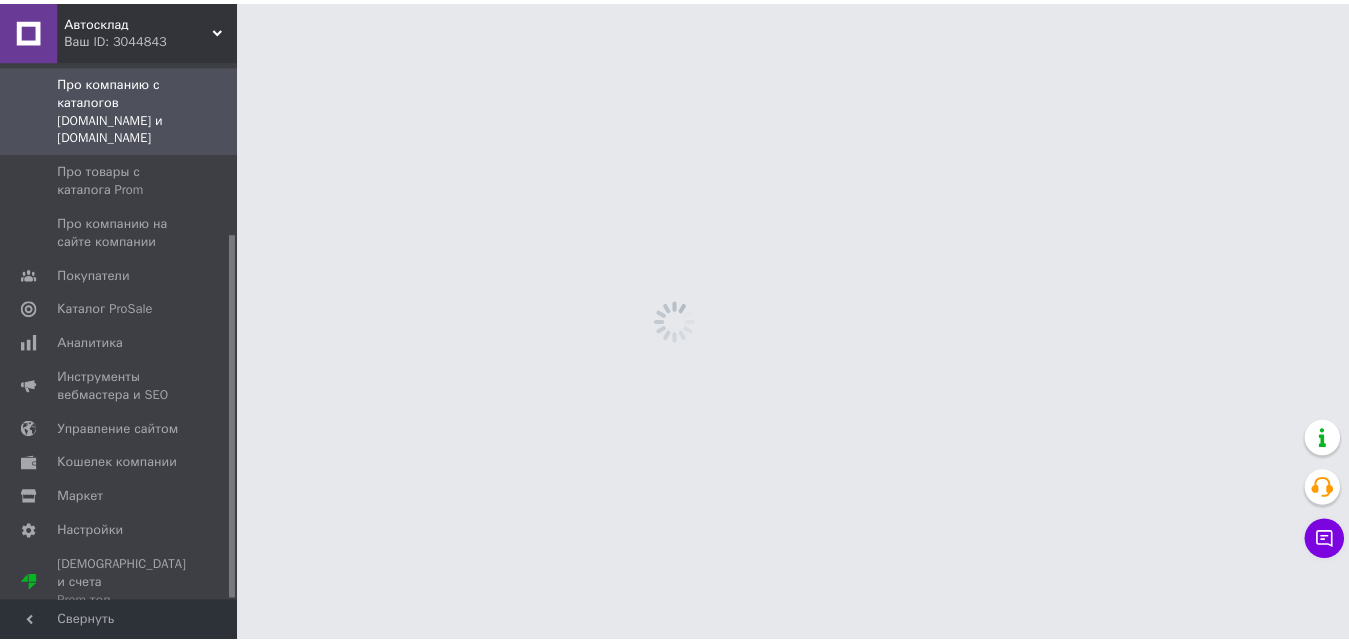 scroll, scrollTop: 256, scrollLeft: 0, axis: vertical 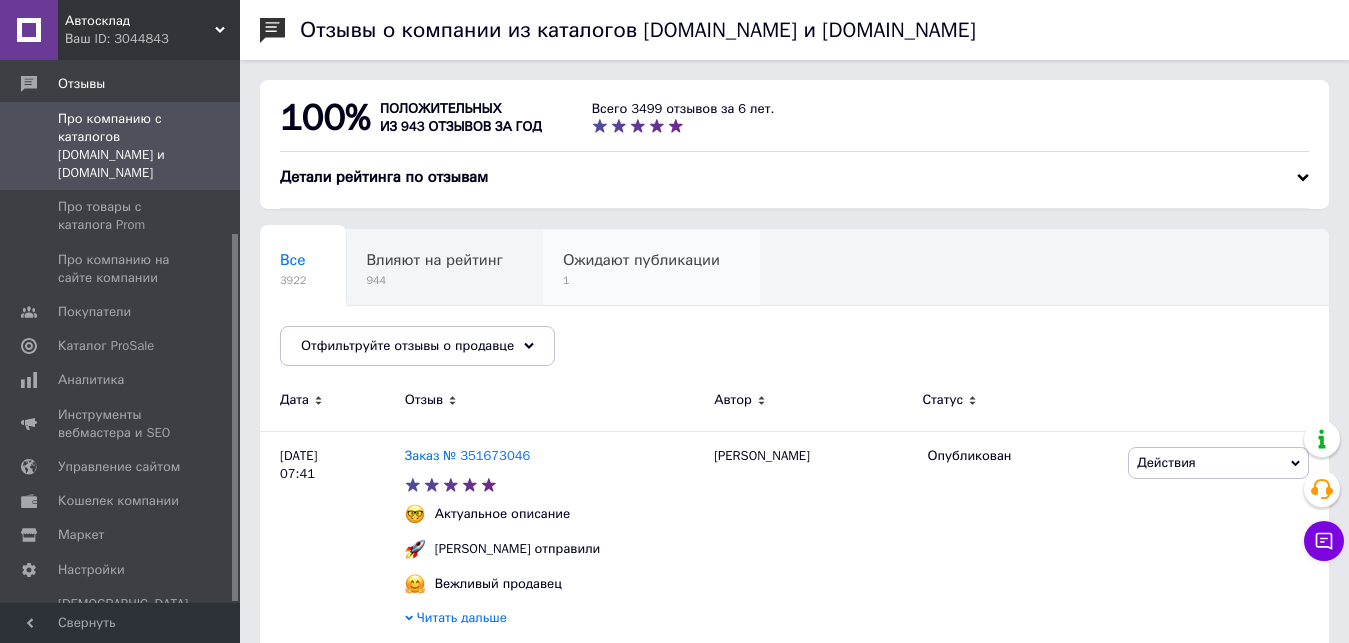 click on "1" at bounding box center (641, 280) 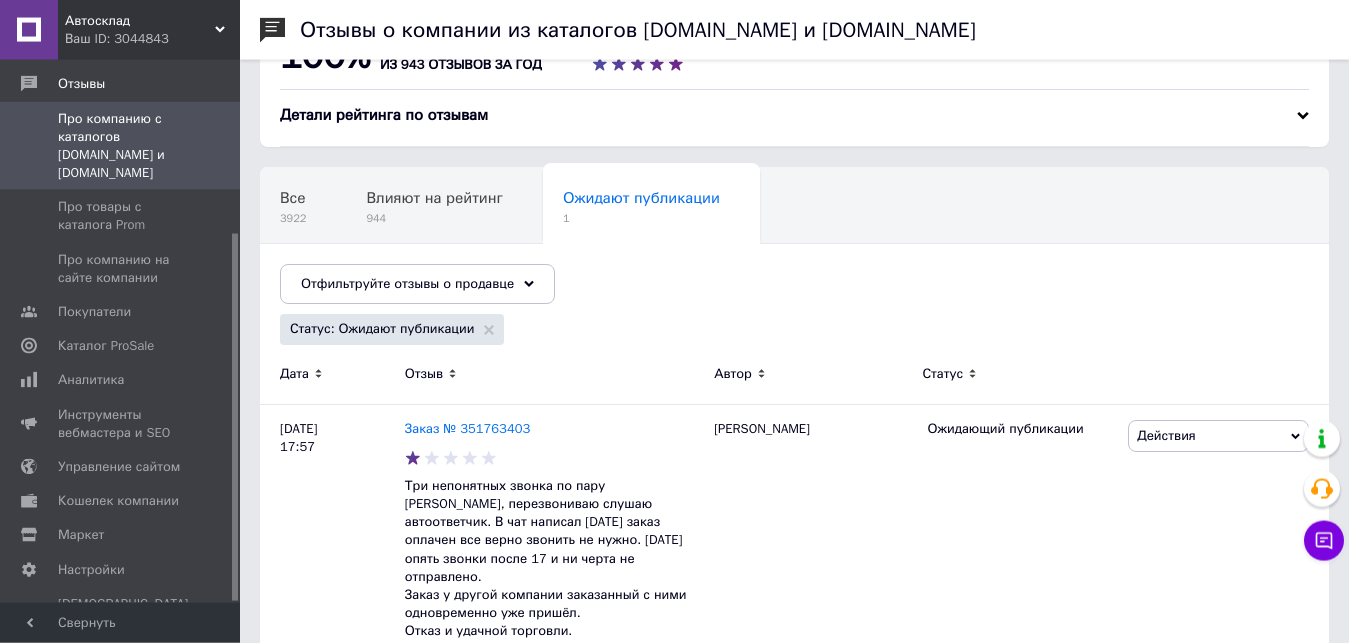 scroll, scrollTop: 0, scrollLeft: 0, axis: both 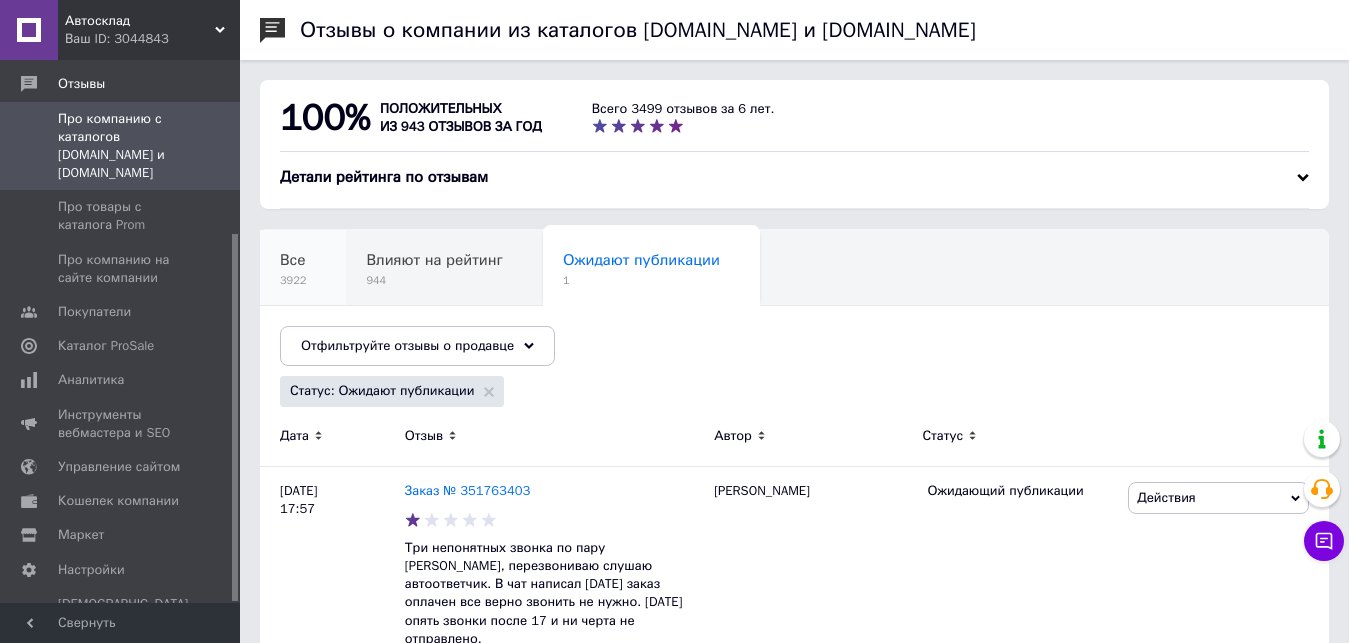 click on "Все" at bounding box center [293, 260] 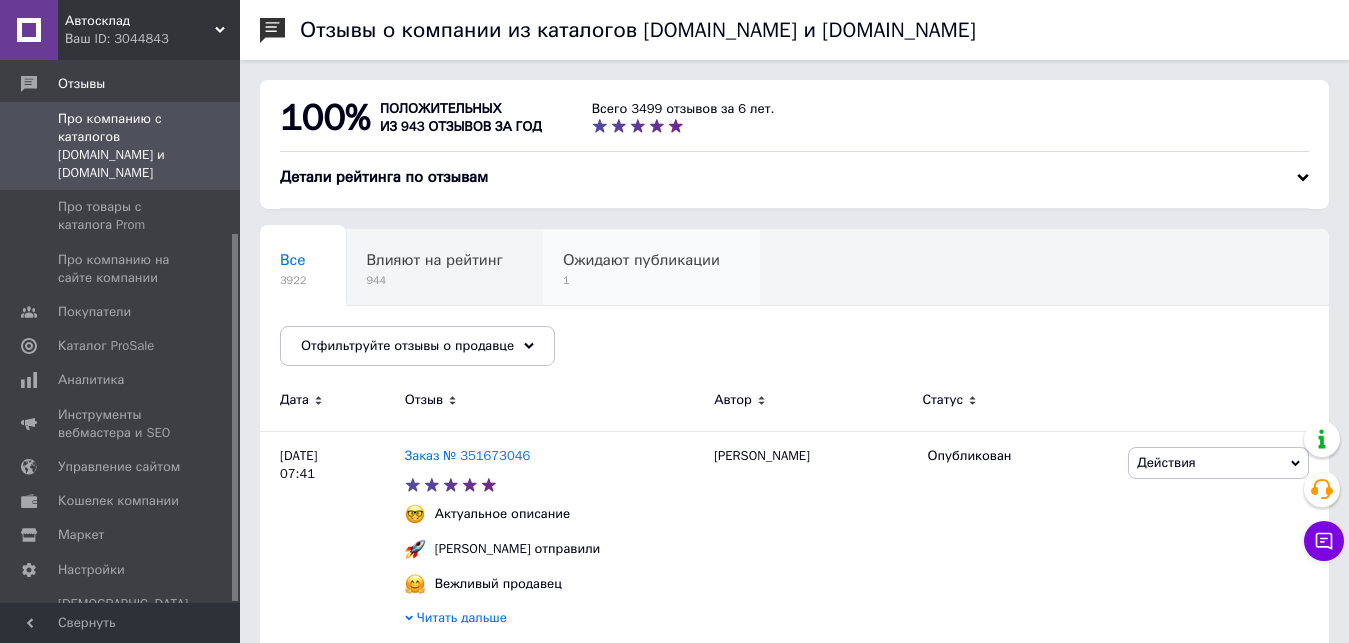 click on "Ожидают публикации" at bounding box center [641, 260] 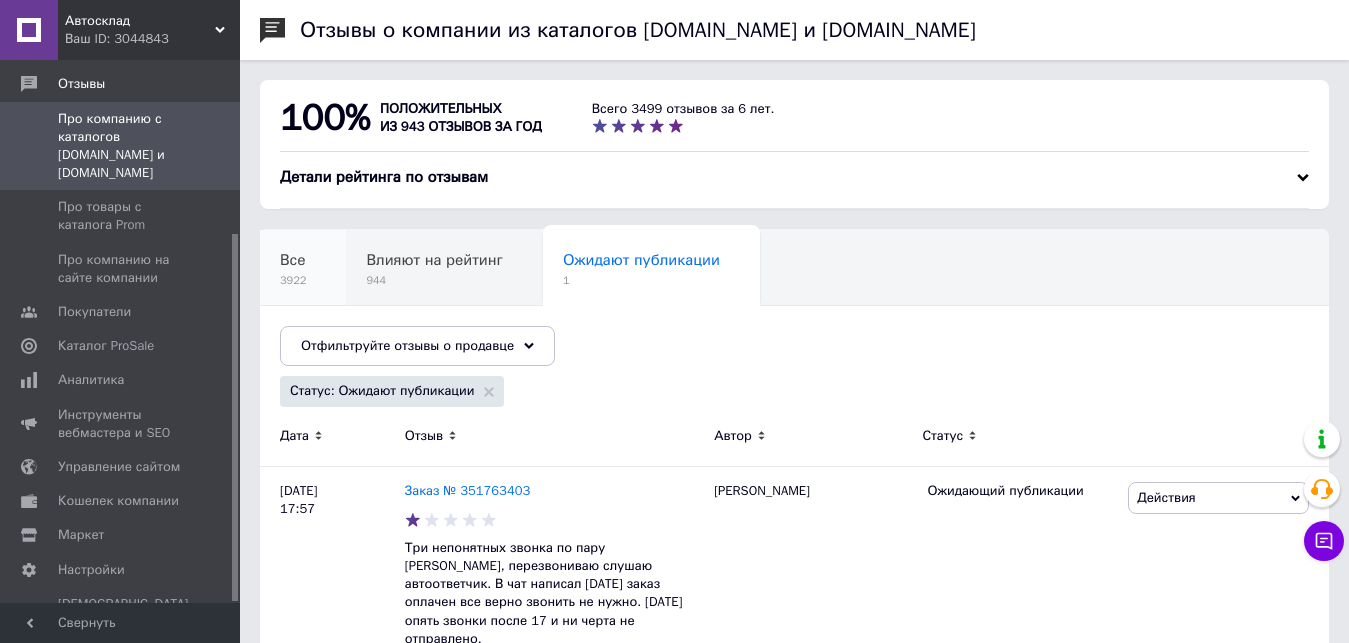 click on "3922" at bounding box center (293, 280) 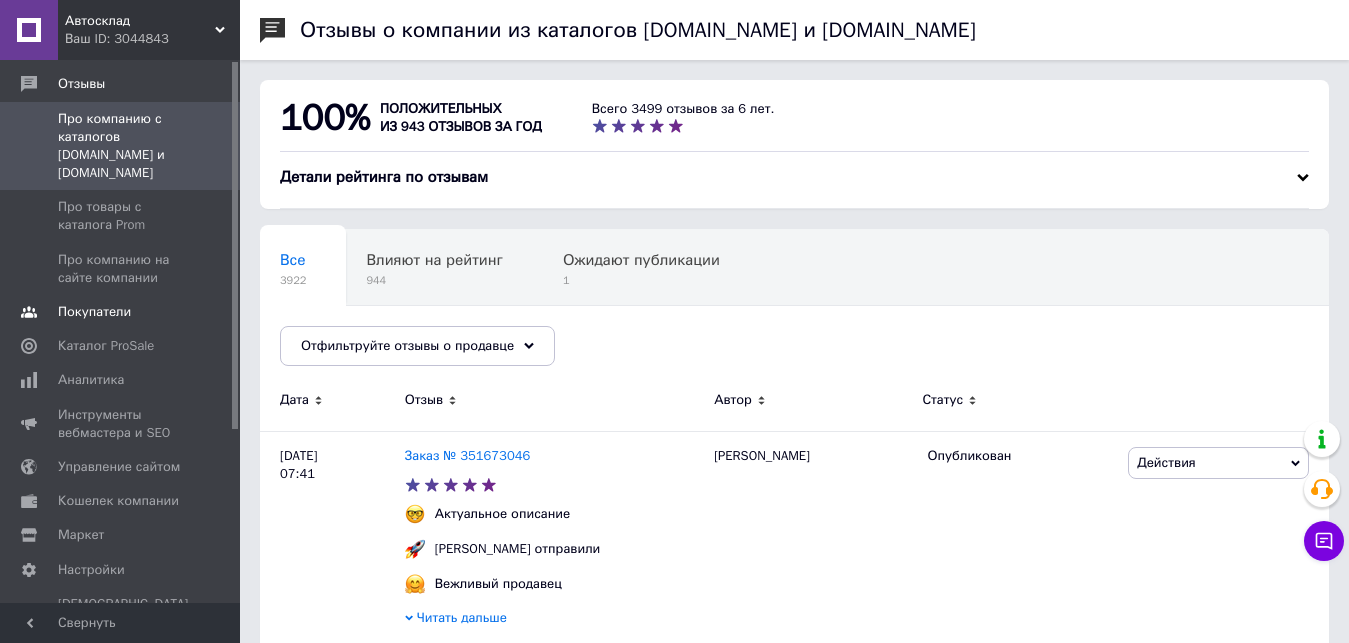 scroll, scrollTop: 0, scrollLeft: 0, axis: both 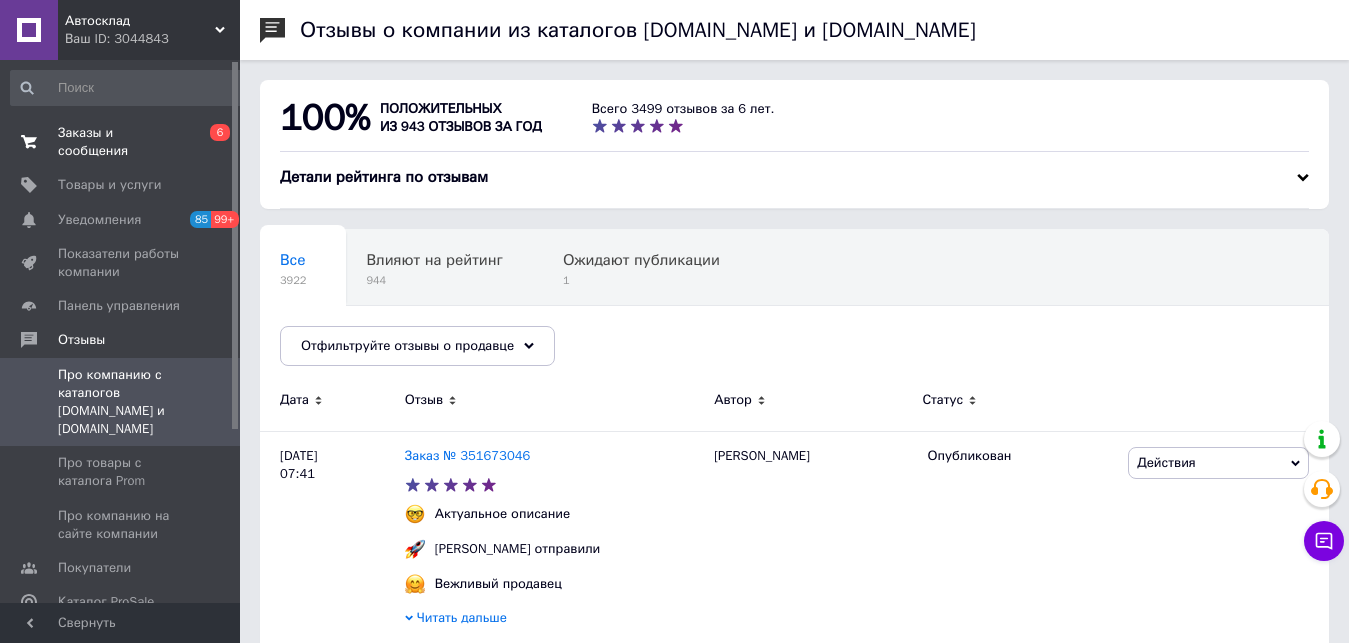 click on "Заказы и сообщения" at bounding box center (121, 142) 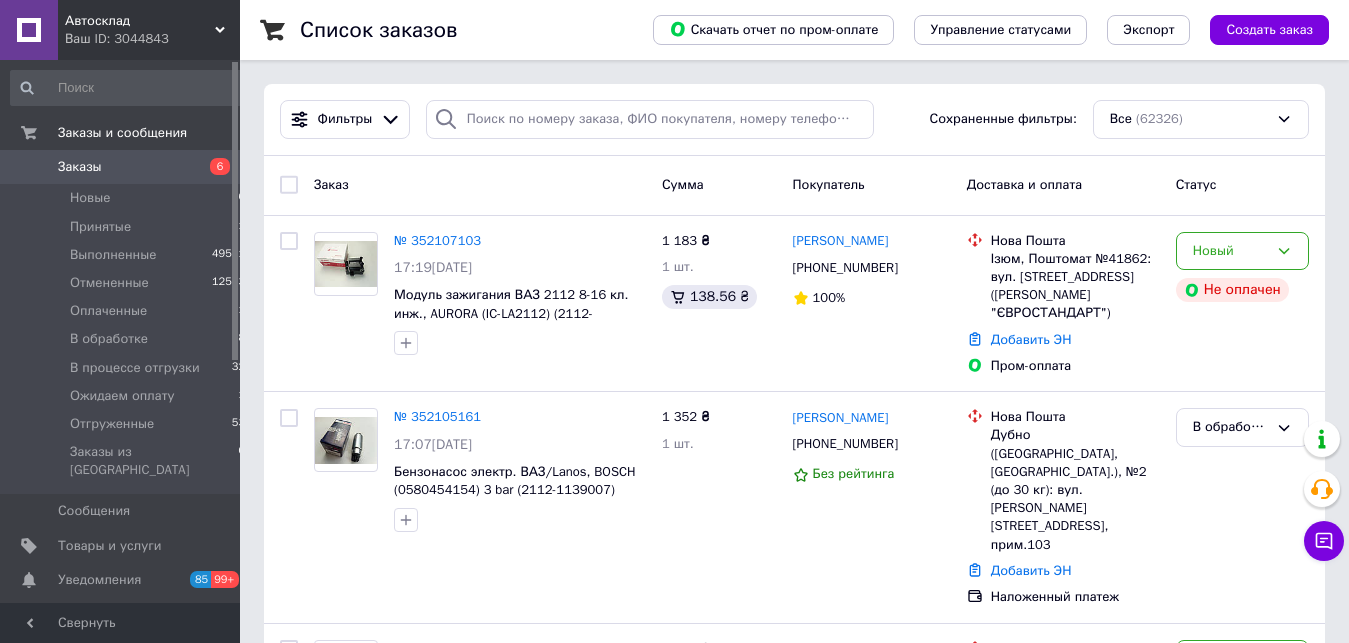 click on "Заказы" at bounding box center [80, 167] 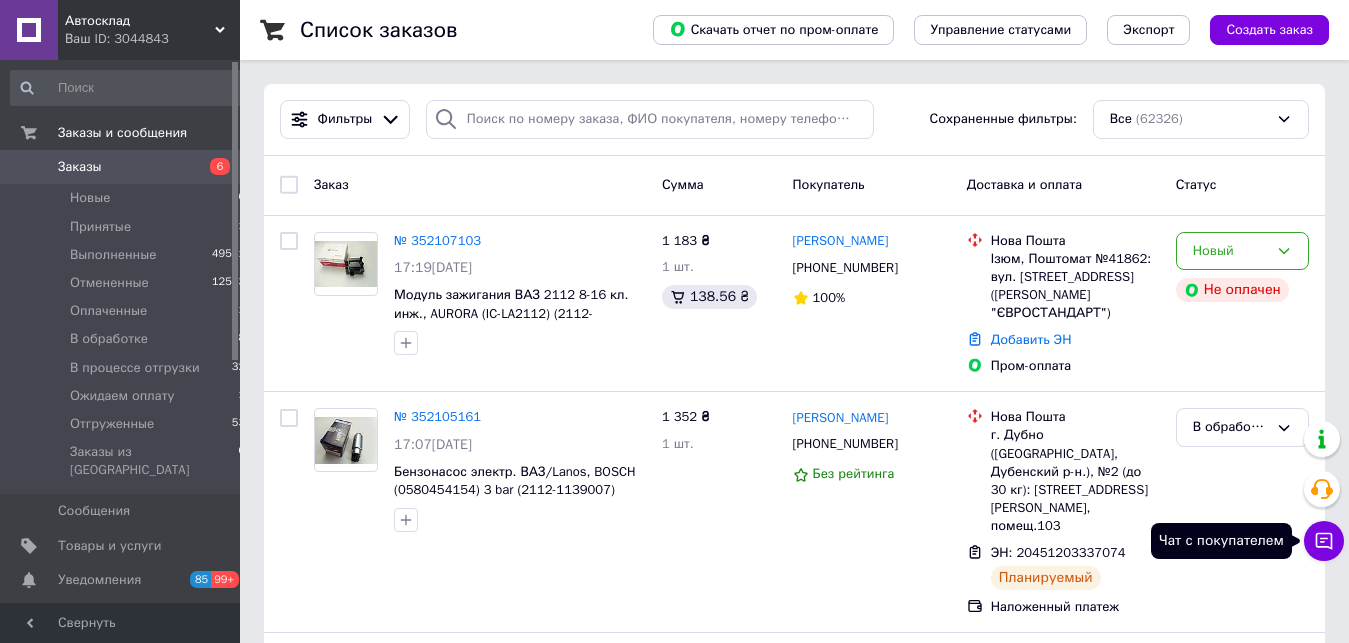 click 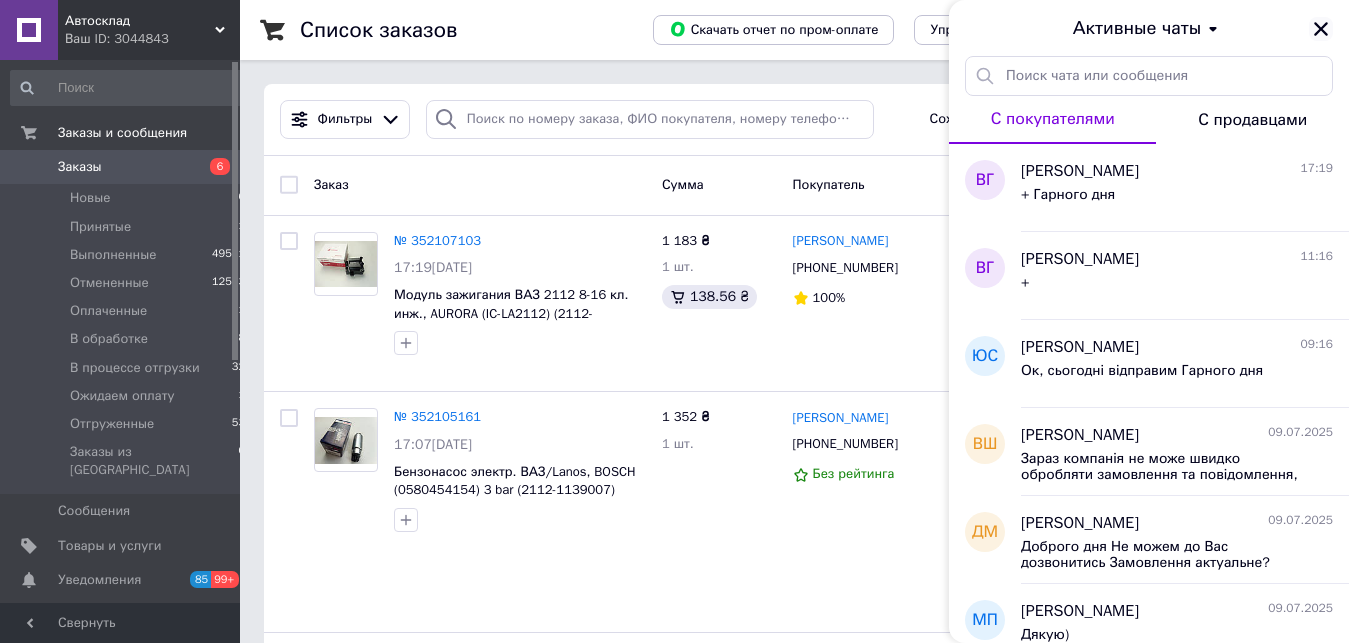 click 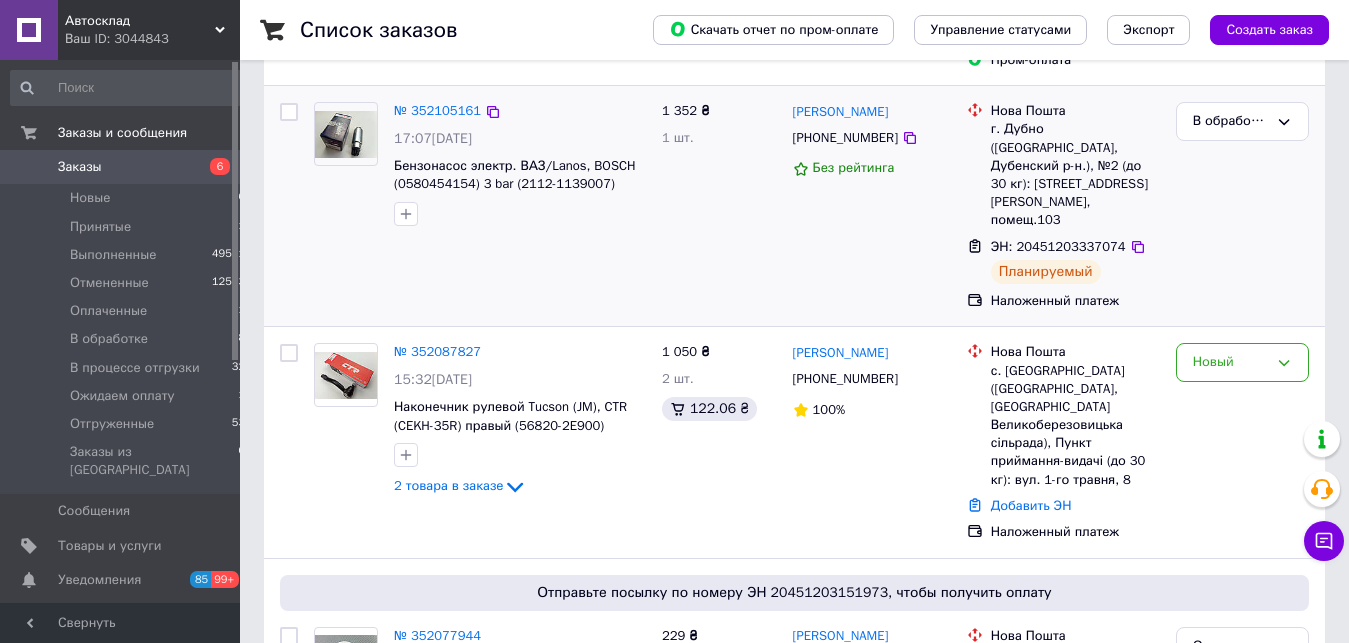 scroll, scrollTop: 0, scrollLeft: 0, axis: both 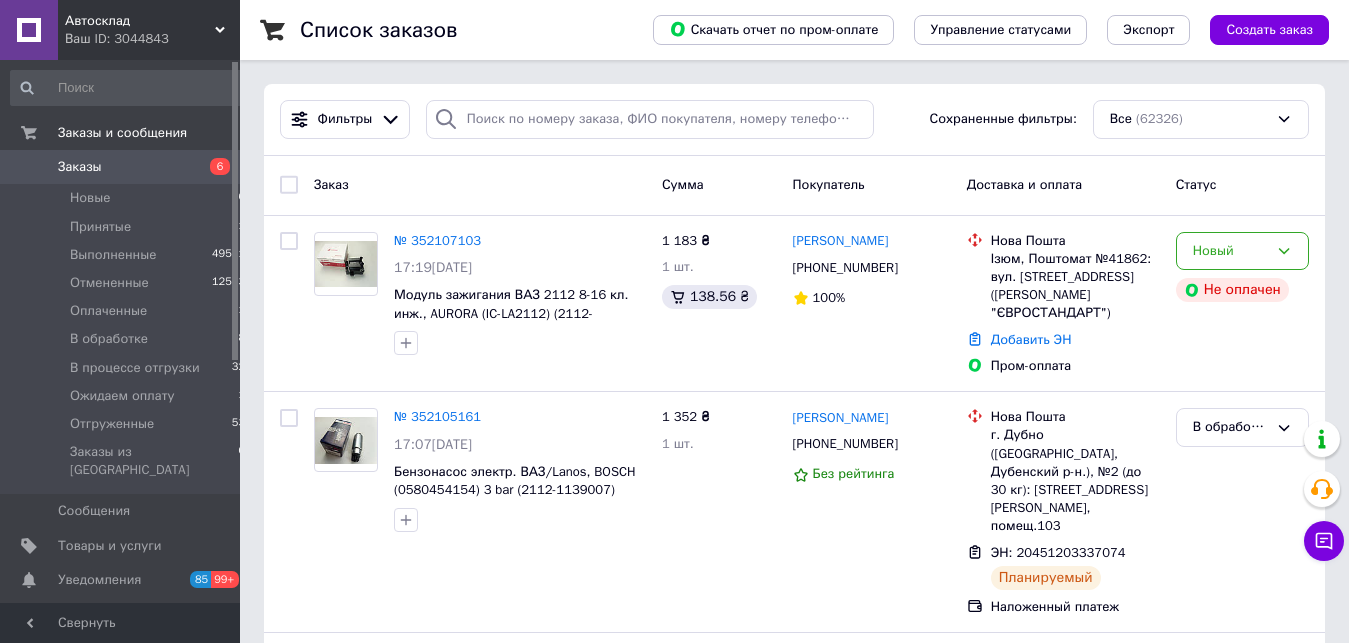 click on "Автосклад" at bounding box center [140, 21] 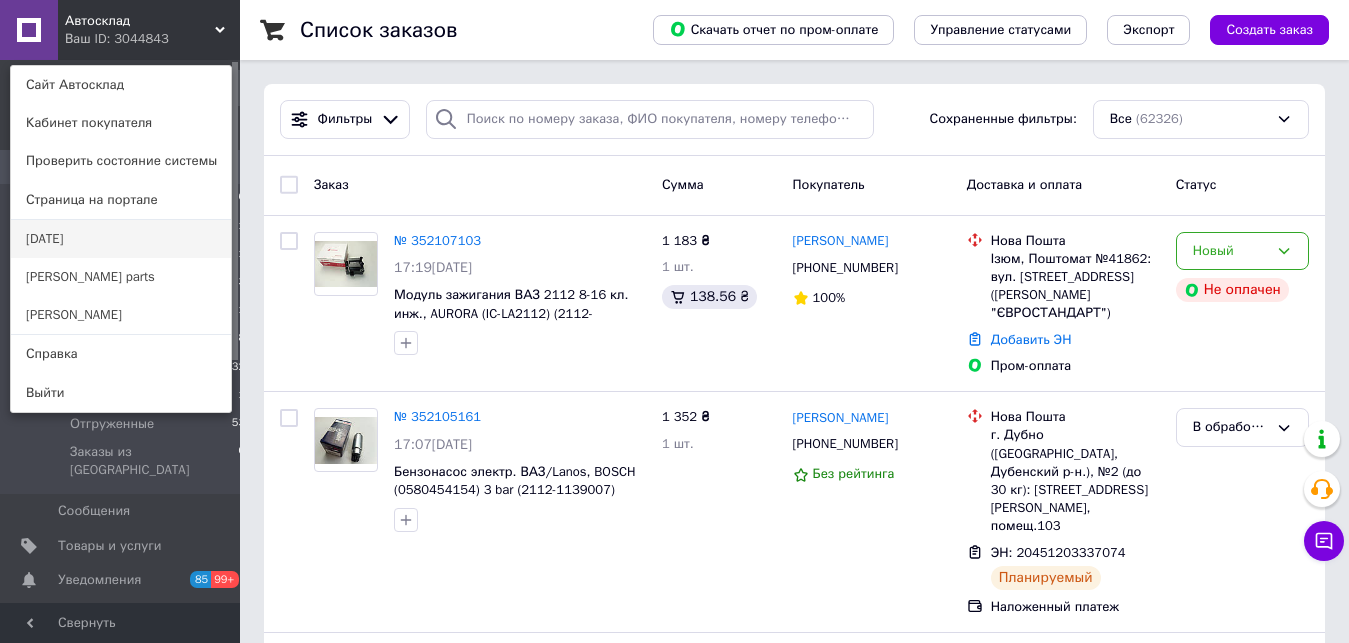 click on "День автомобилиста" at bounding box center [121, 239] 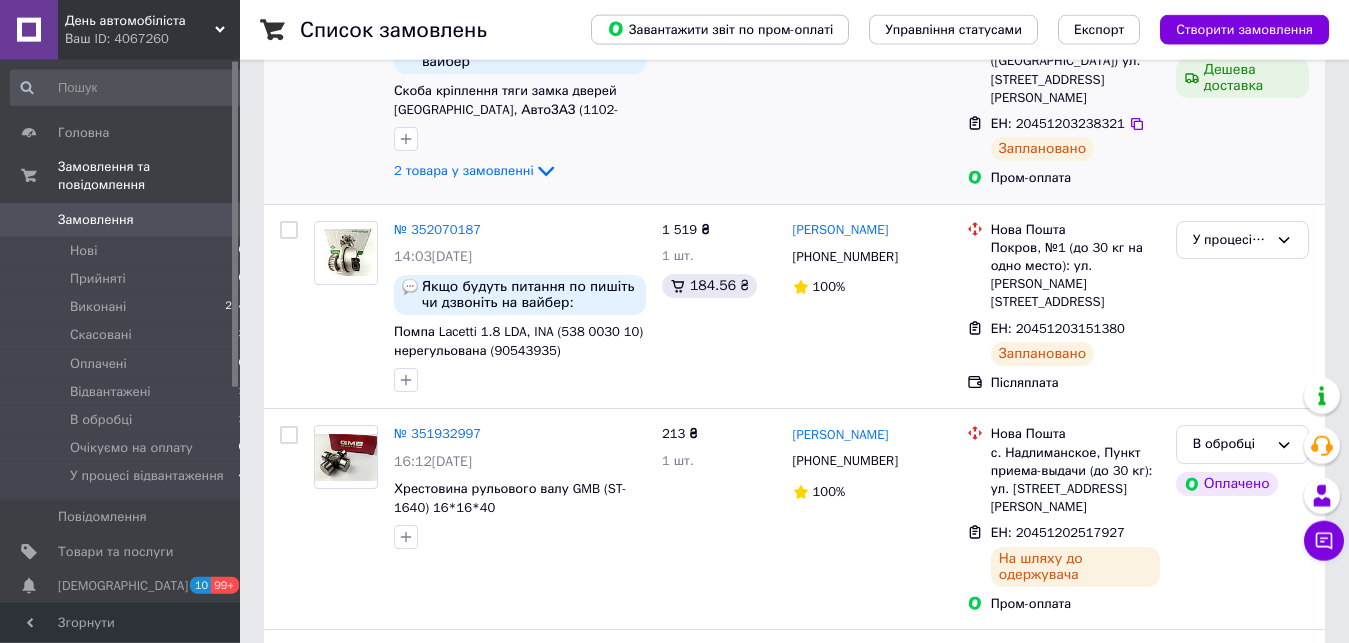 scroll, scrollTop: 306, scrollLeft: 0, axis: vertical 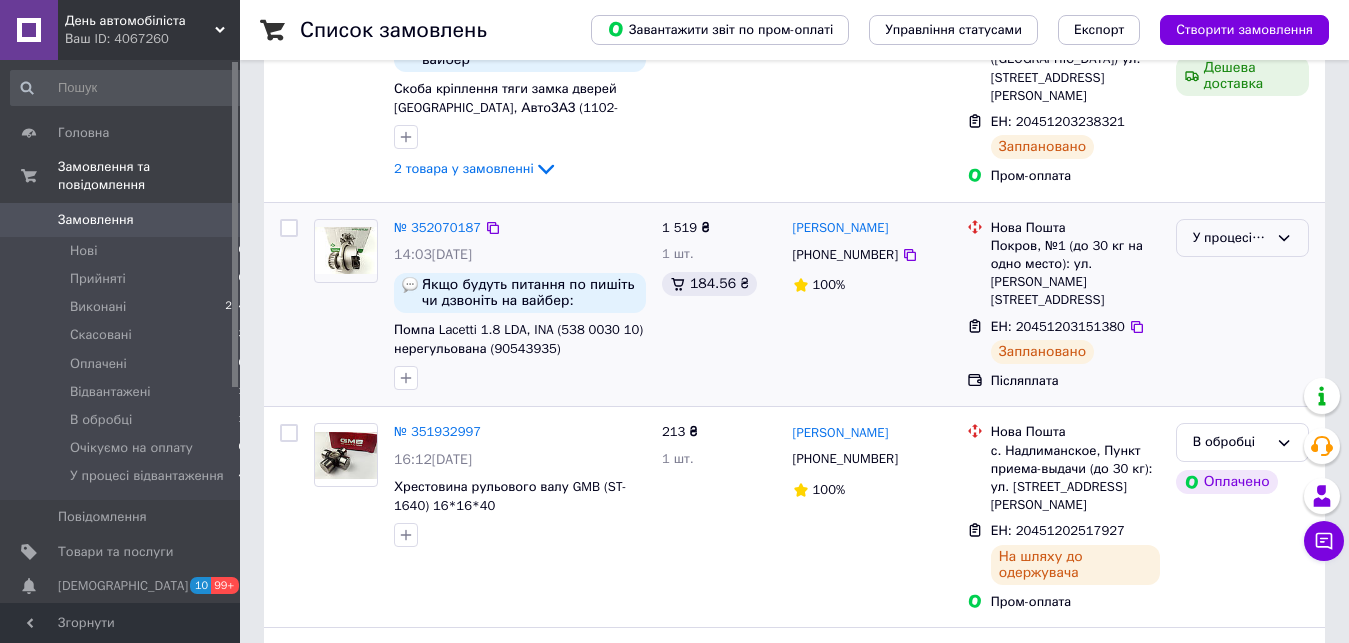click on "У процесі відвантаження" at bounding box center (1230, 238) 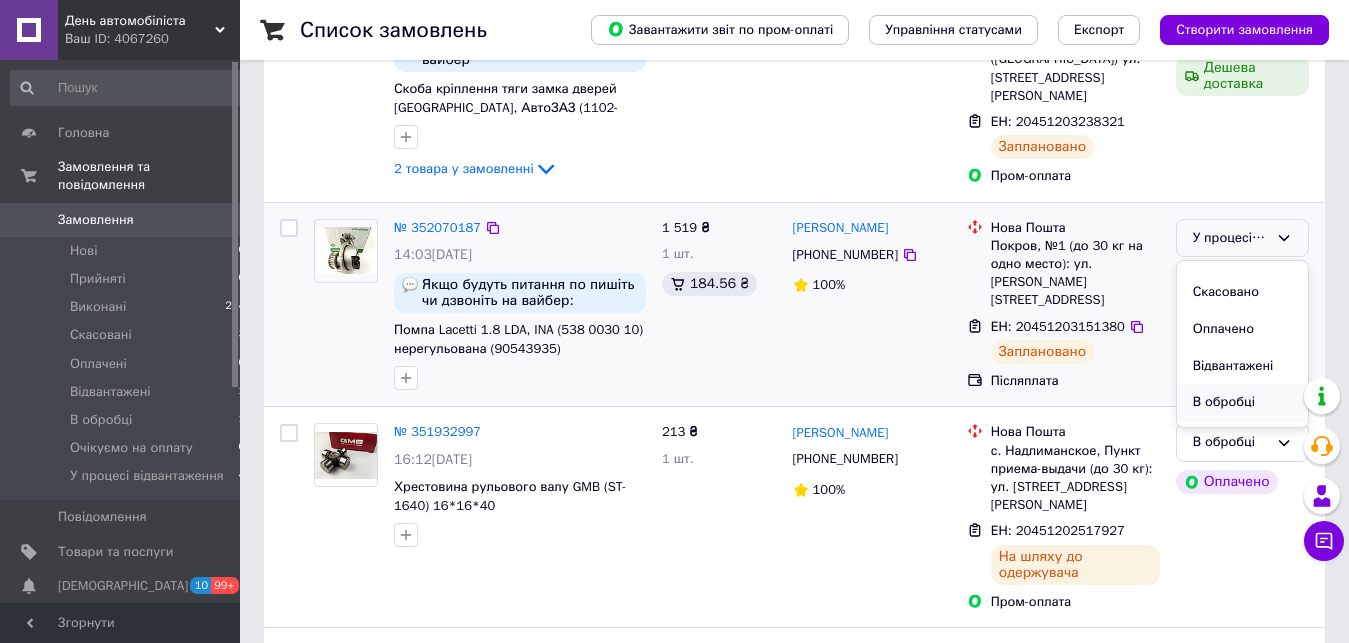scroll, scrollTop: 111, scrollLeft: 0, axis: vertical 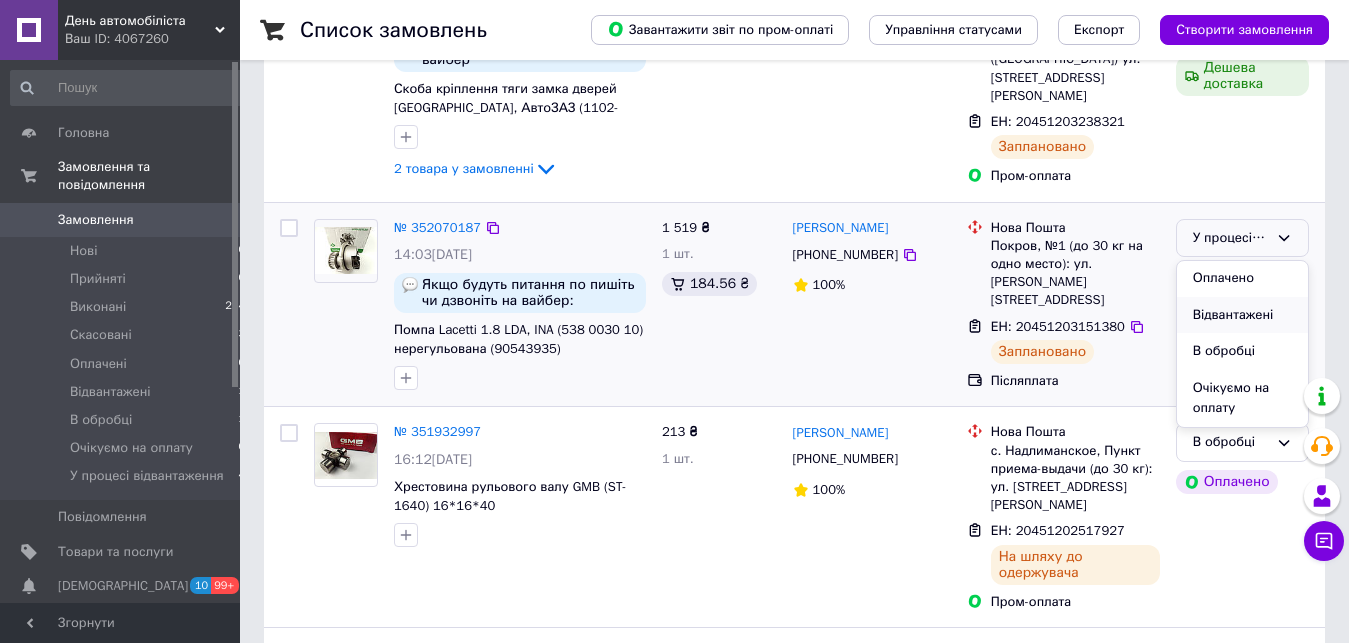 click on "Відвантажені" at bounding box center [1242, 315] 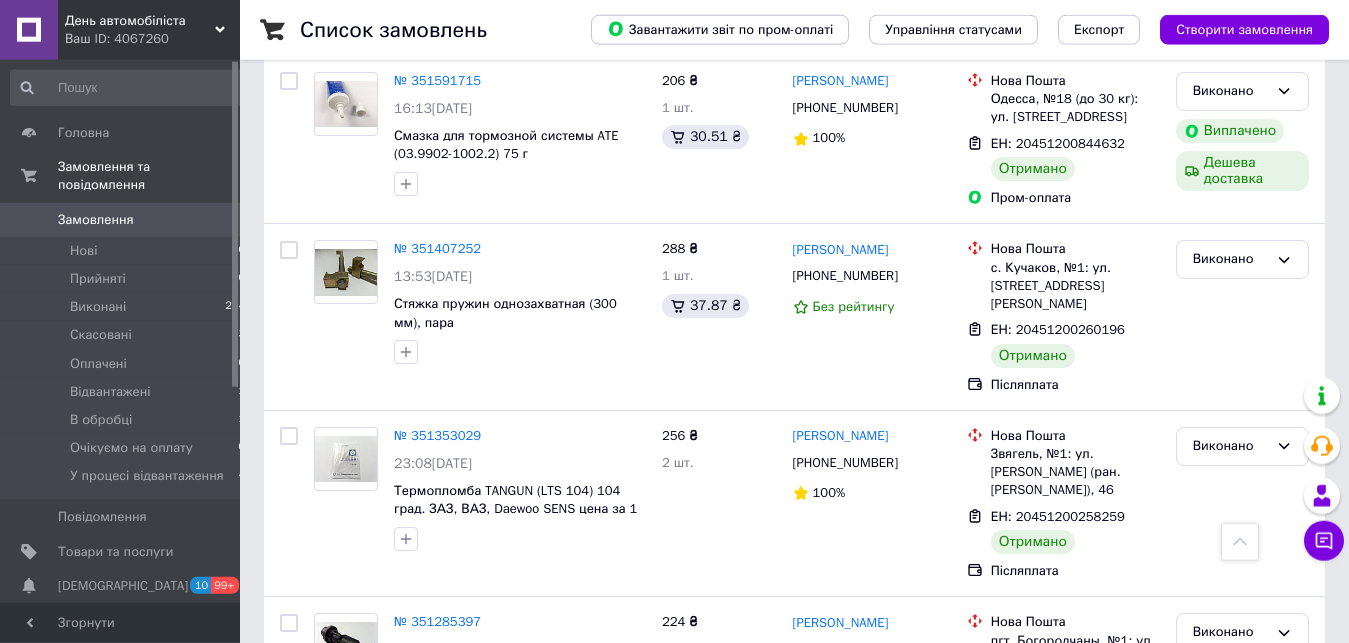 scroll, scrollTop: 918, scrollLeft: 0, axis: vertical 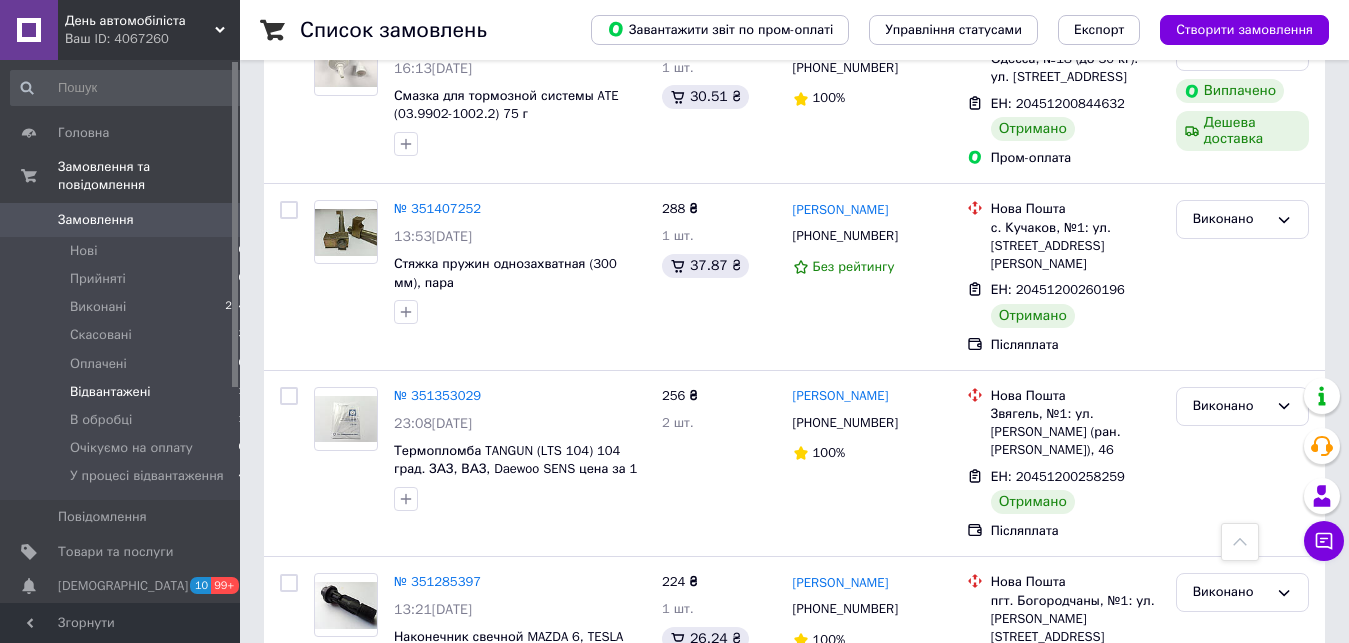 click on "Відвантажені" at bounding box center [110, 392] 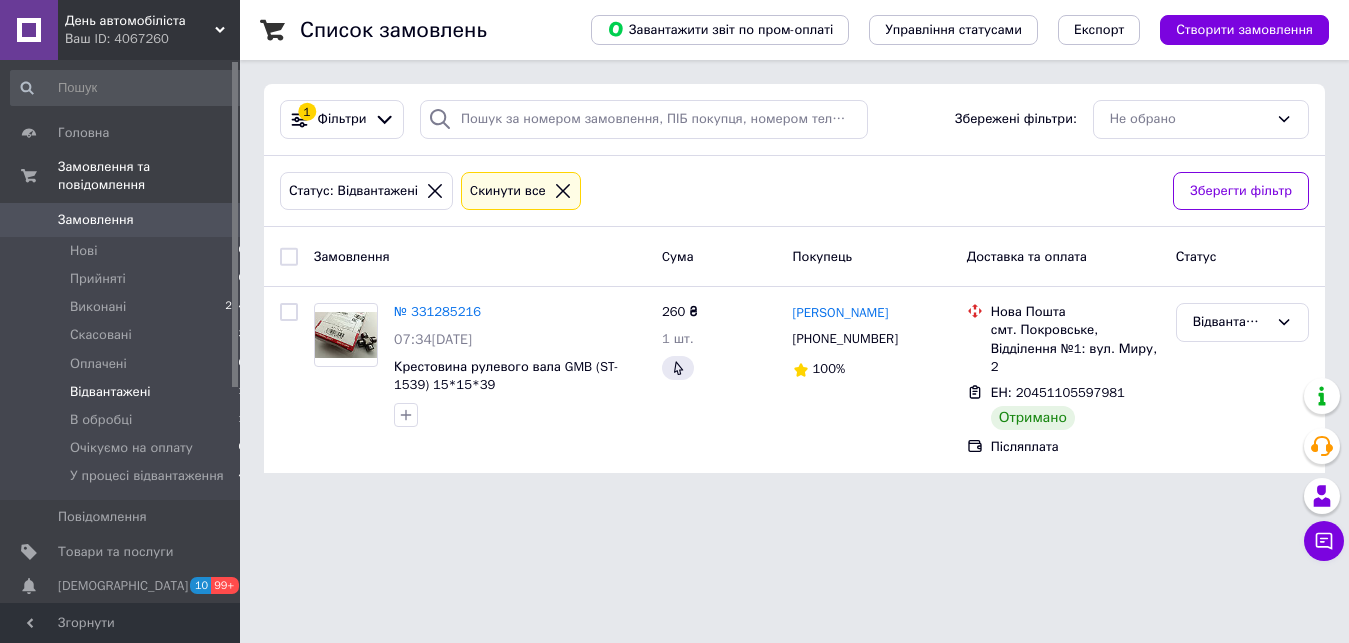 scroll, scrollTop: 0, scrollLeft: 0, axis: both 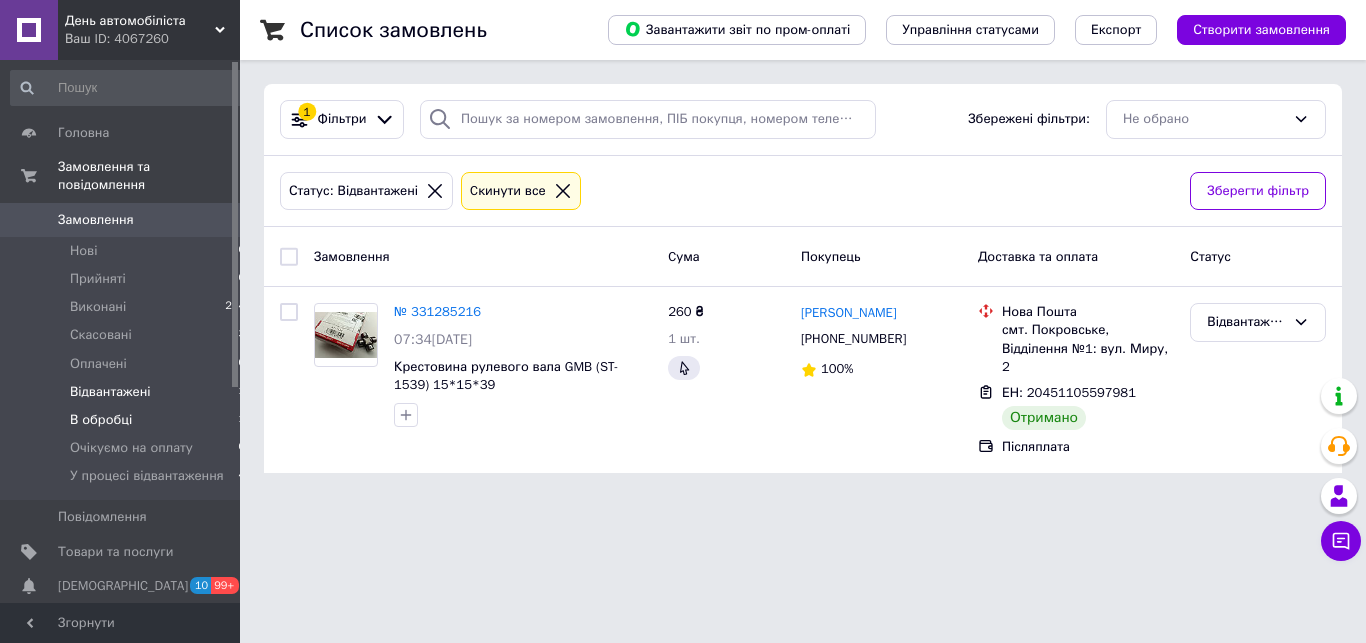 click on "В обробці" at bounding box center (101, 420) 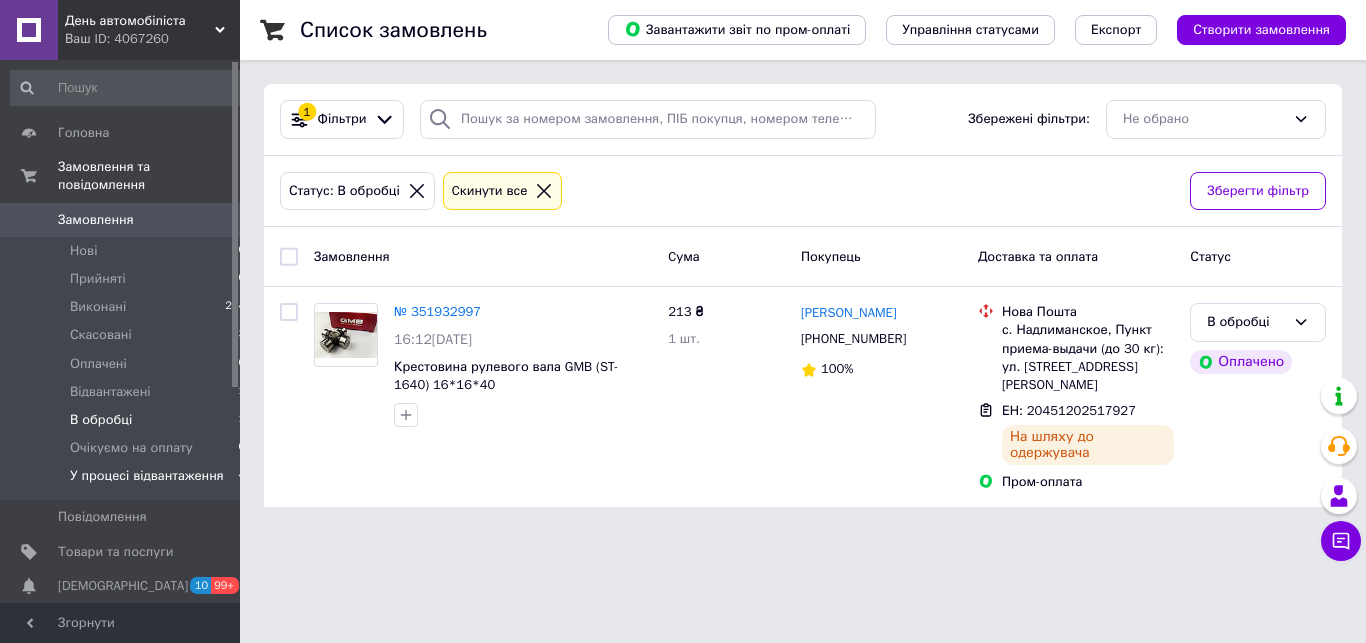 click on "У процесі відвантаження" at bounding box center (147, 476) 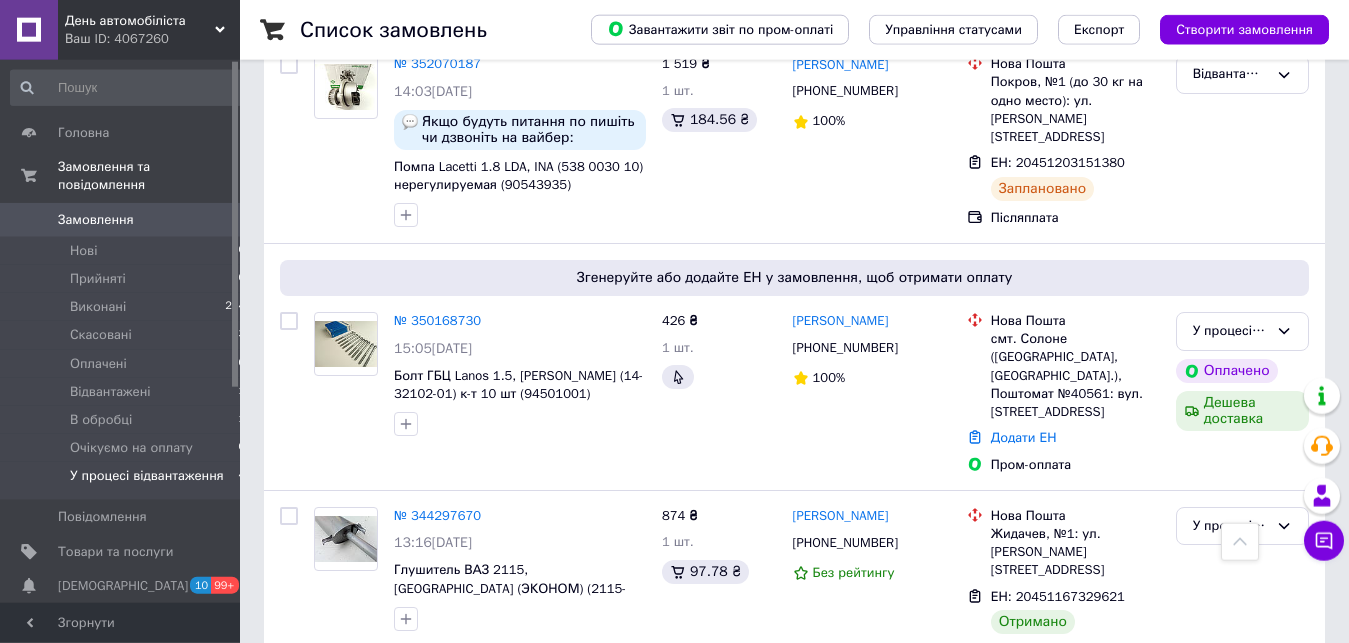 scroll, scrollTop: 594, scrollLeft: 0, axis: vertical 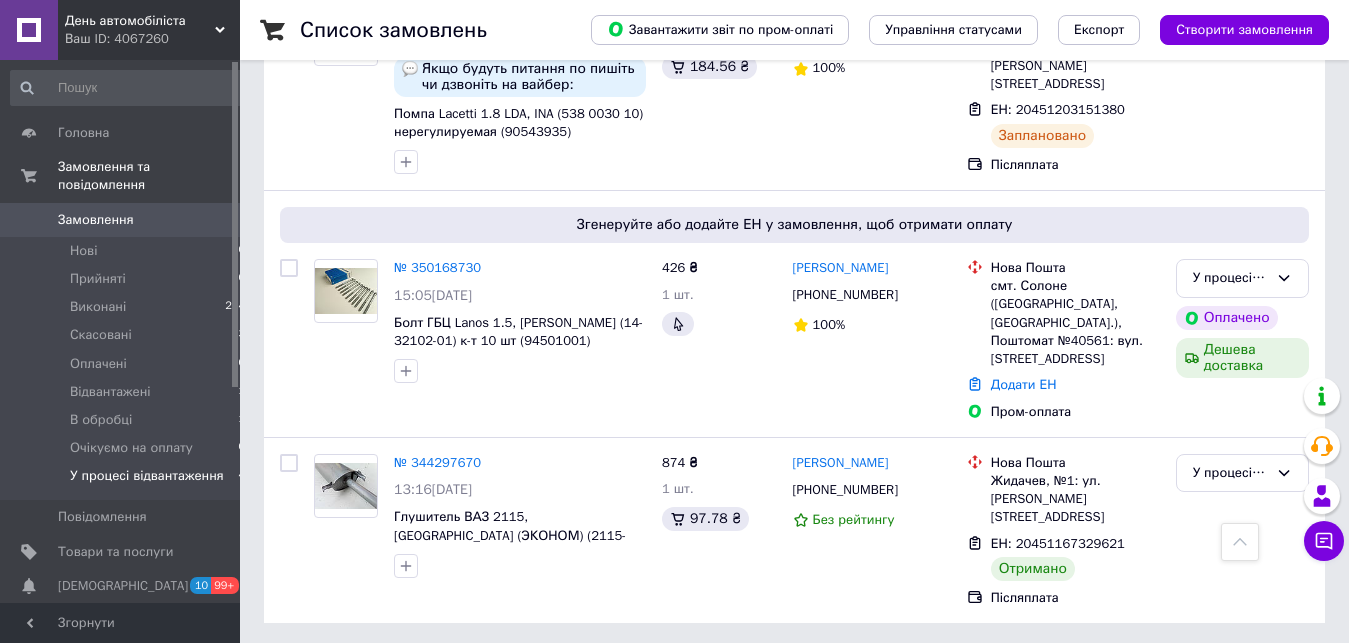 click on "Ваш ID: 4067260" at bounding box center (152, 39) 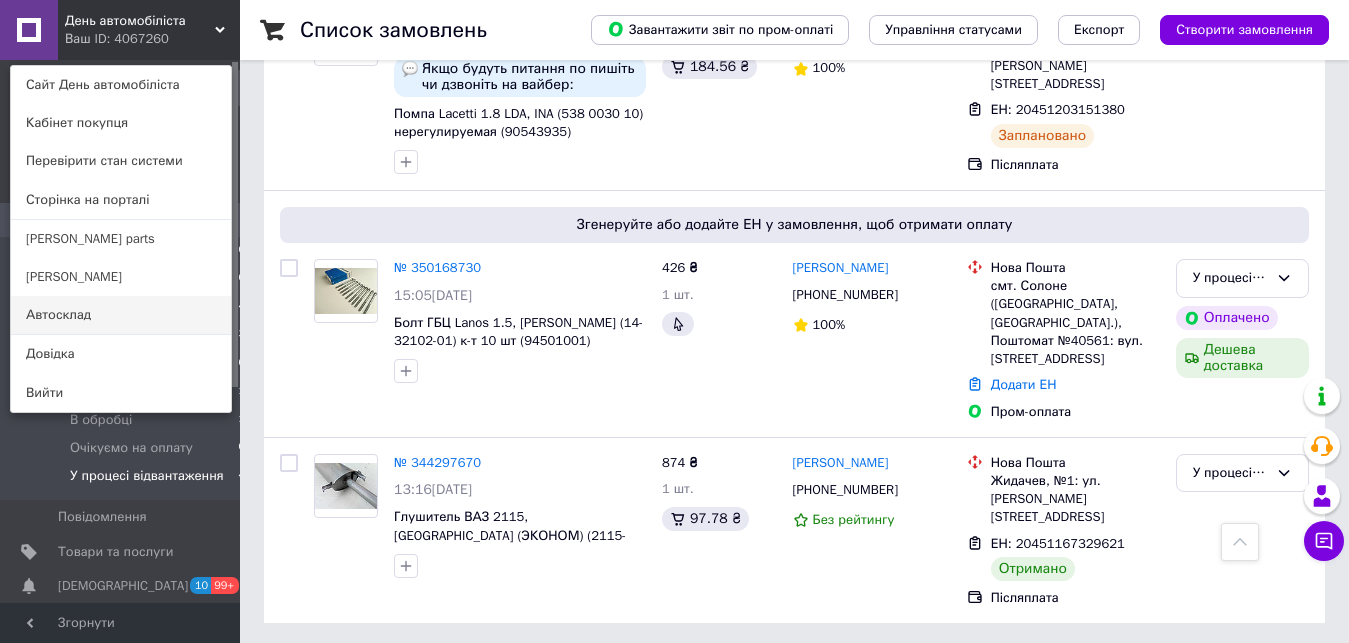 click on "Автосклад" at bounding box center (121, 315) 